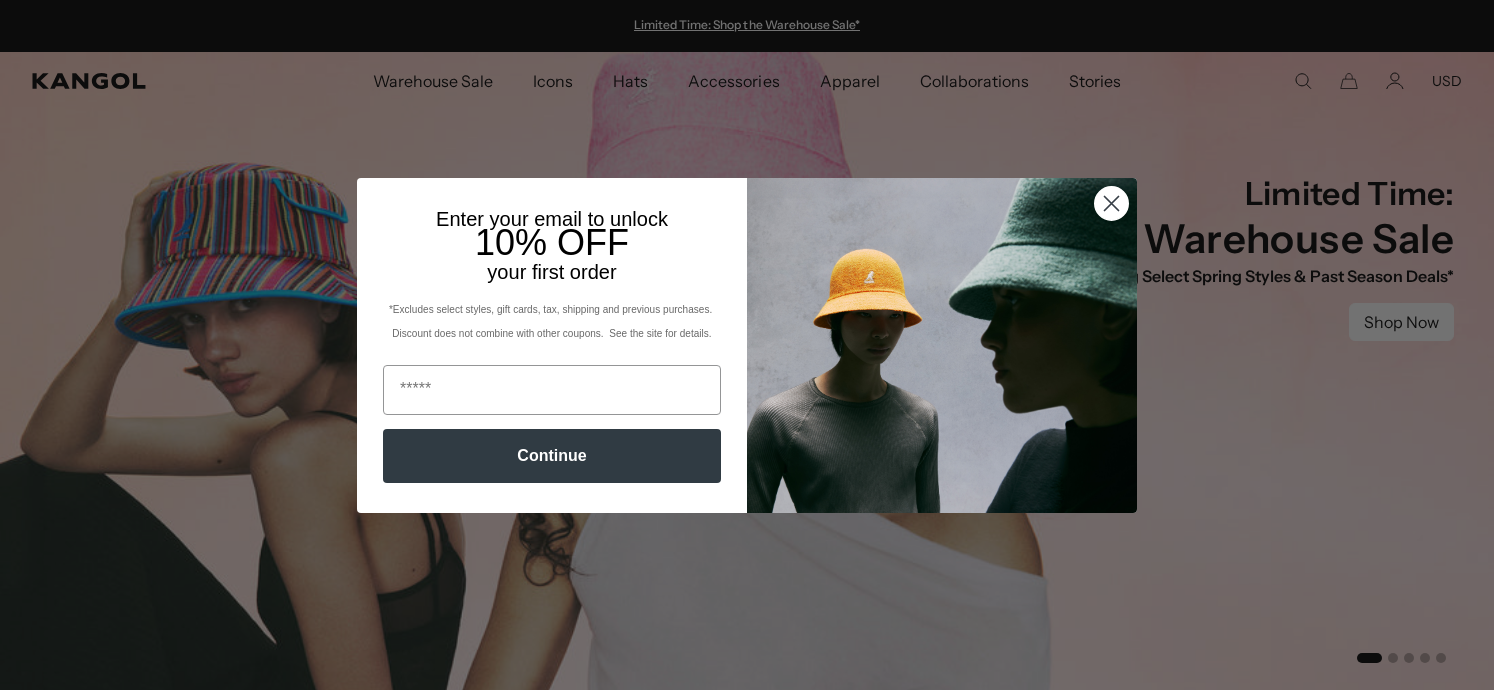 scroll, scrollTop: 0, scrollLeft: 0, axis: both 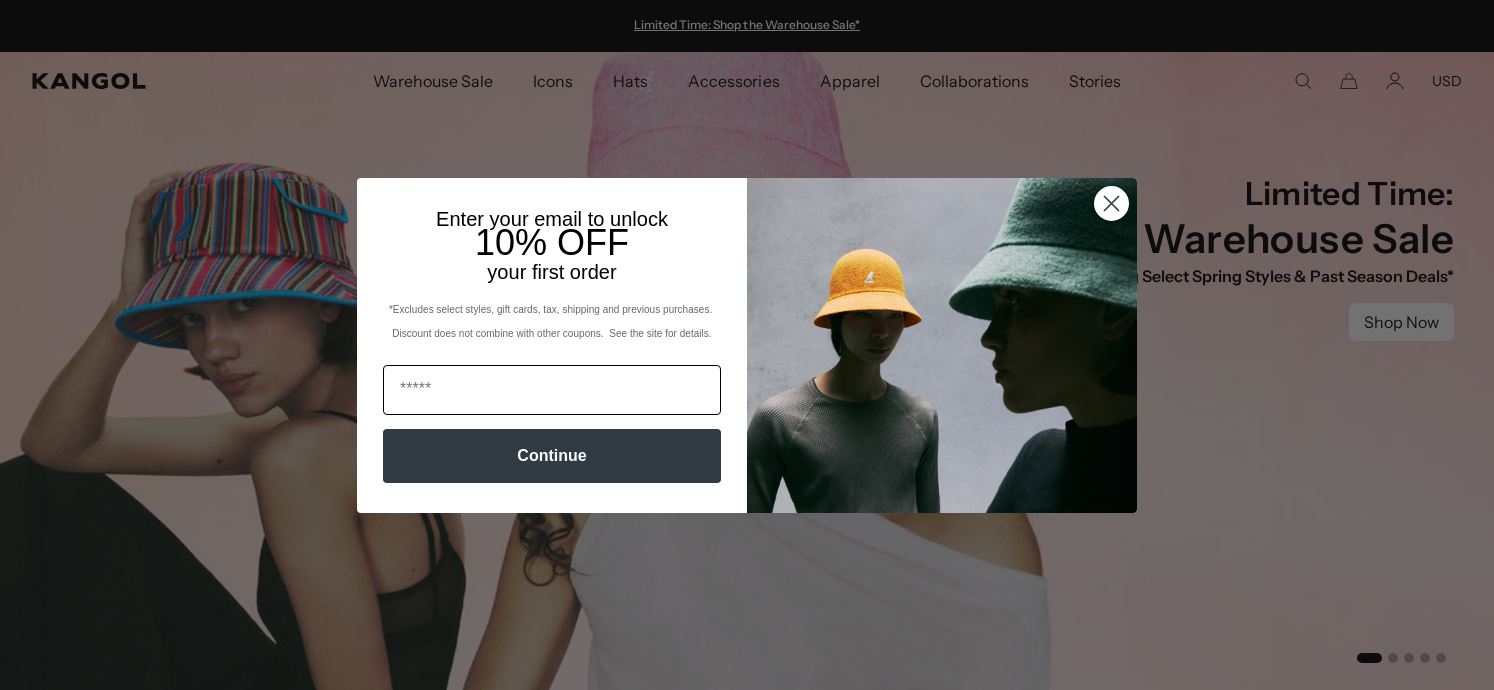 click at bounding box center [552, 390] 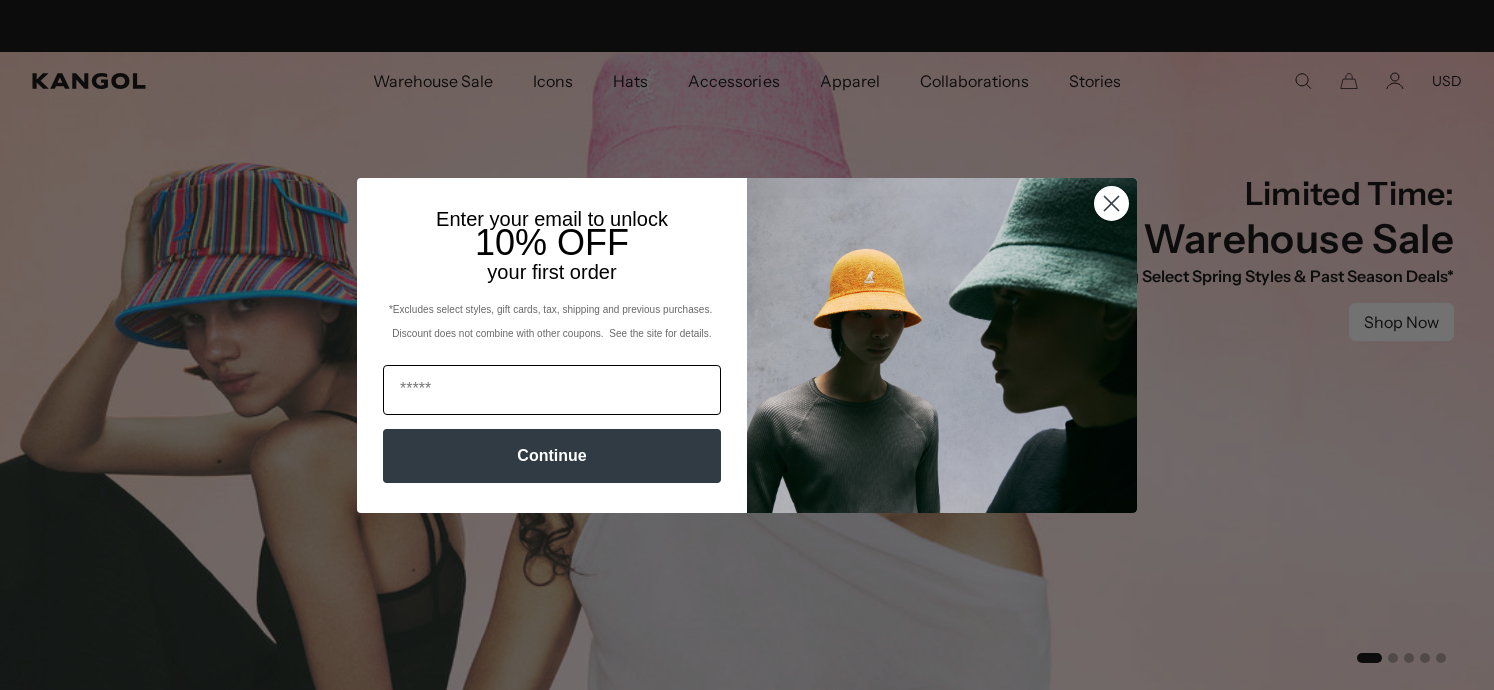 scroll, scrollTop: 0, scrollLeft: 412, axis: horizontal 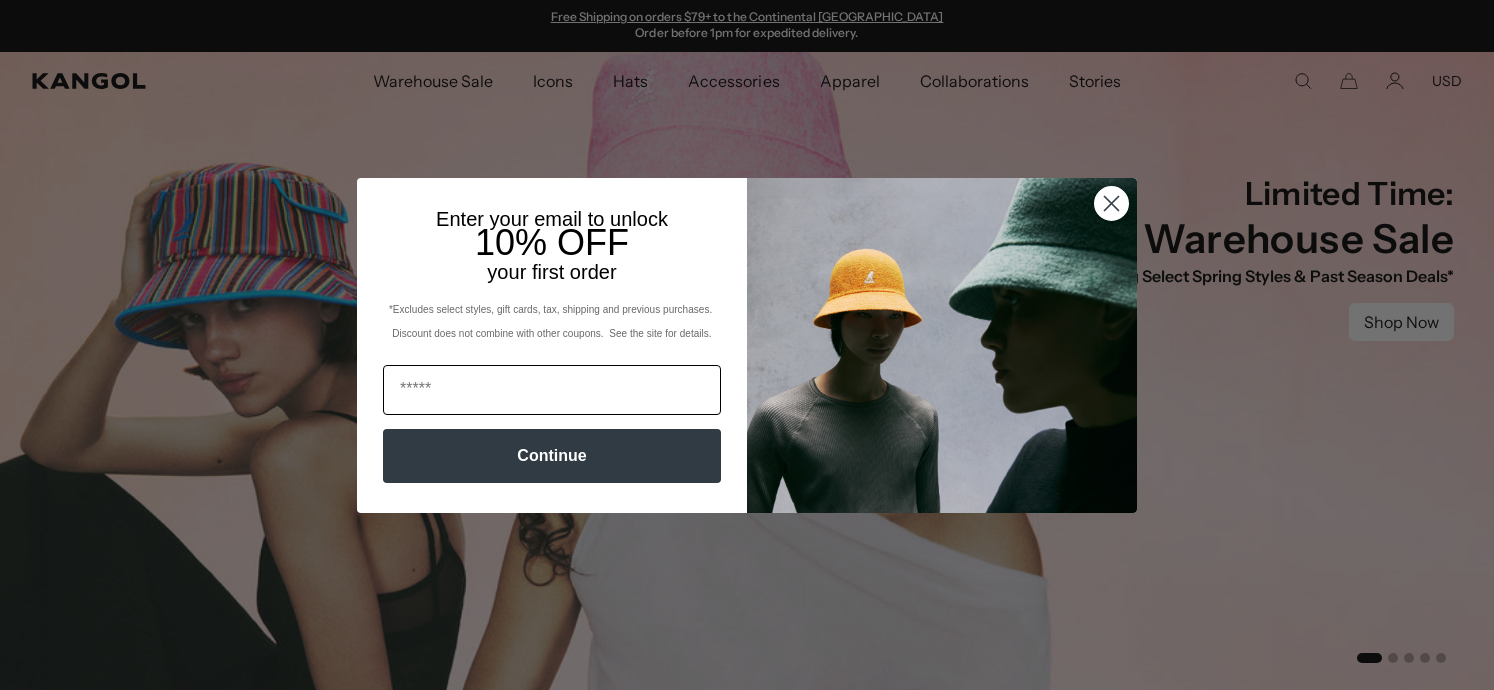 type on "**********" 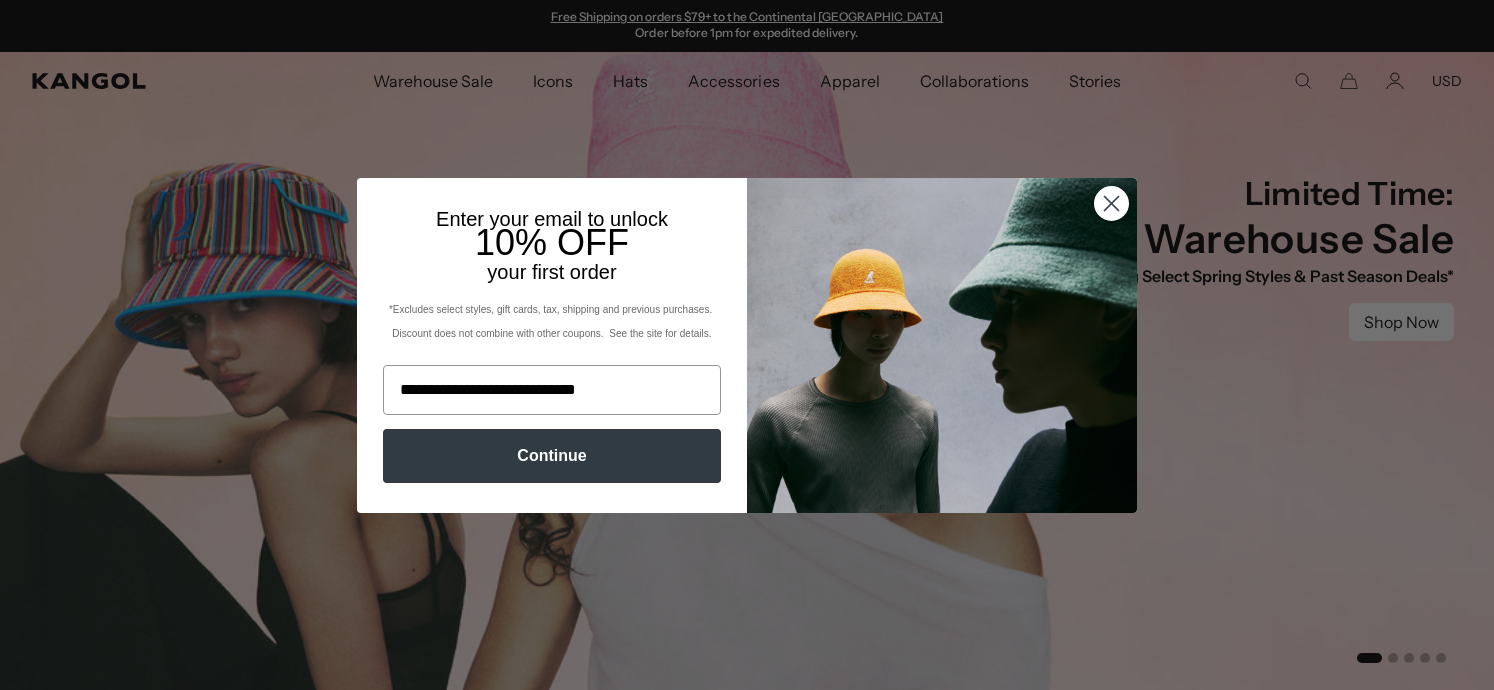 click on "Continue" at bounding box center [552, 456] 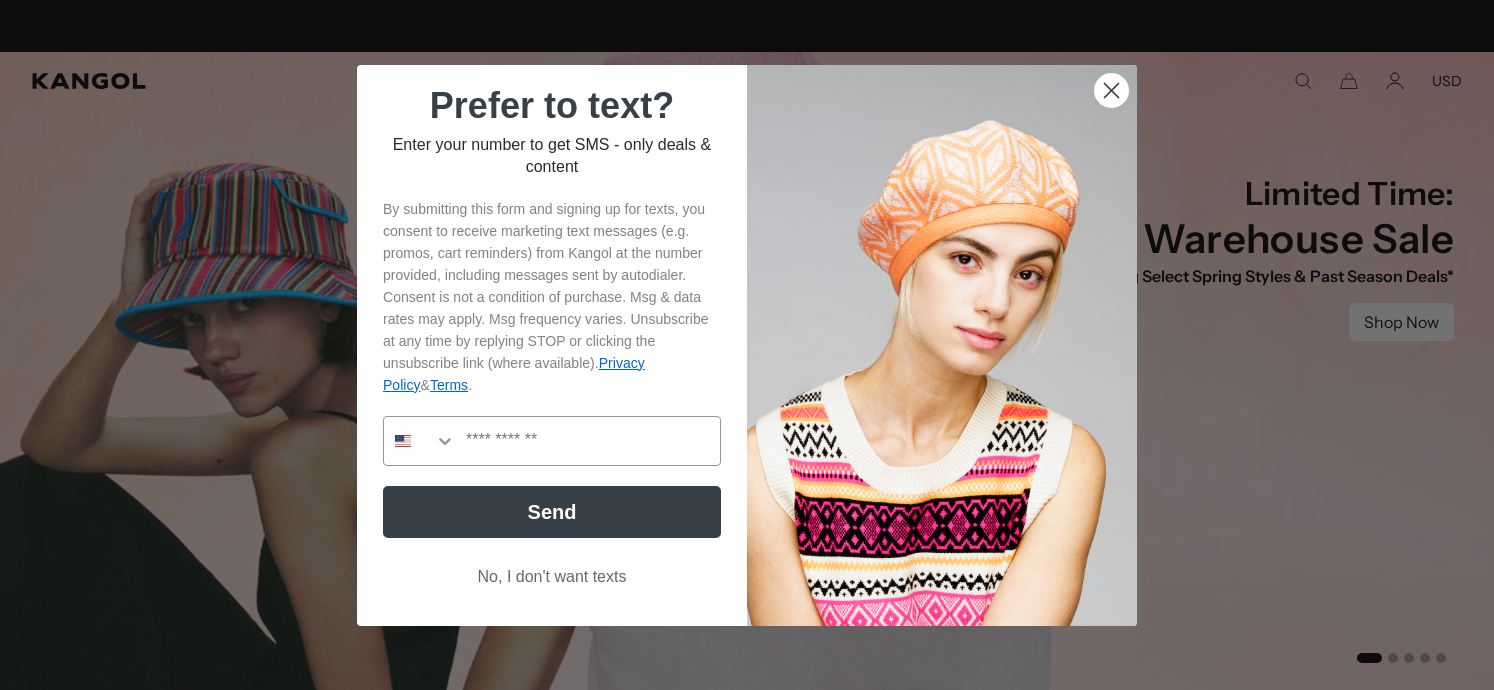 scroll, scrollTop: 0, scrollLeft: 0, axis: both 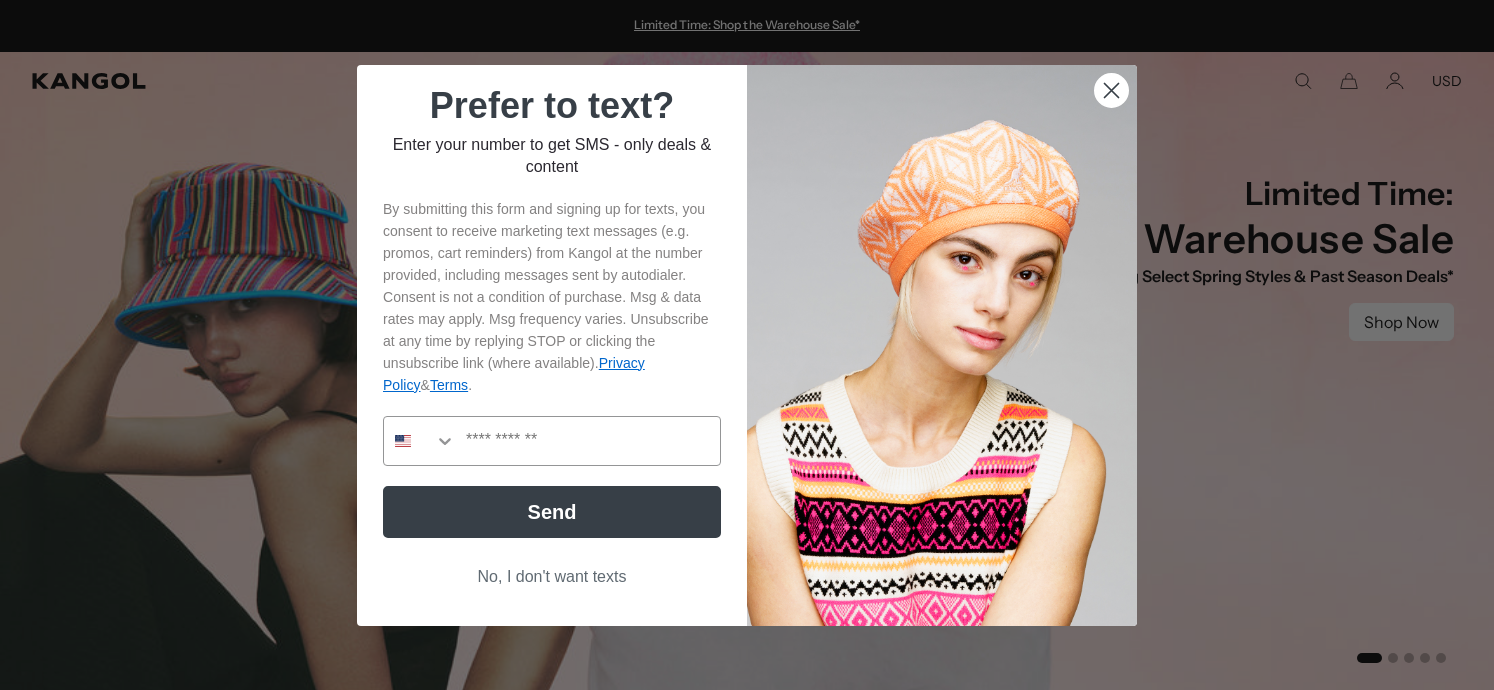 click on "No, I don't want texts" at bounding box center (552, 577) 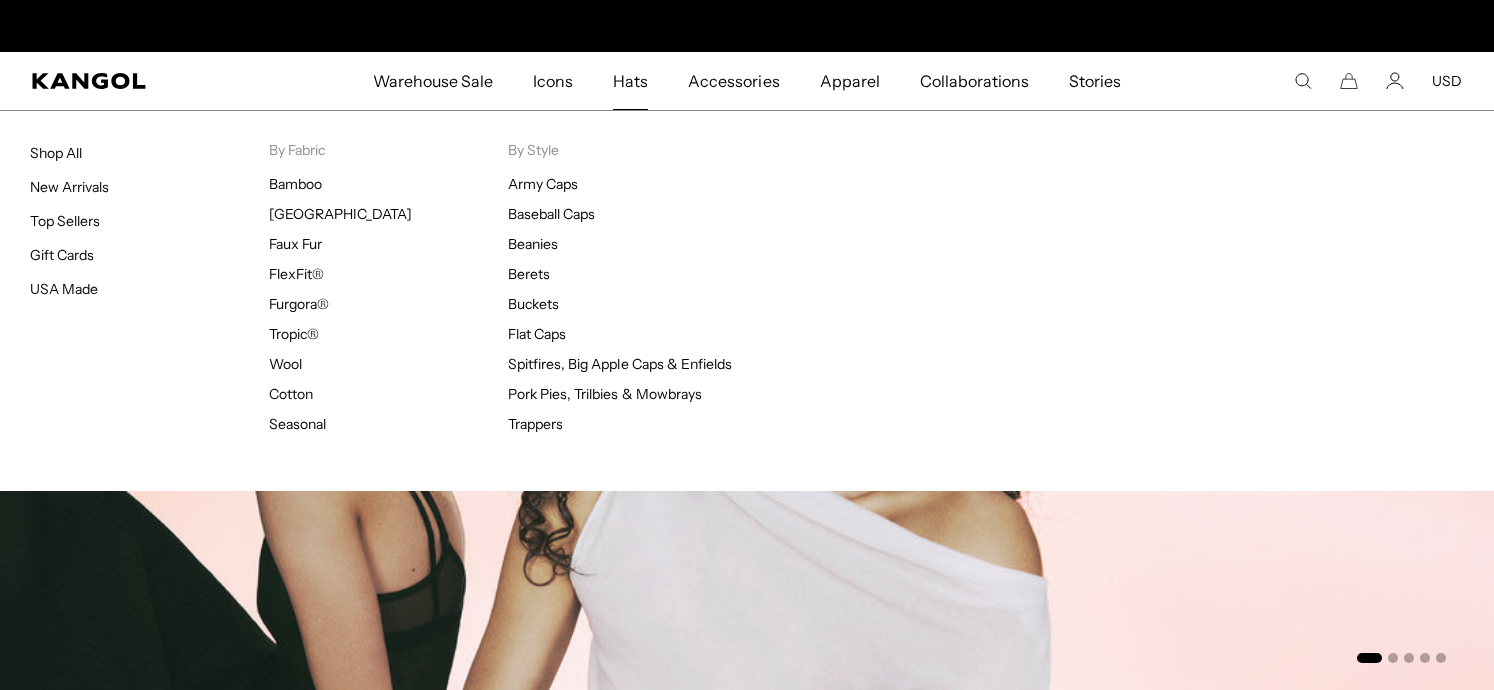 scroll, scrollTop: 0, scrollLeft: 412, axis: horizontal 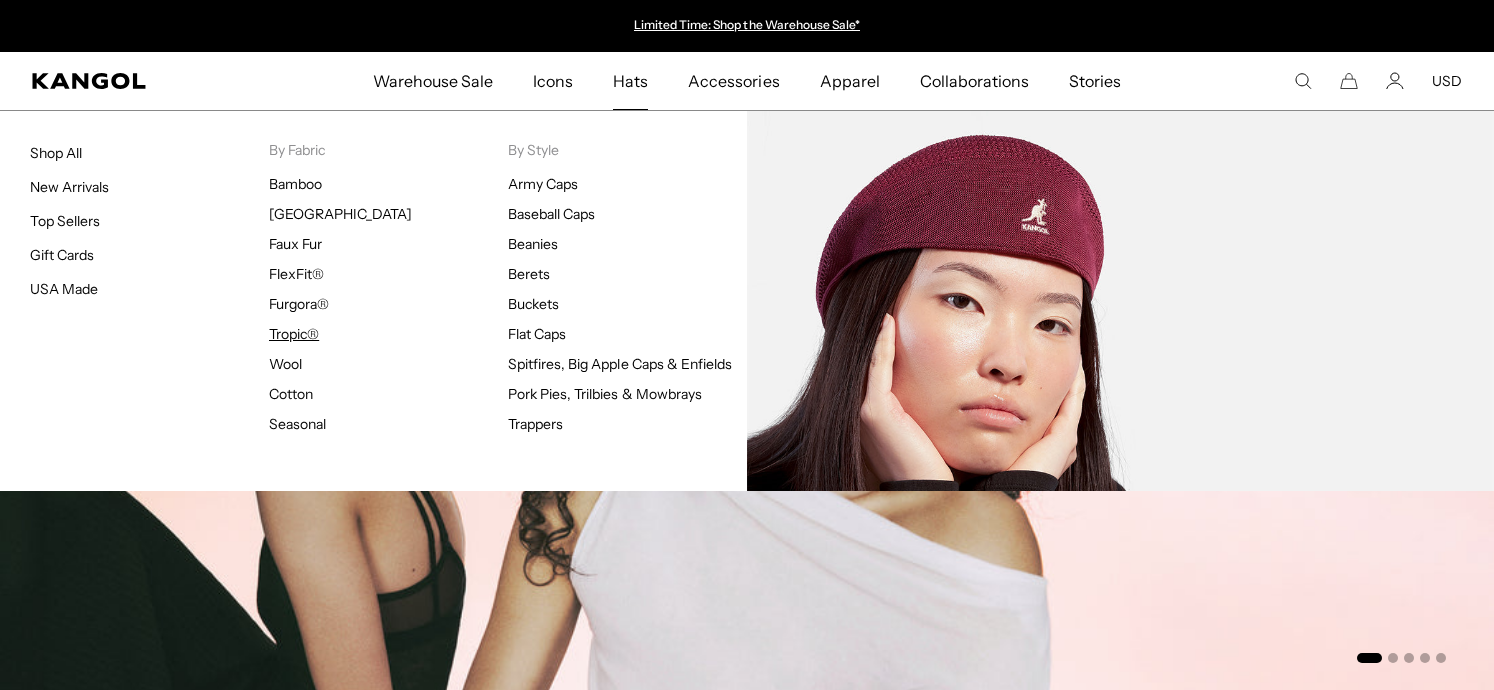 click on "Tropic®" at bounding box center [294, 334] 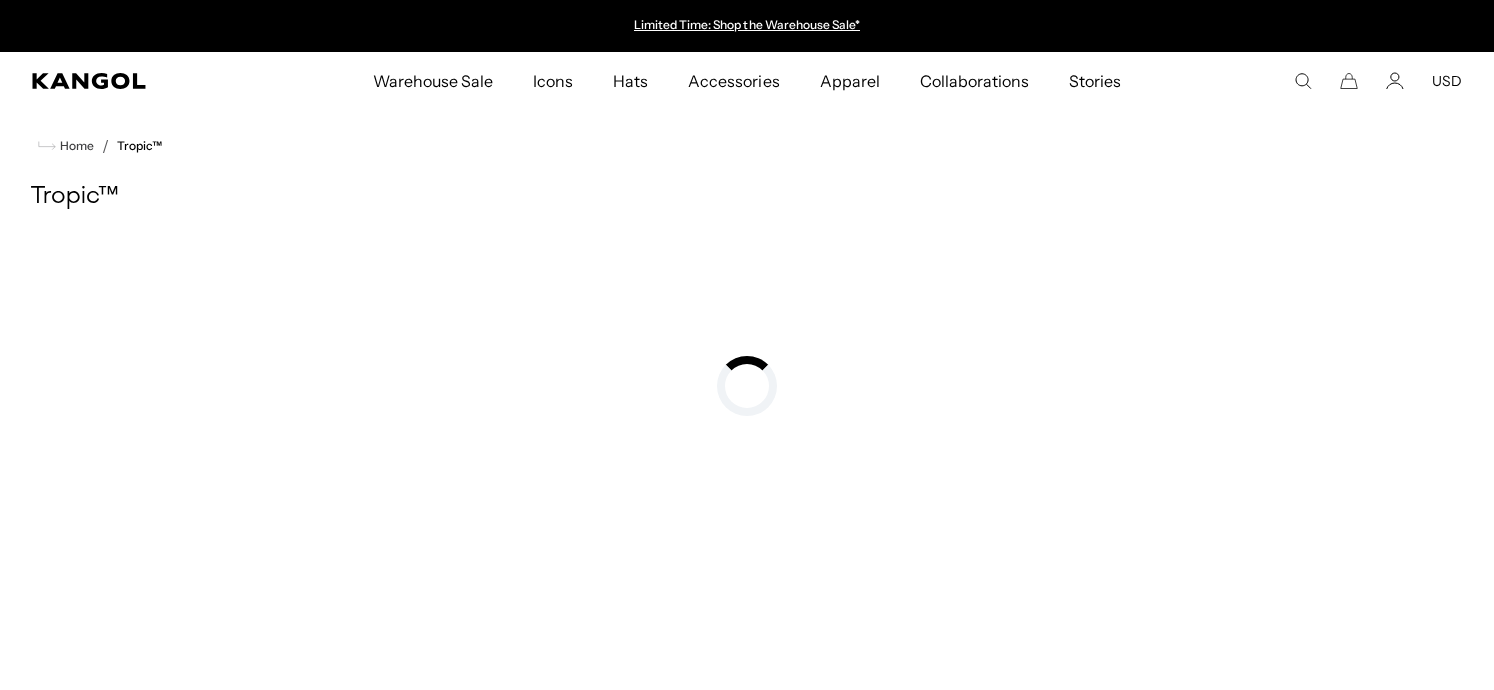 scroll, scrollTop: 0, scrollLeft: 0, axis: both 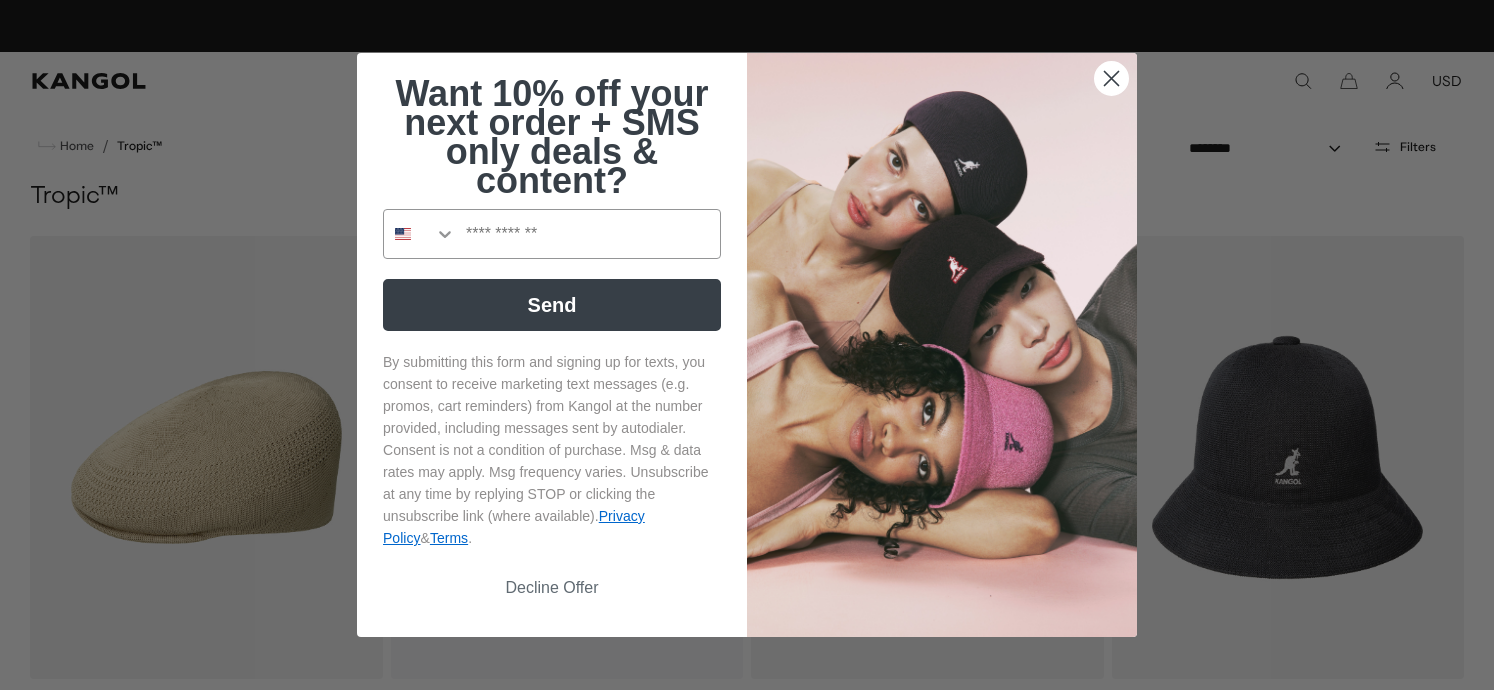 click on "Decline Offer" at bounding box center (552, 588) 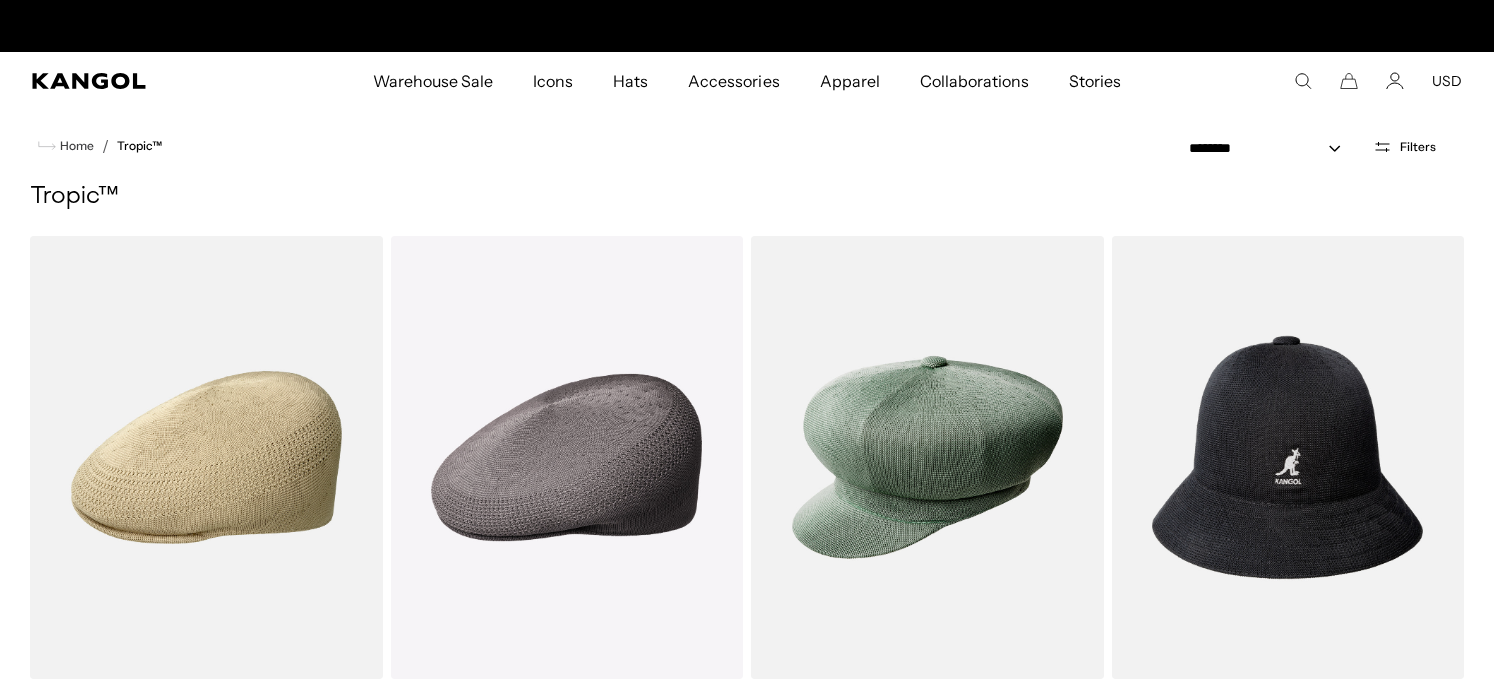 scroll, scrollTop: 0, scrollLeft: 412, axis: horizontal 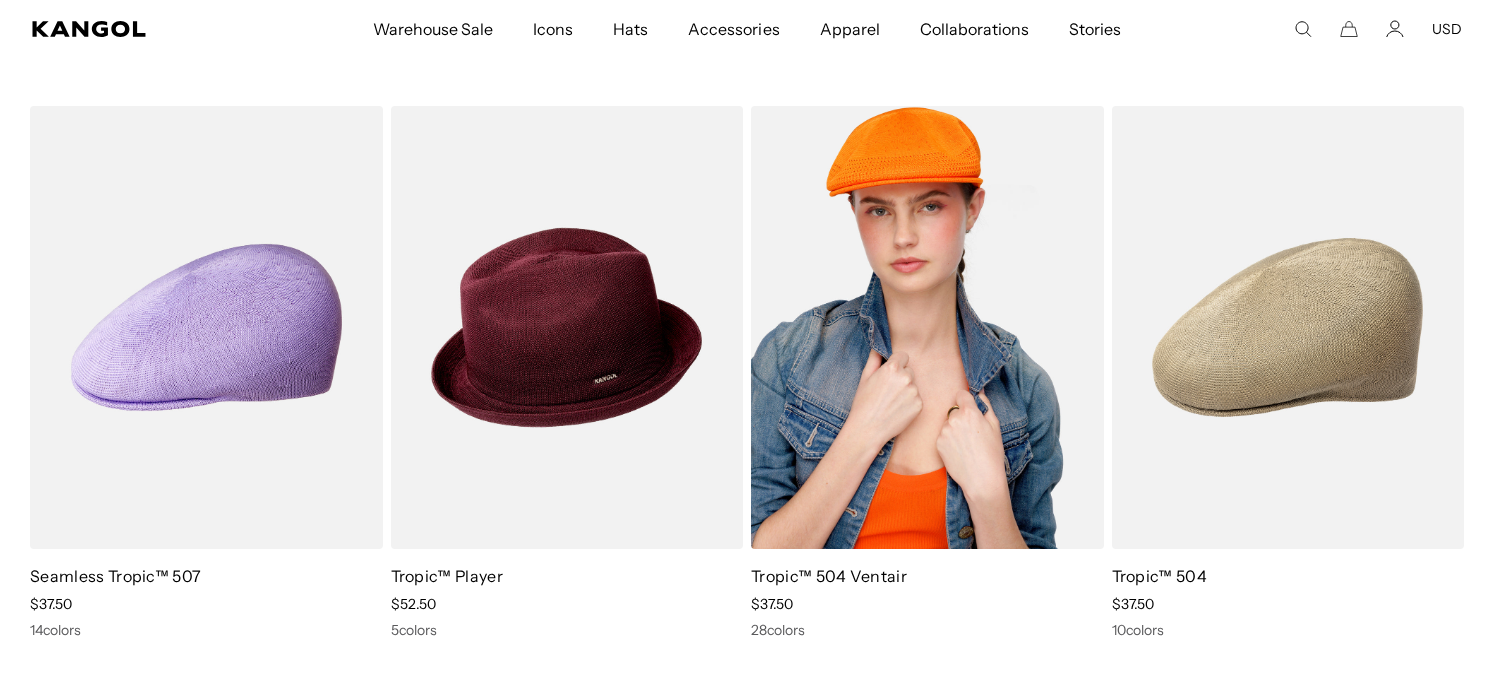 click at bounding box center [927, 327] 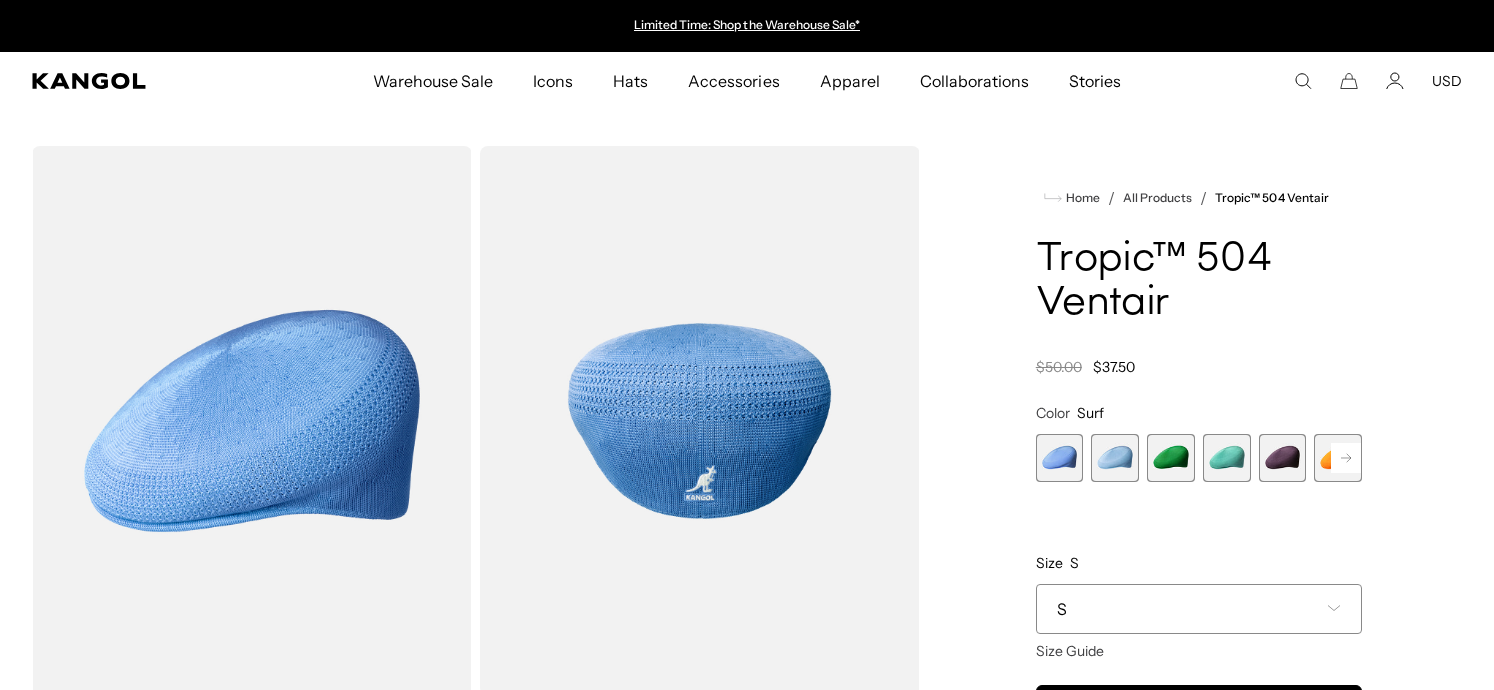 scroll, scrollTop: 0, scrollLeft: 0, axis: both 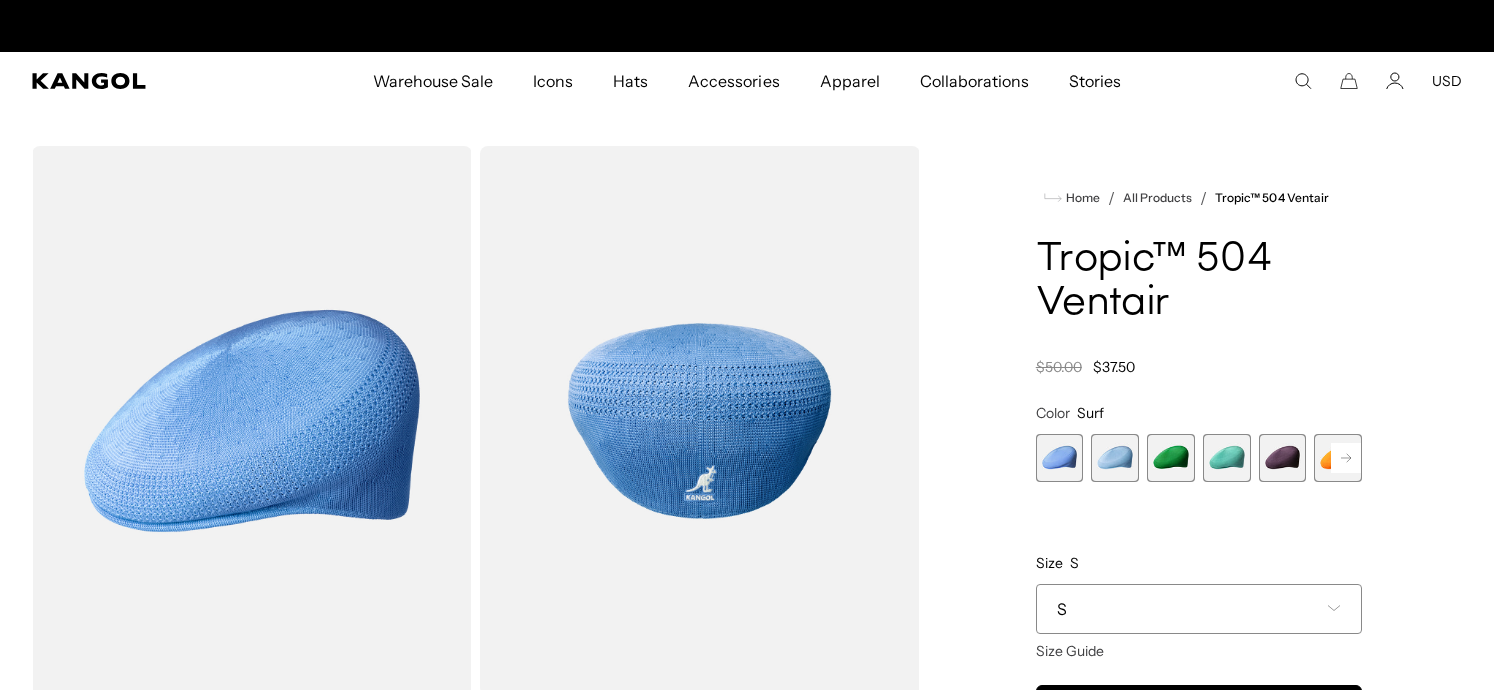 click on "S" at bounding box center (1199, 609) 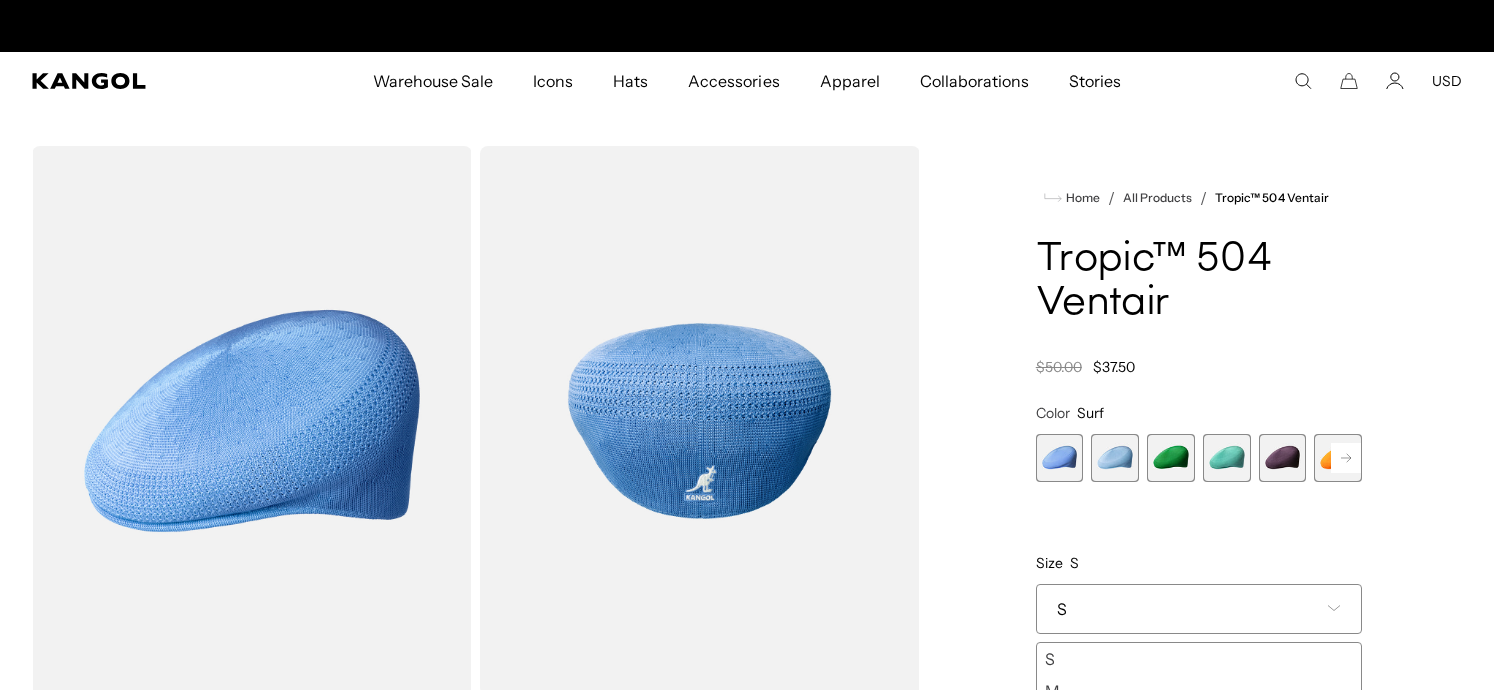 scroll, scrollTop: 0, scrollLeft: 0, axis: both 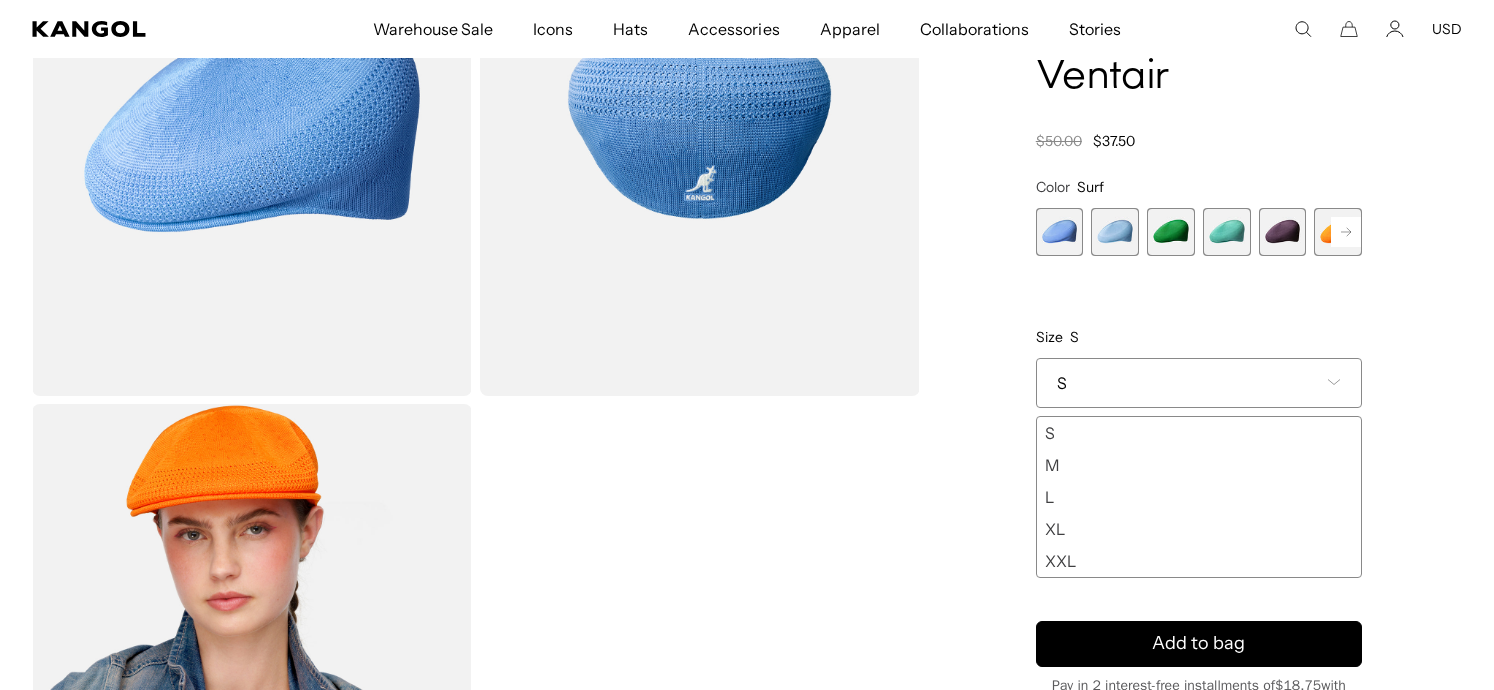 click on "XL" at bounding box center (1199, 529) 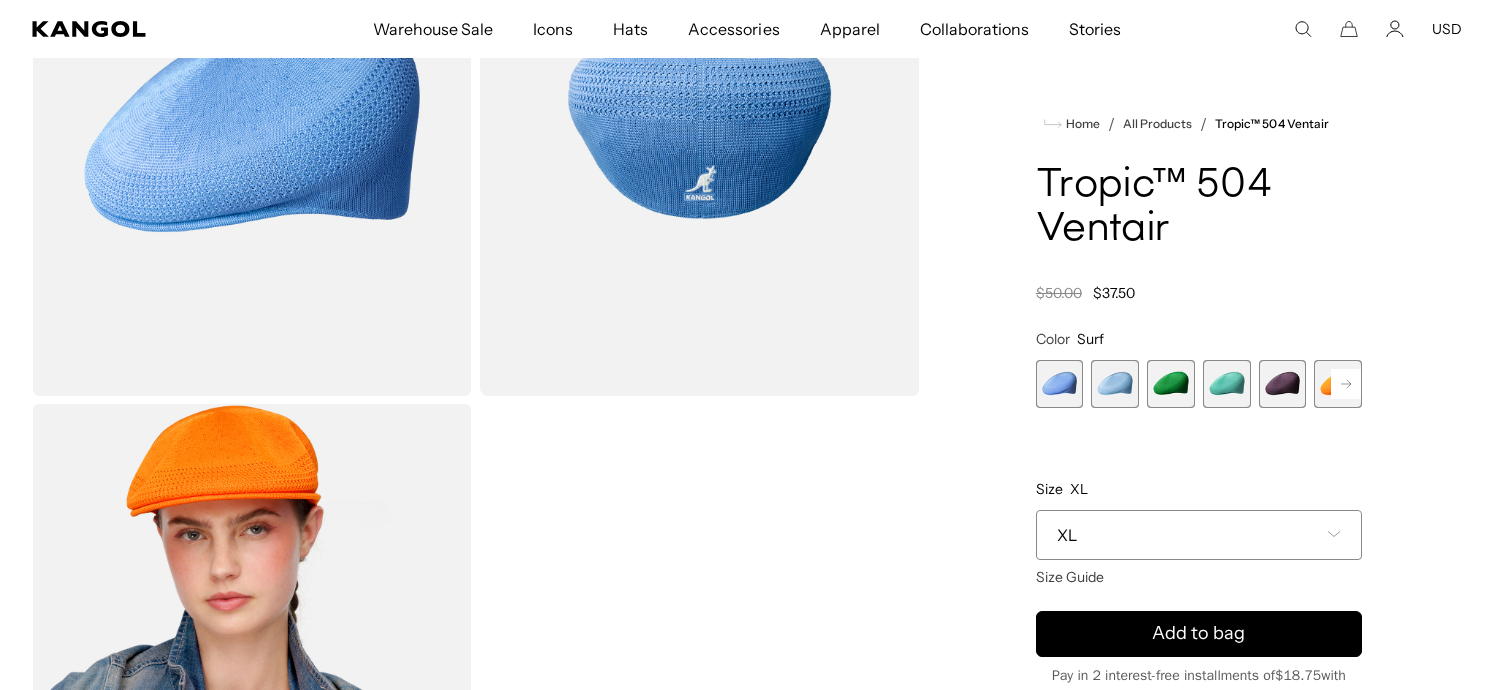 scroll, scrollTop: 0, scrollLeft: 412, axis: horizontal 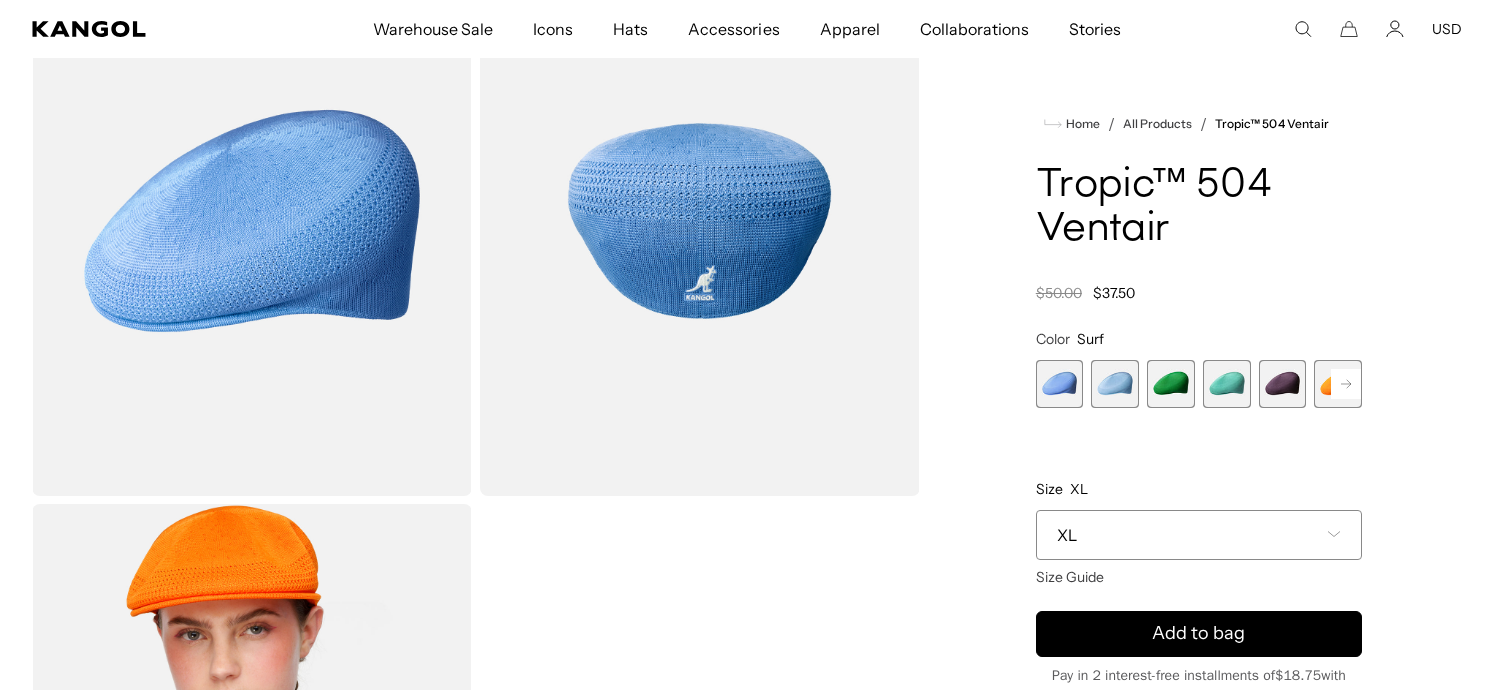 click at bounding box center (1115, 384) 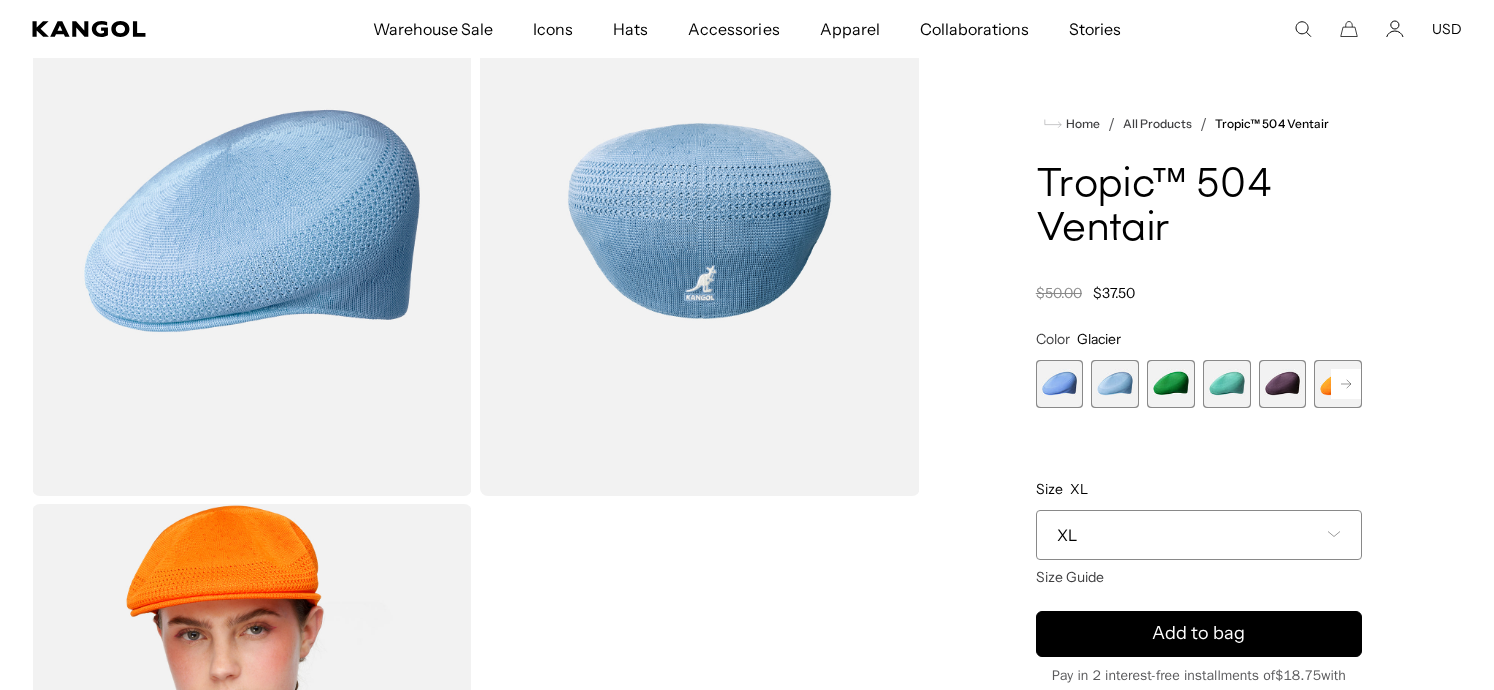 scroll, scrollTop: 0, scrollLeft: 0, axis: both 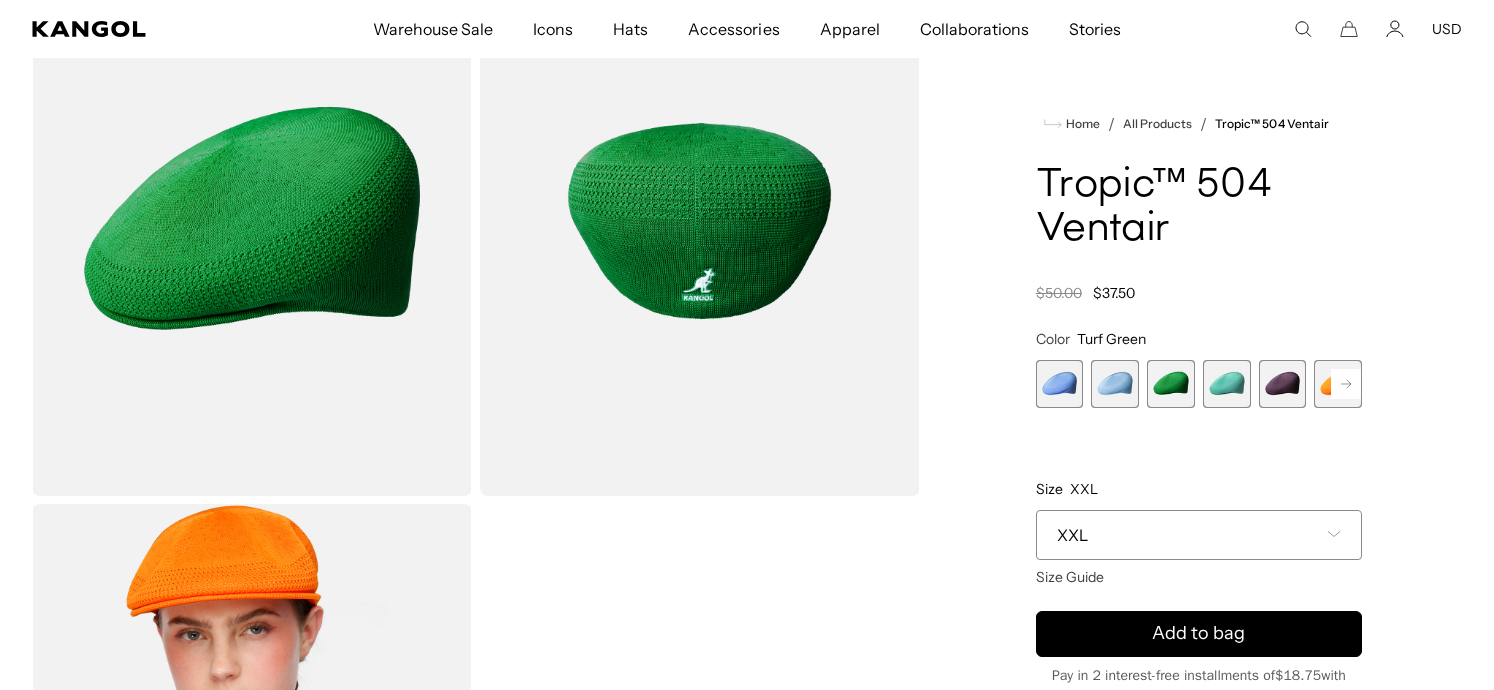 click at bounding box center [1283, 384] 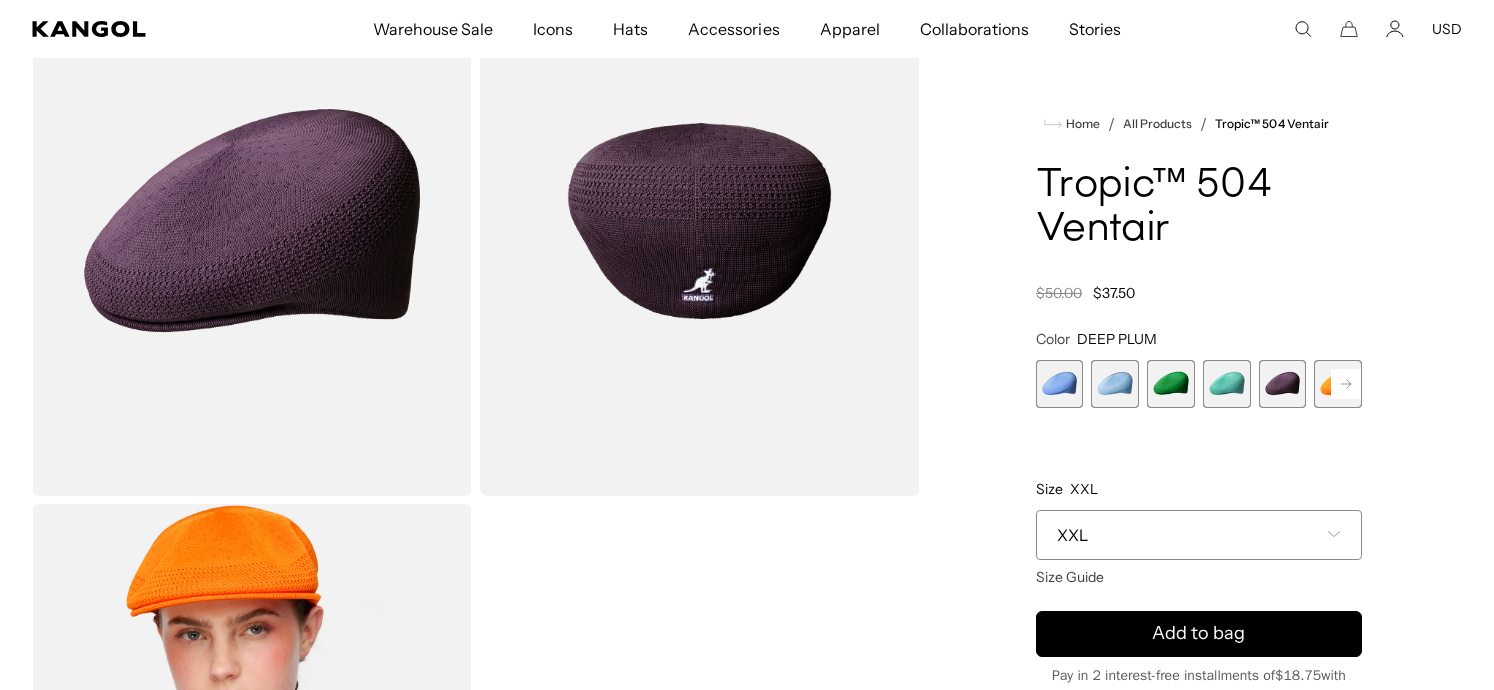 scroll, scrollTop: 0, scrollLeft: 0, axis: both 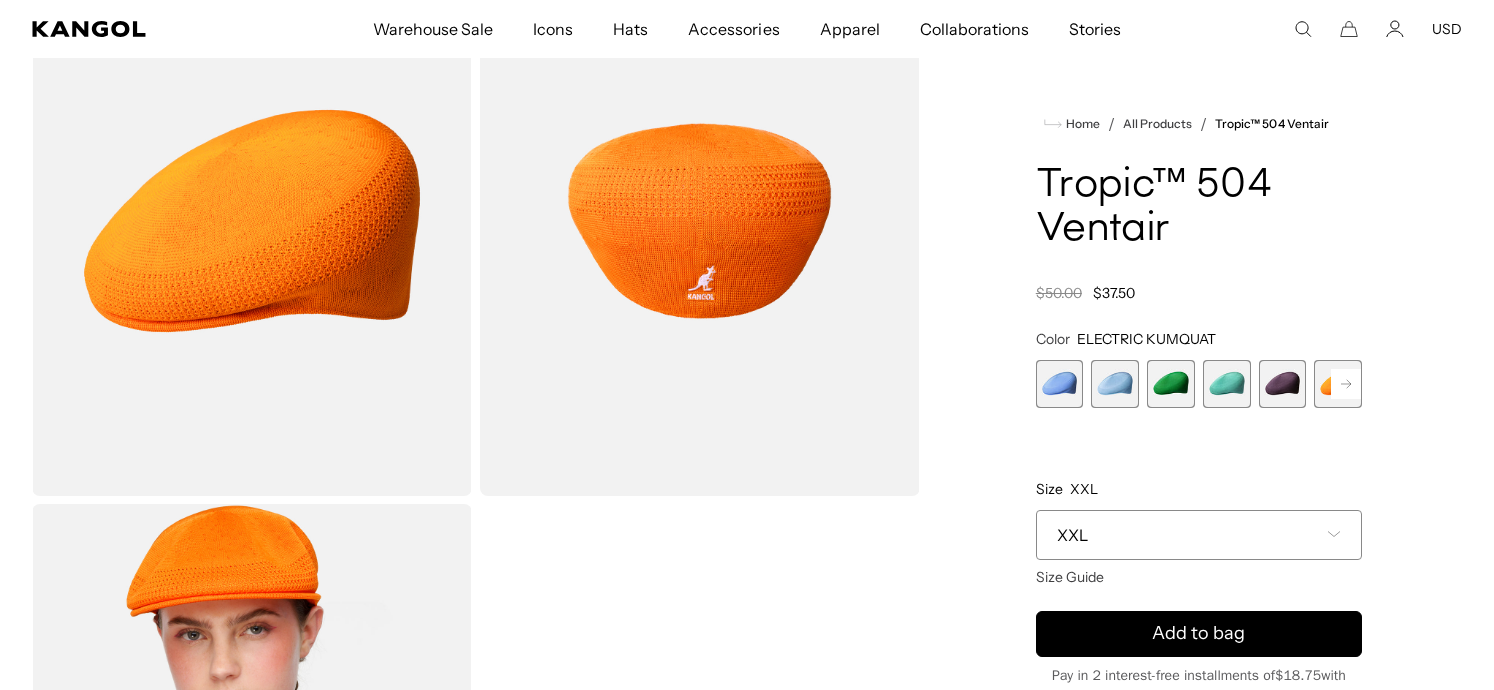 click 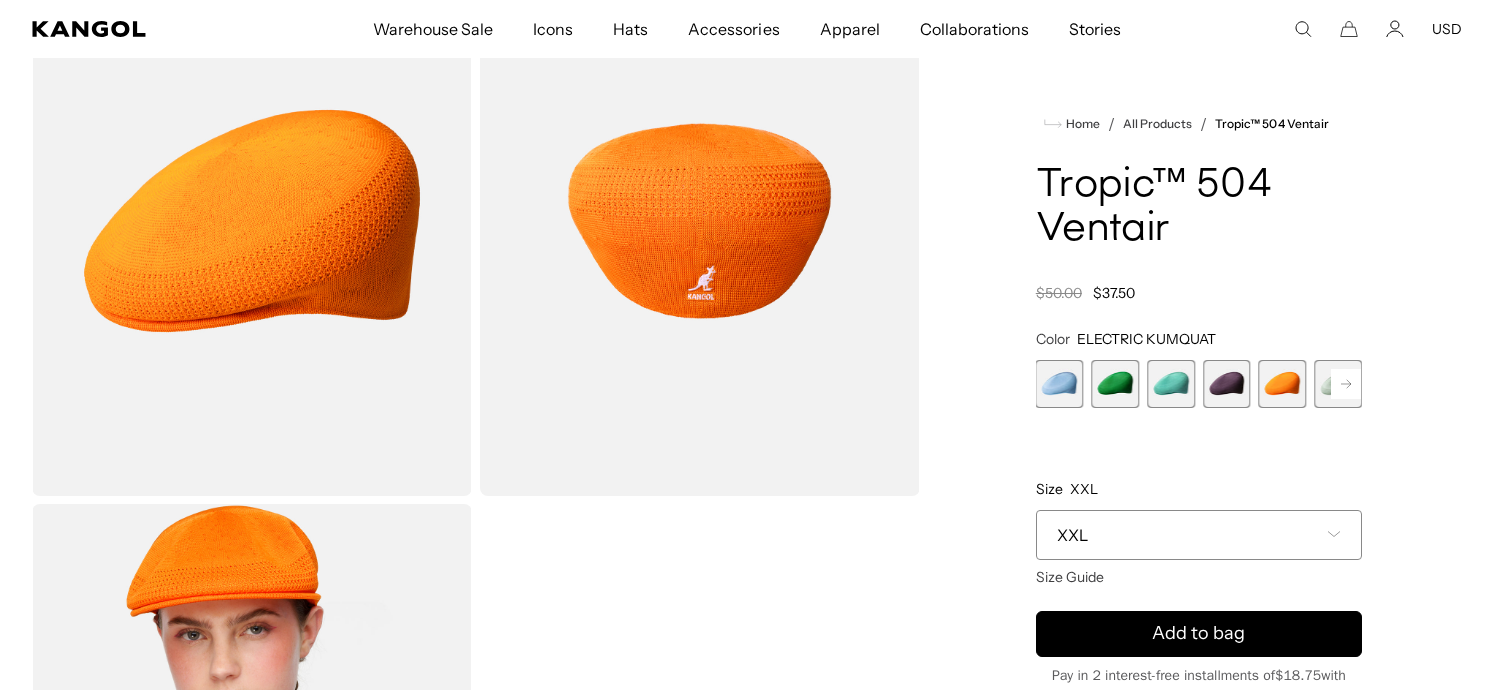 scroll, scrollTop: 0, scrollLeft: 0, axis: both 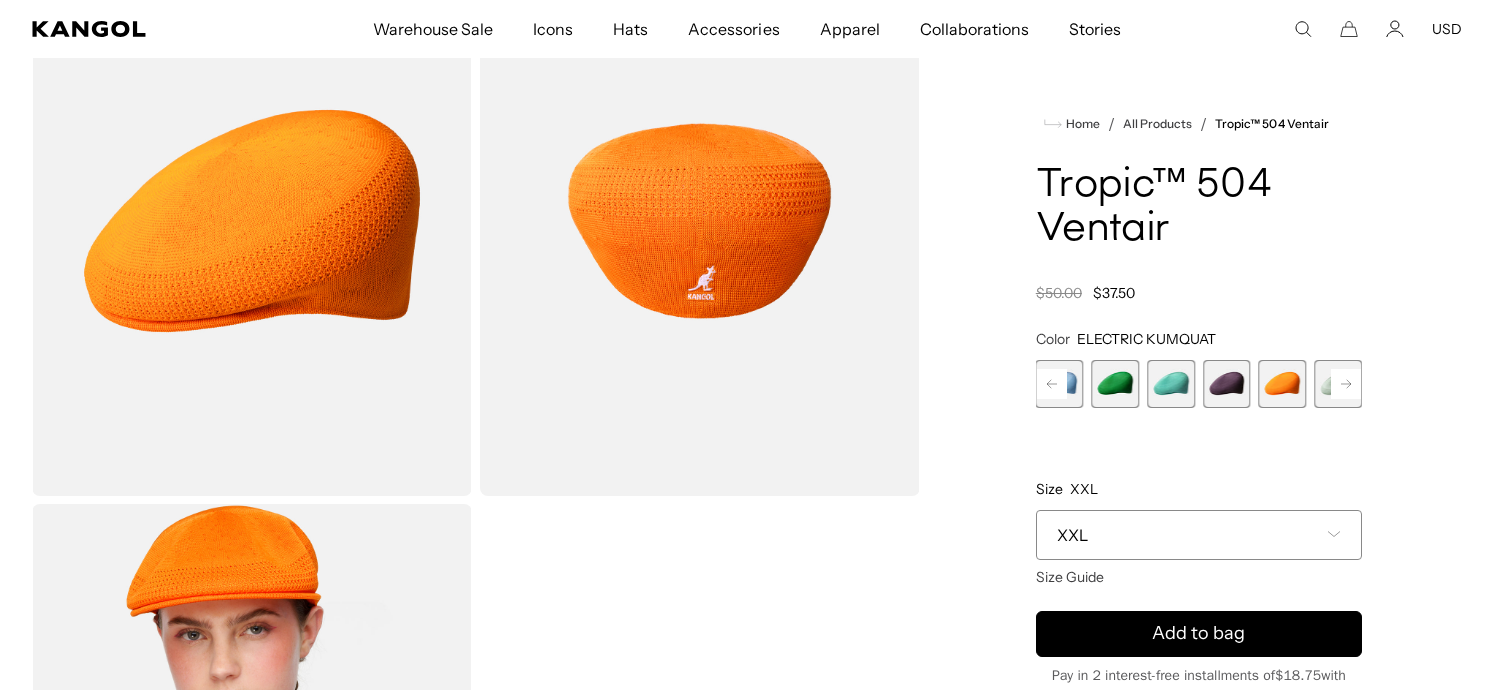 click 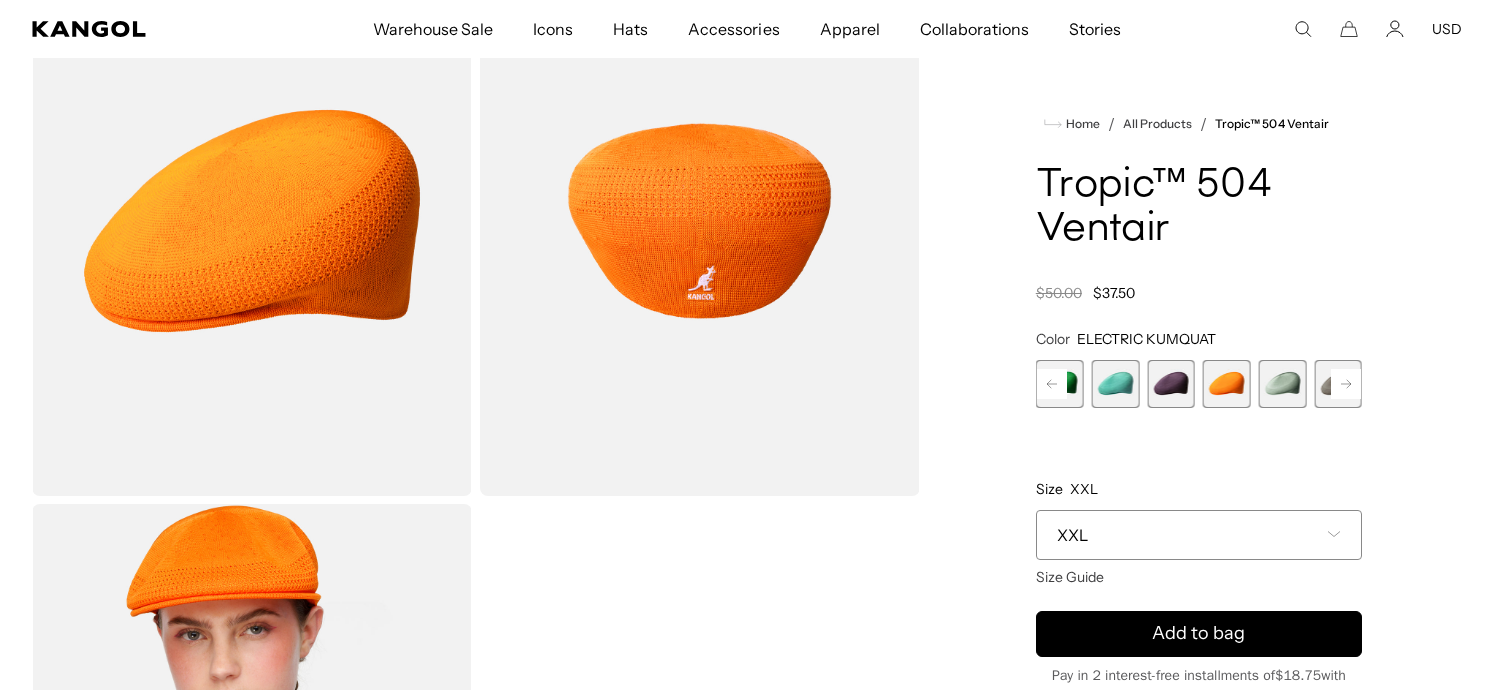 click 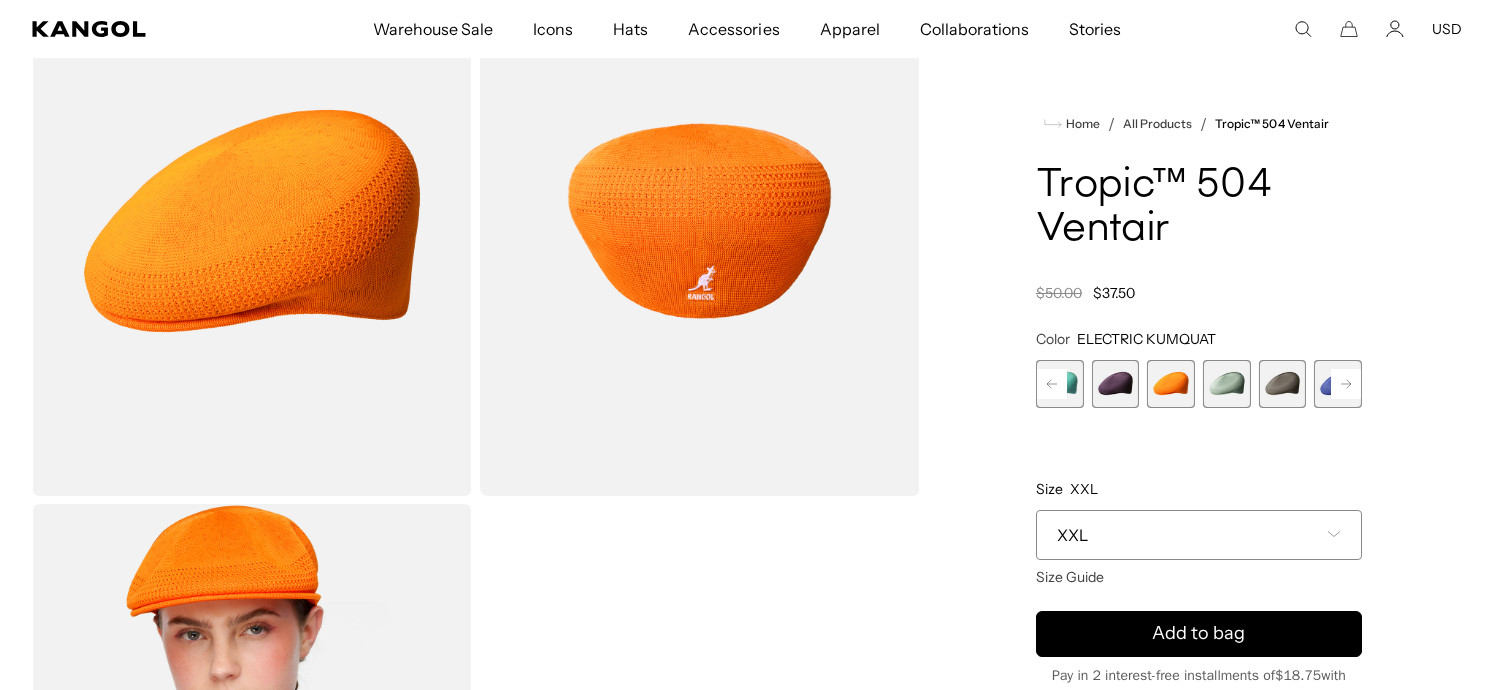click 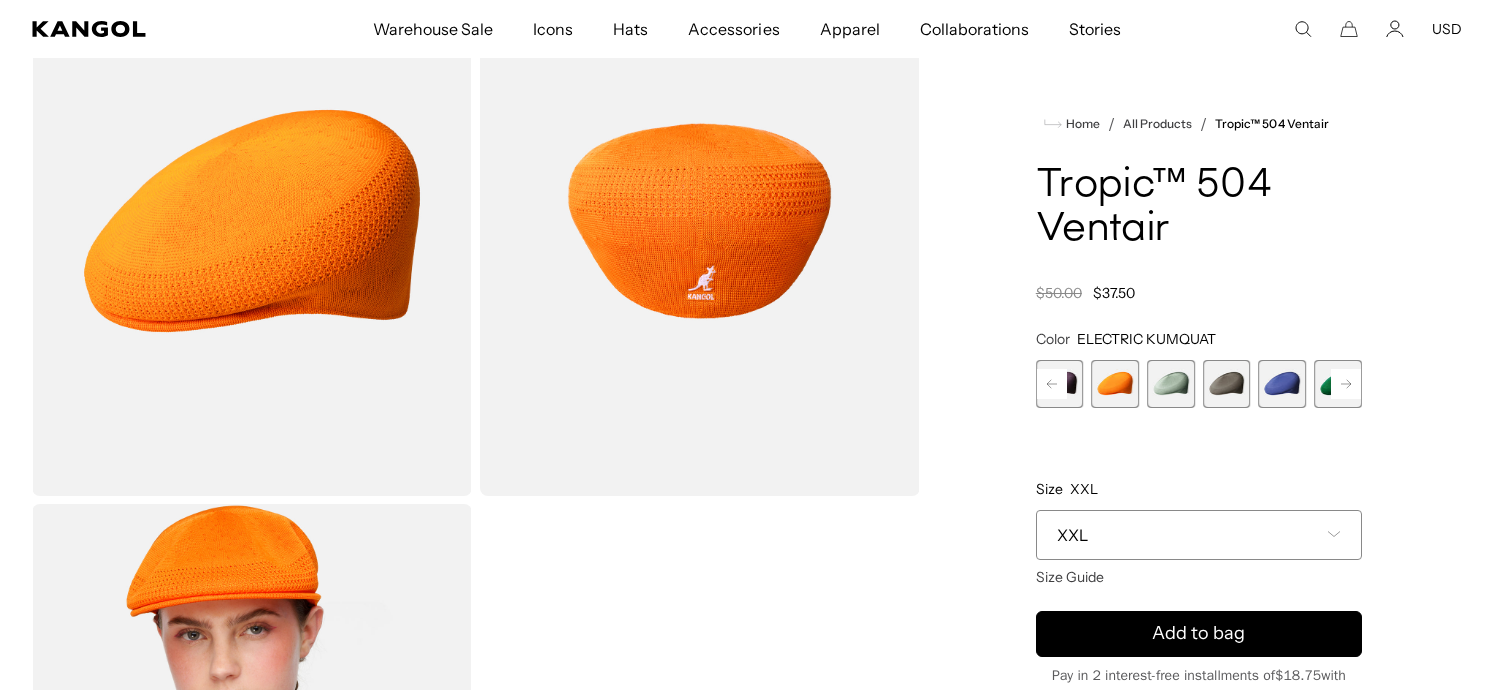 click at bounding box center [1171, 384] 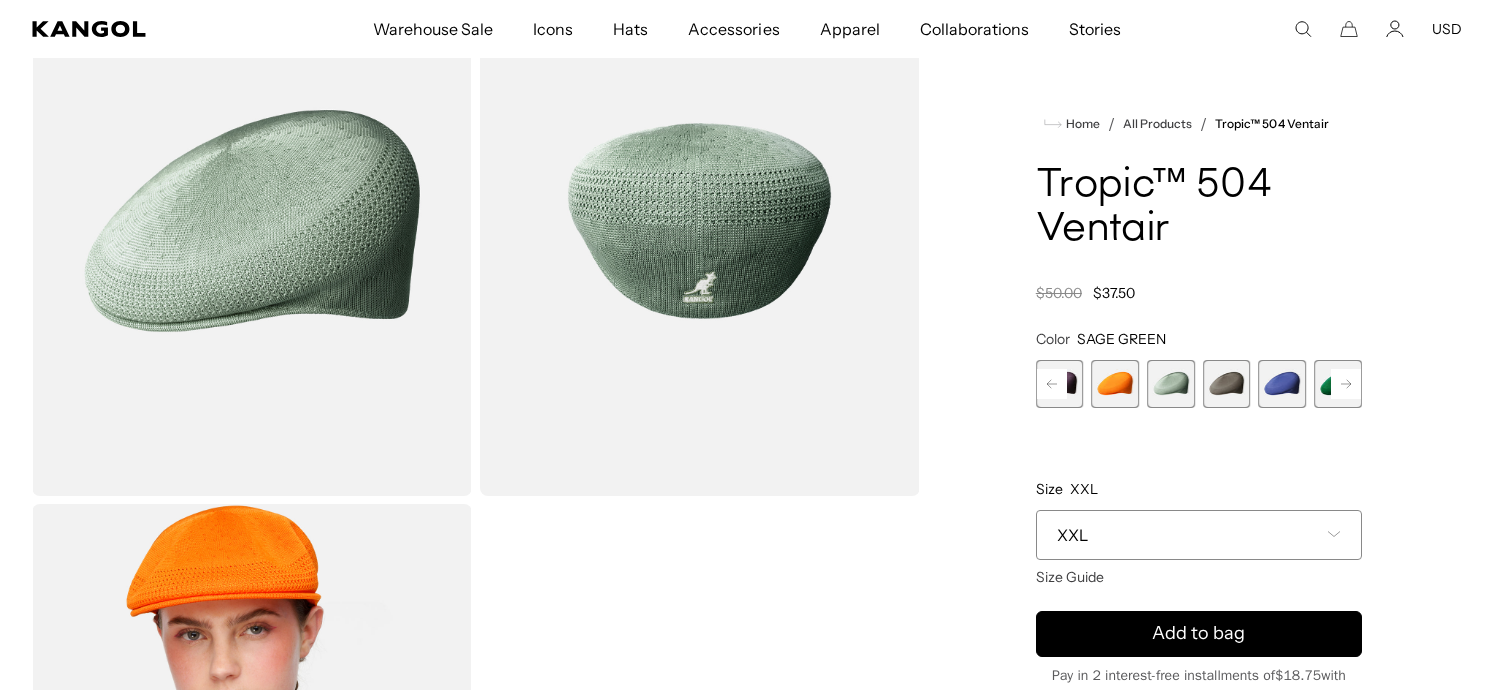 scroll, scrollTop: 0, scrollLeft: 0, axis: both 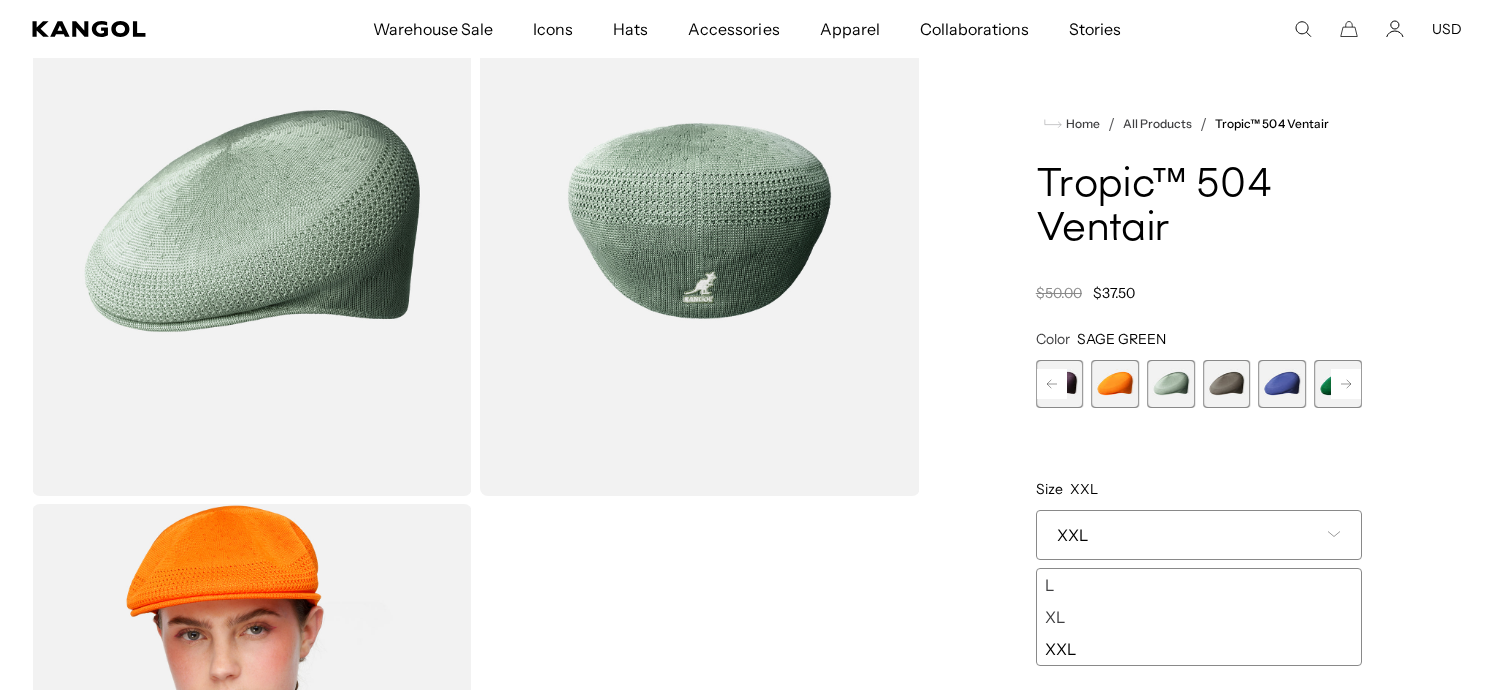 click on "XL" at bounding box center [1199, 617] 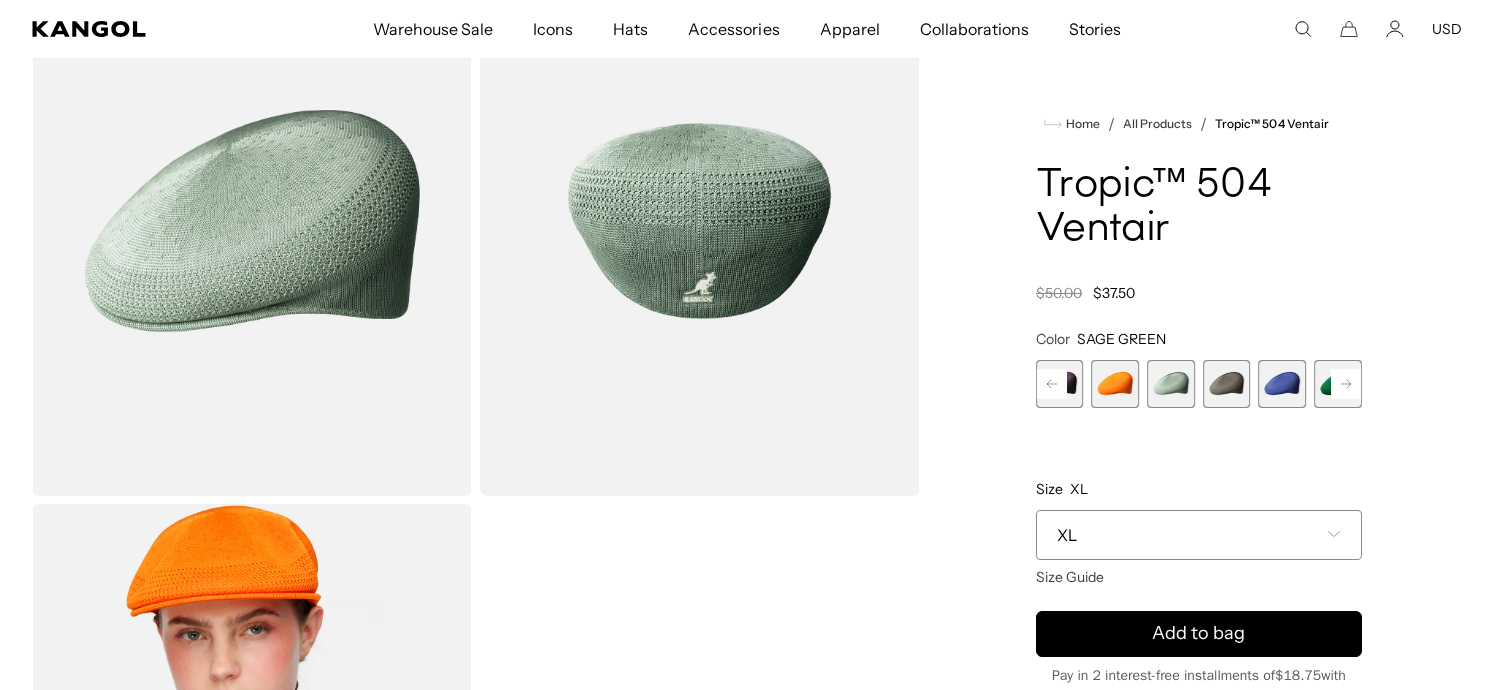 scroll, scrollTop: 0, scrollLeft: 0, axis: both 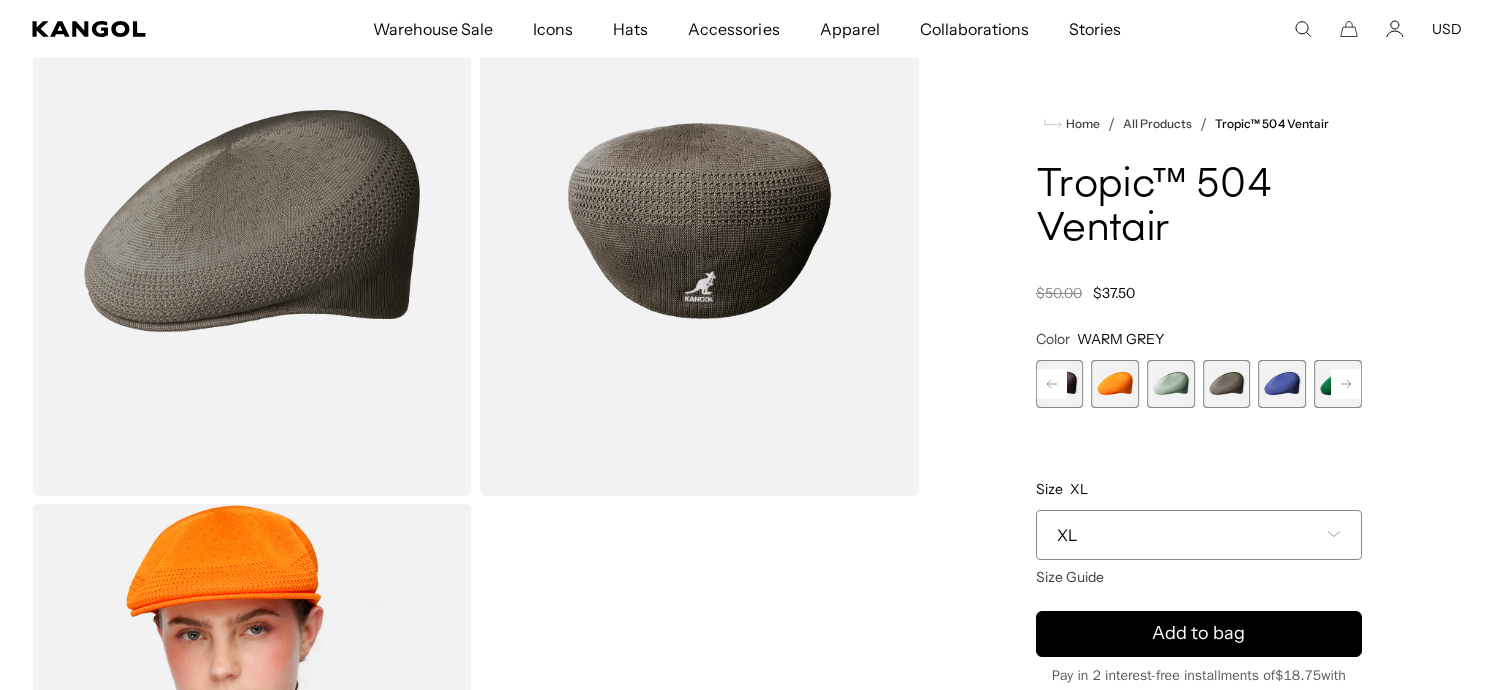 click at bounding box center [1283, 384] 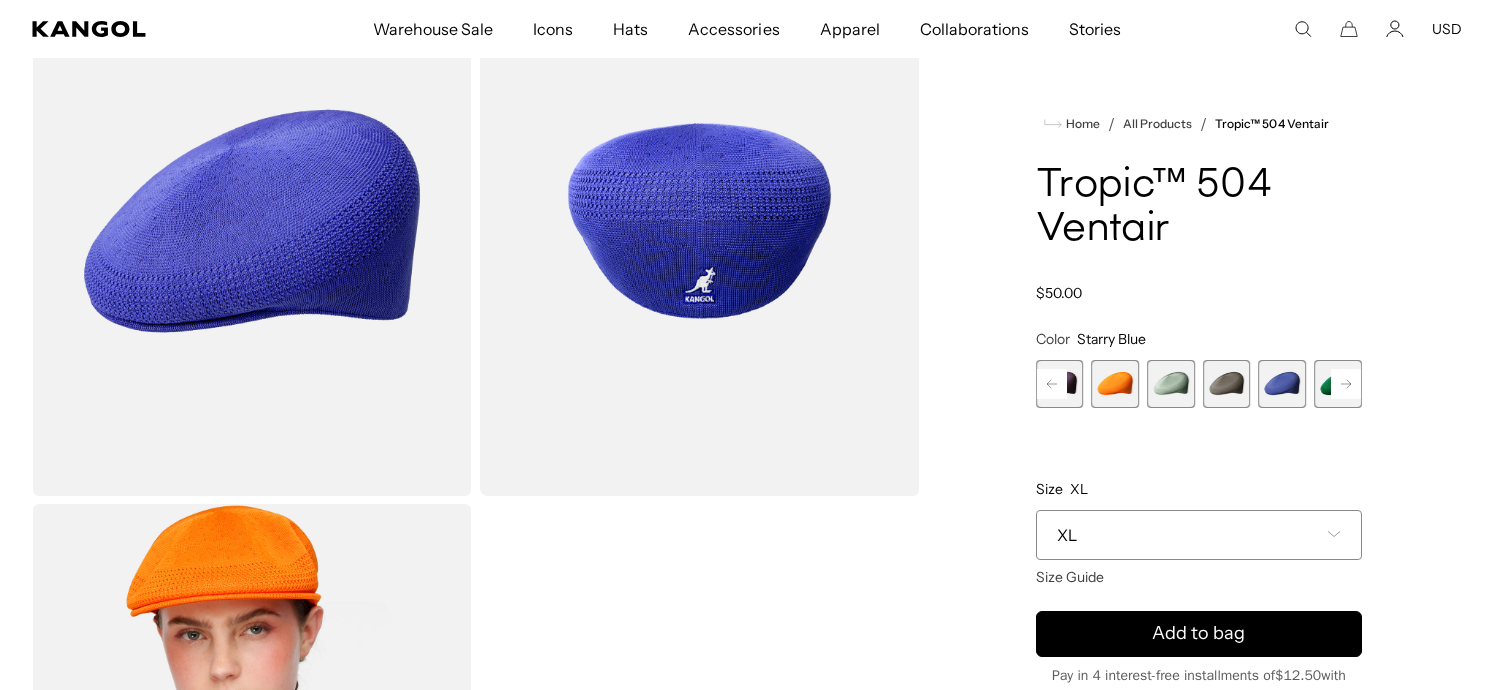 scroll, scrollTop: 0, scrollLeft: 412, axis: horizontal 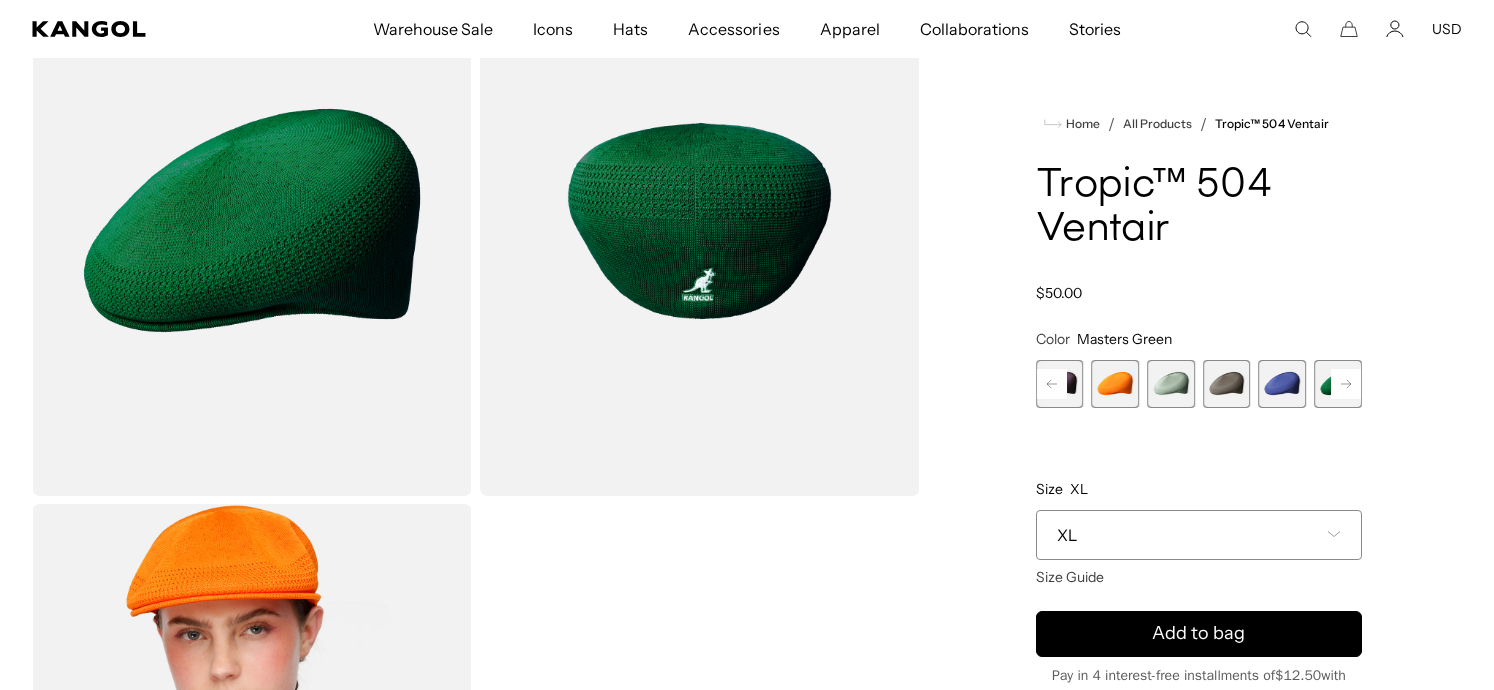 click at bounding box center (1338, 384) 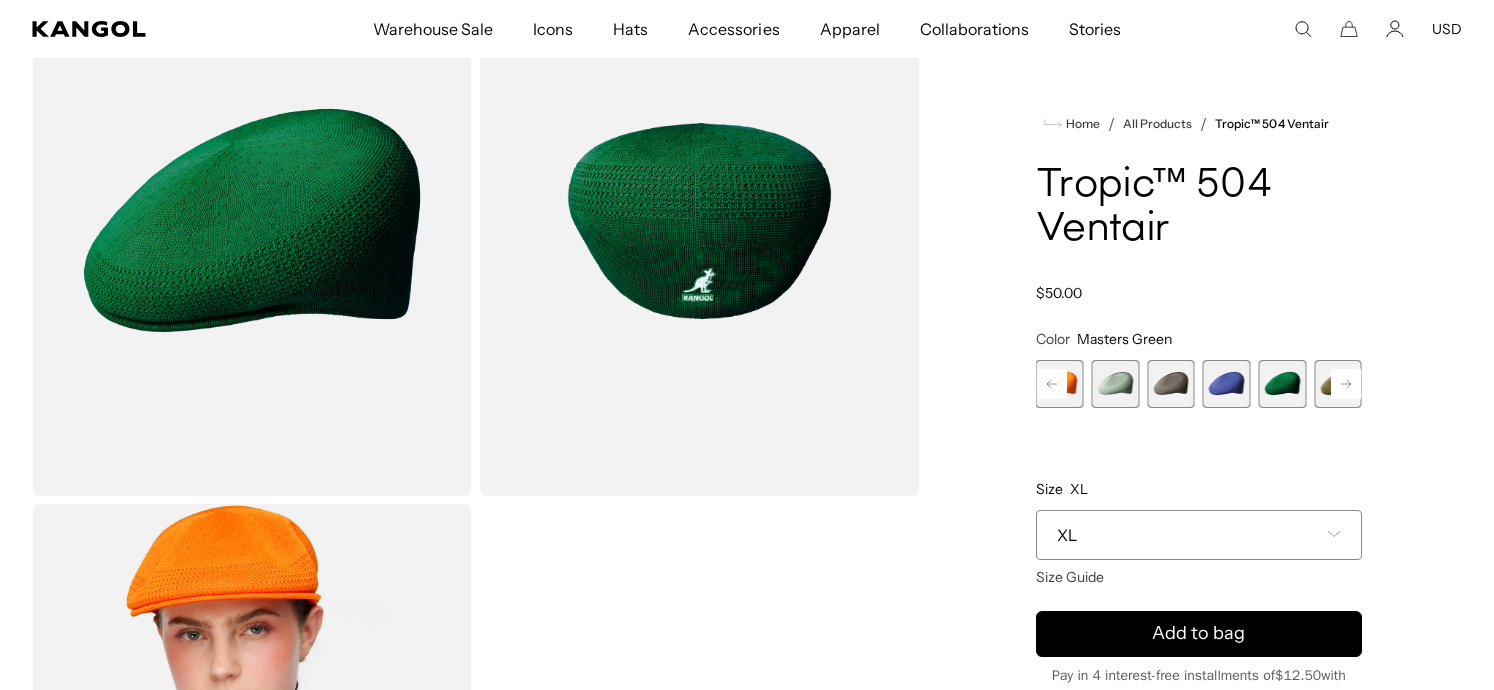 click 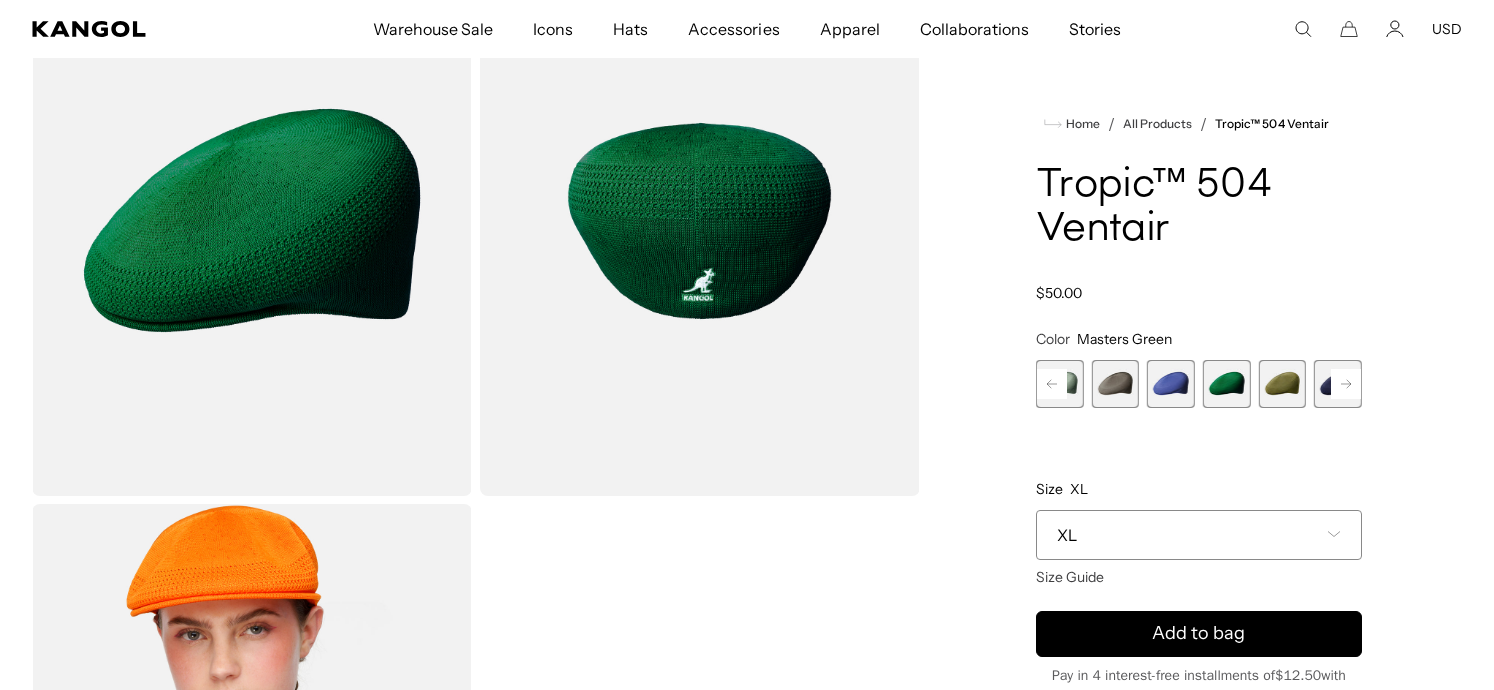 click 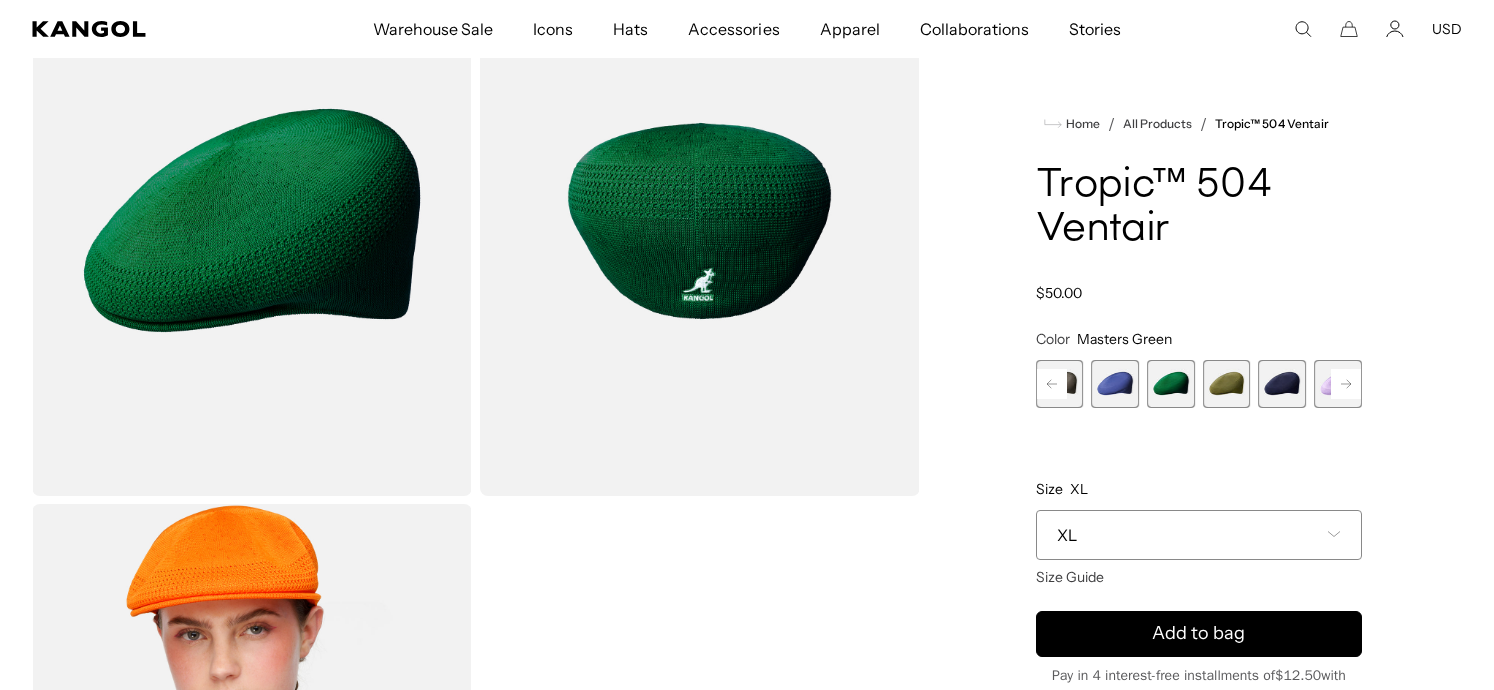 click 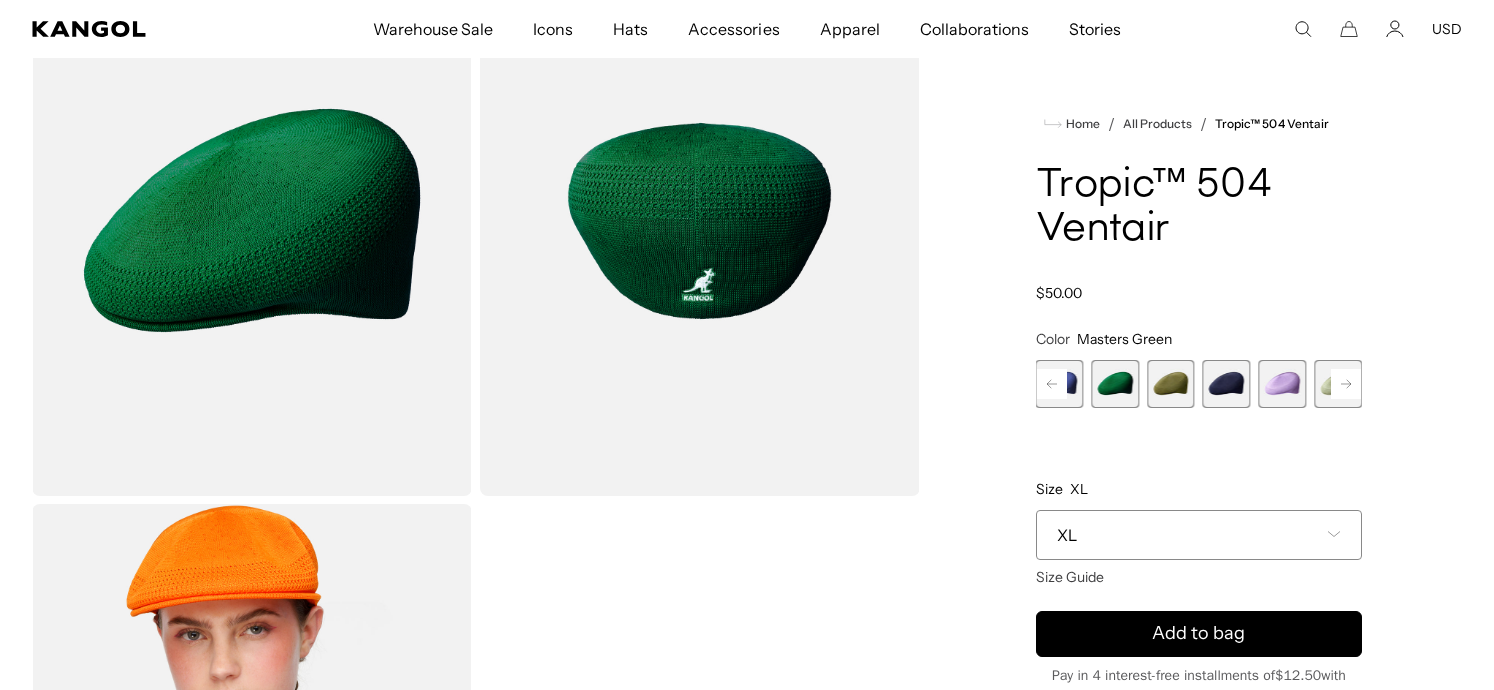 scroll, scrollTop: 0, scrollLeft: 0, axis: both 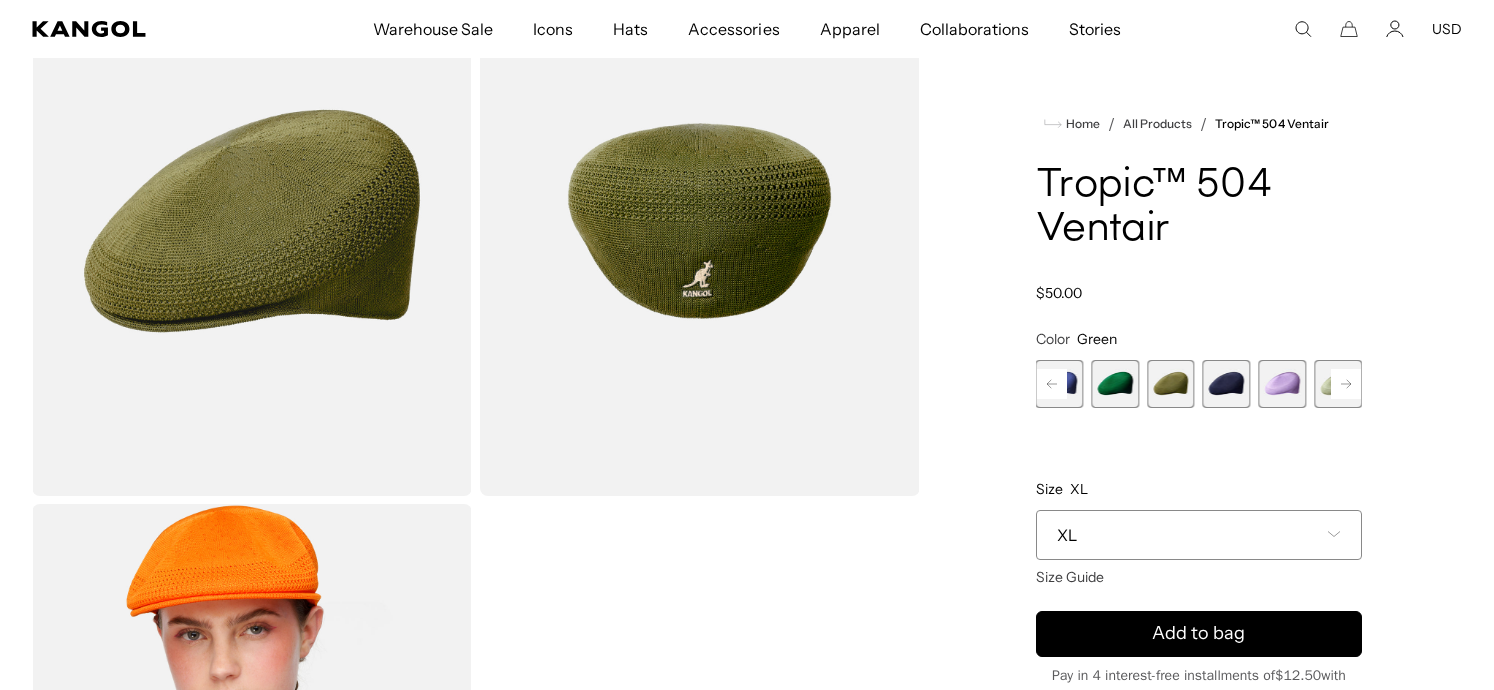 click 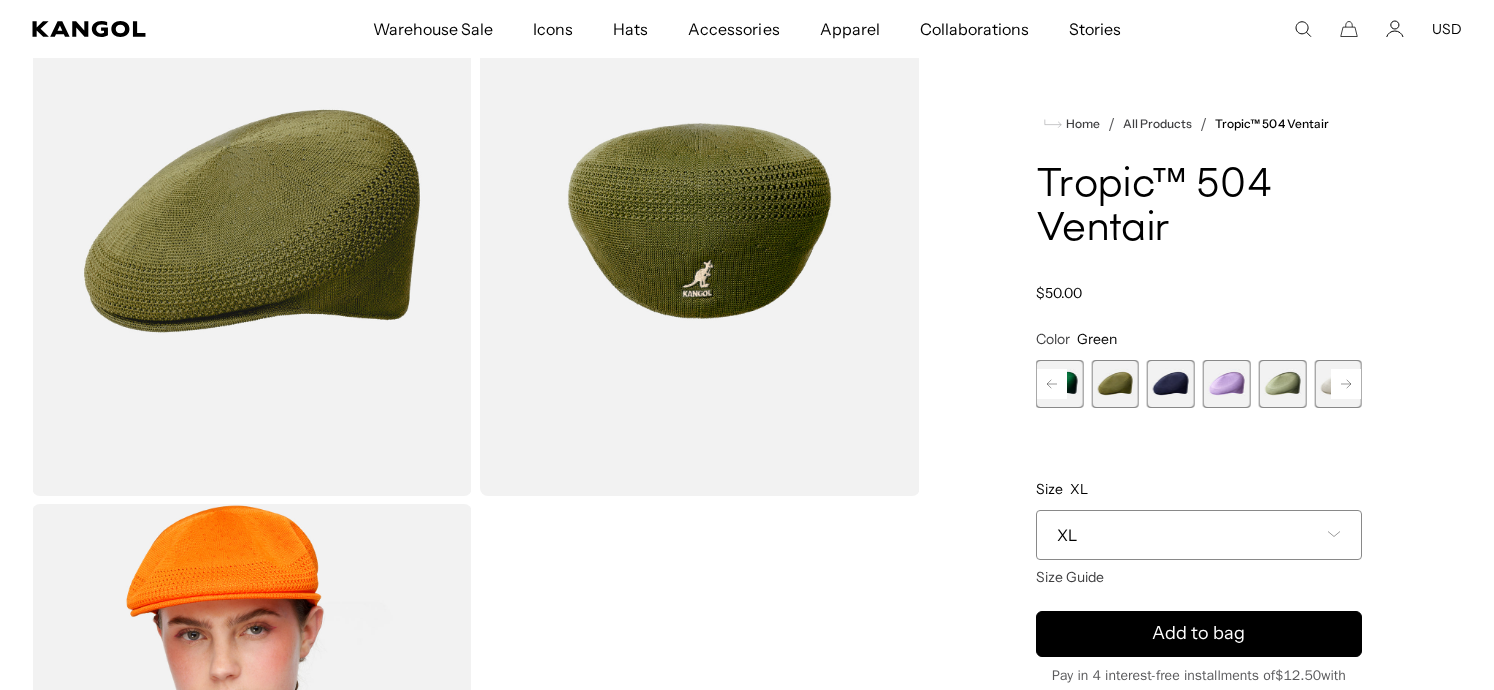 click 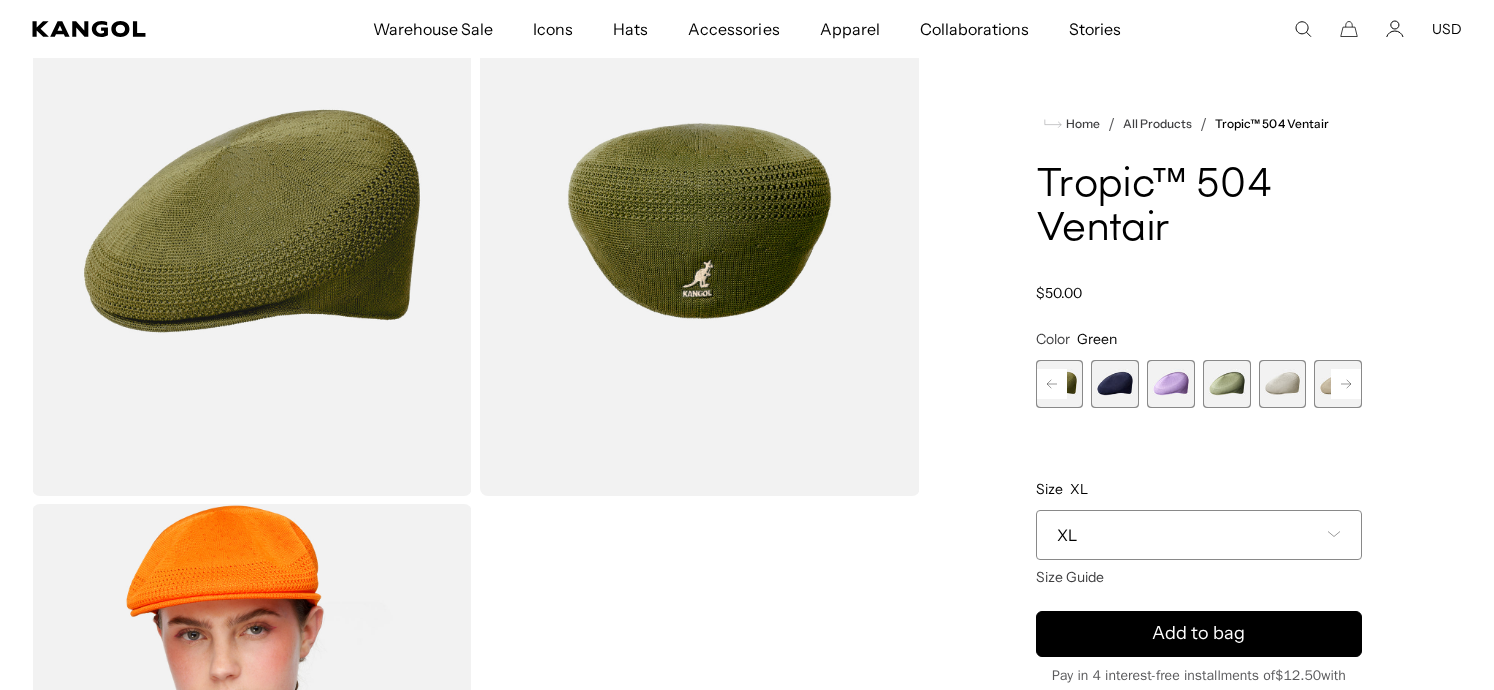 click 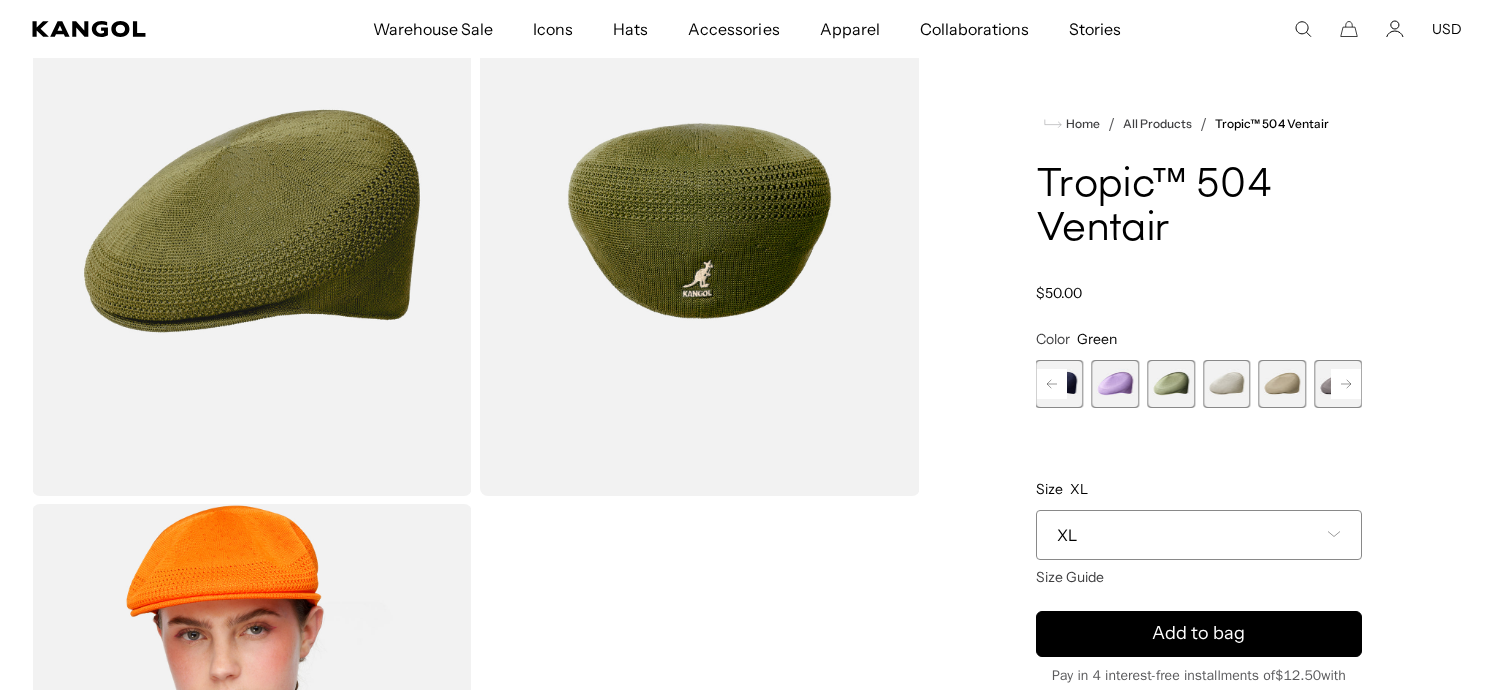click at bounding box center [1283, 384] 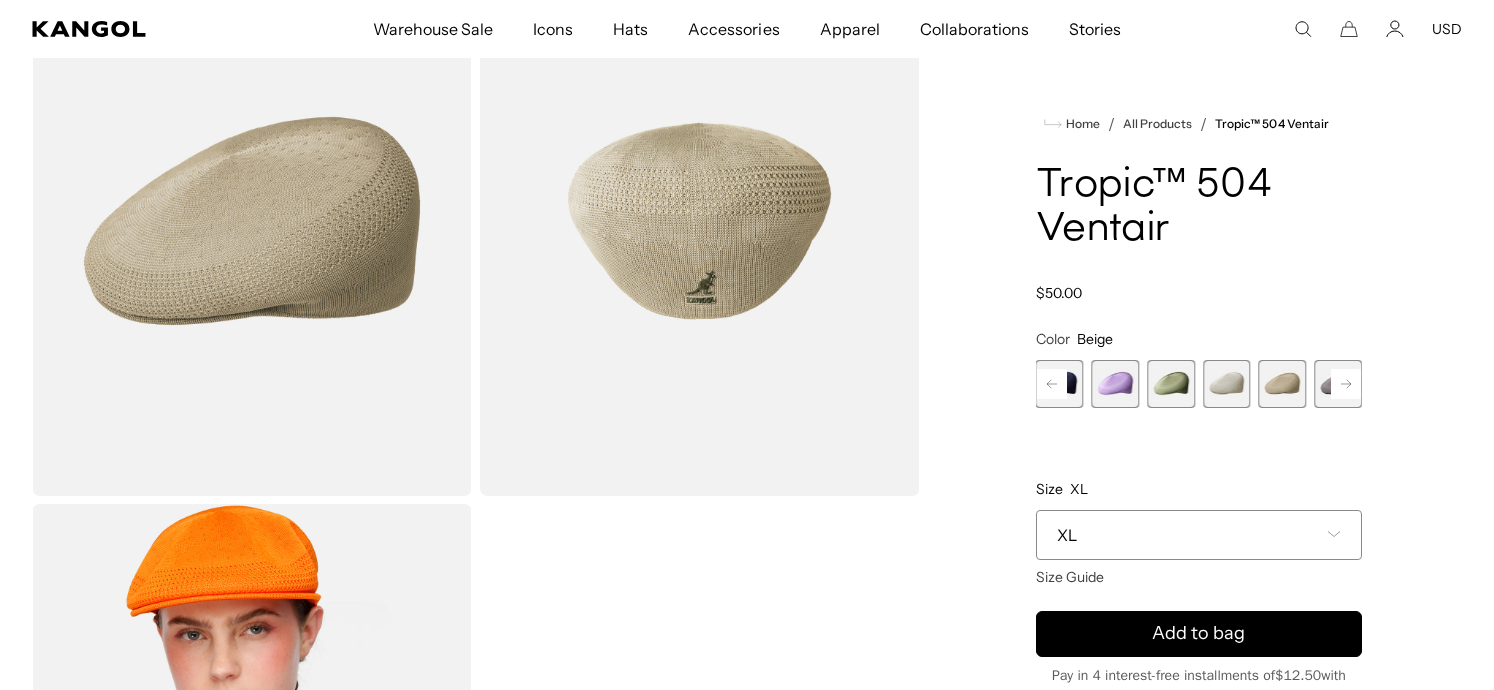 scroll, scrollTop: 0, scrollLeft: 0, axis: both 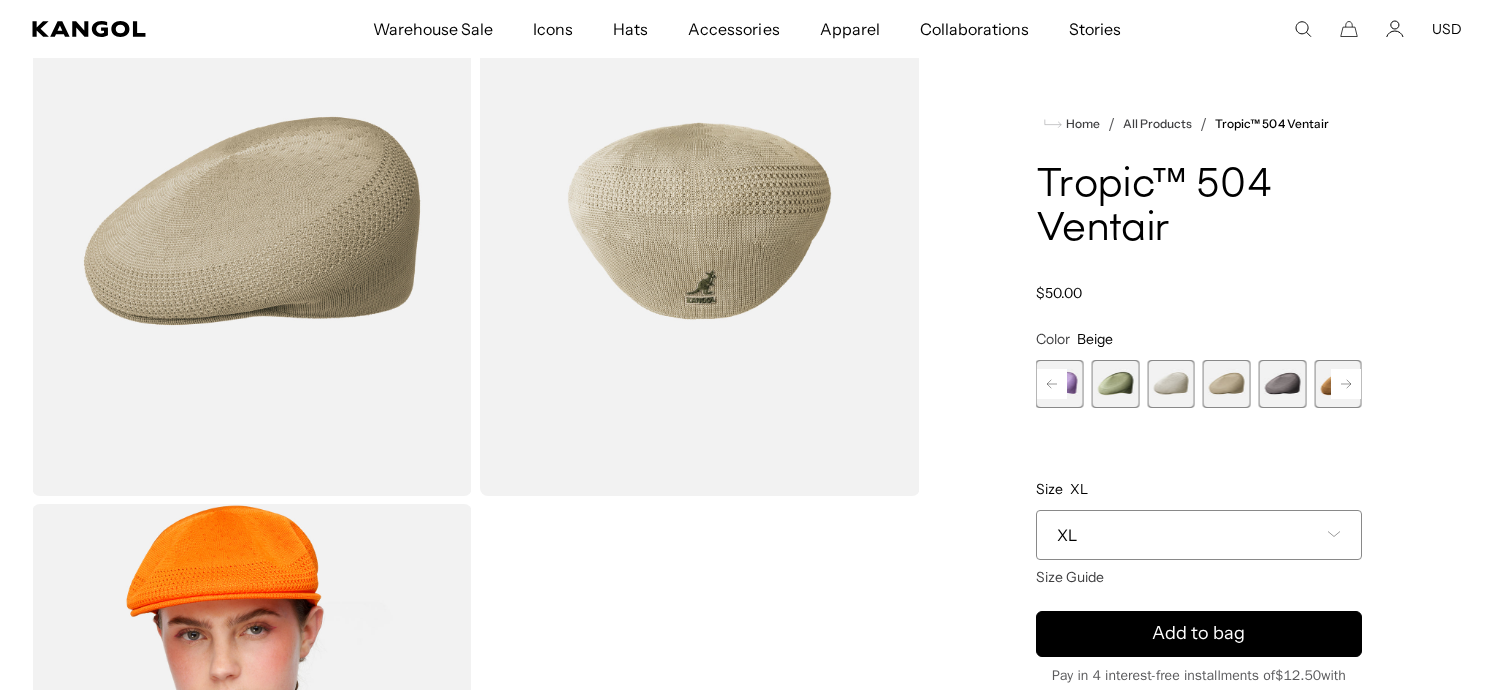 click 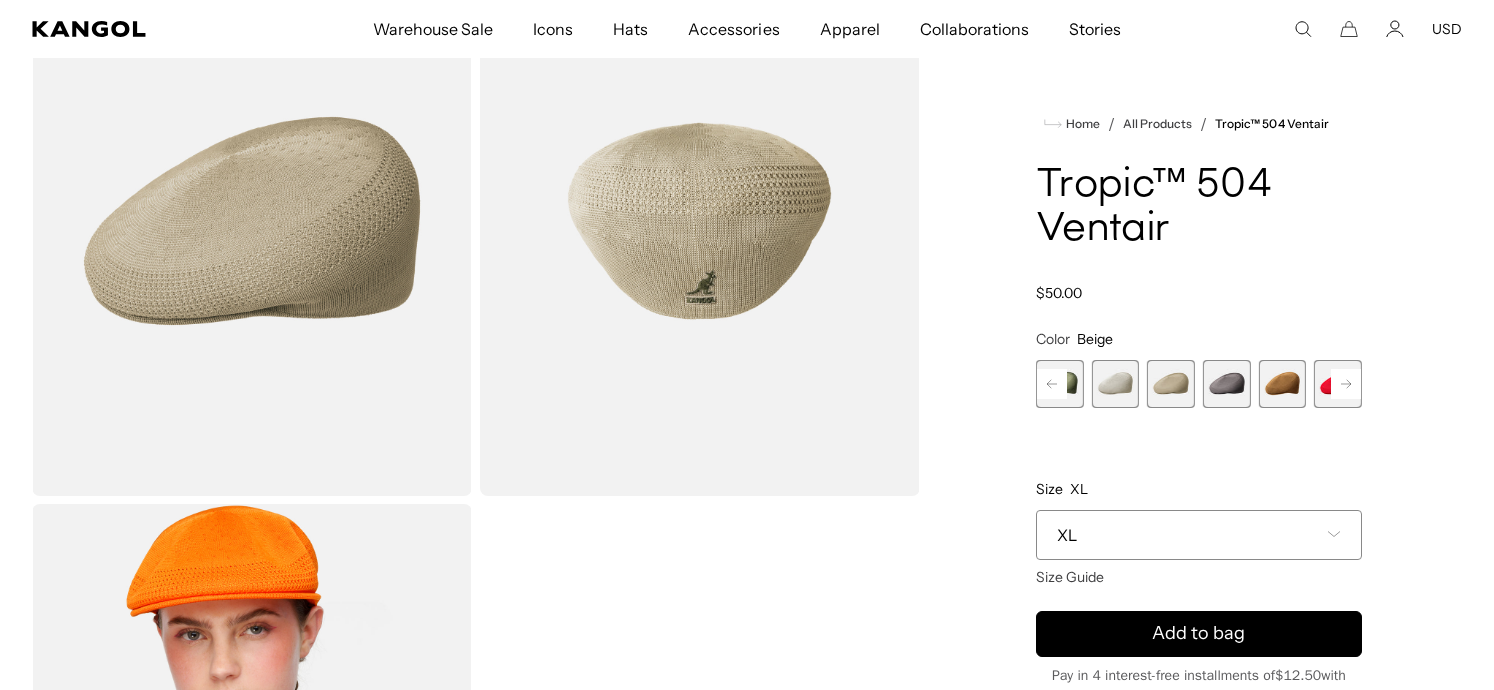 click 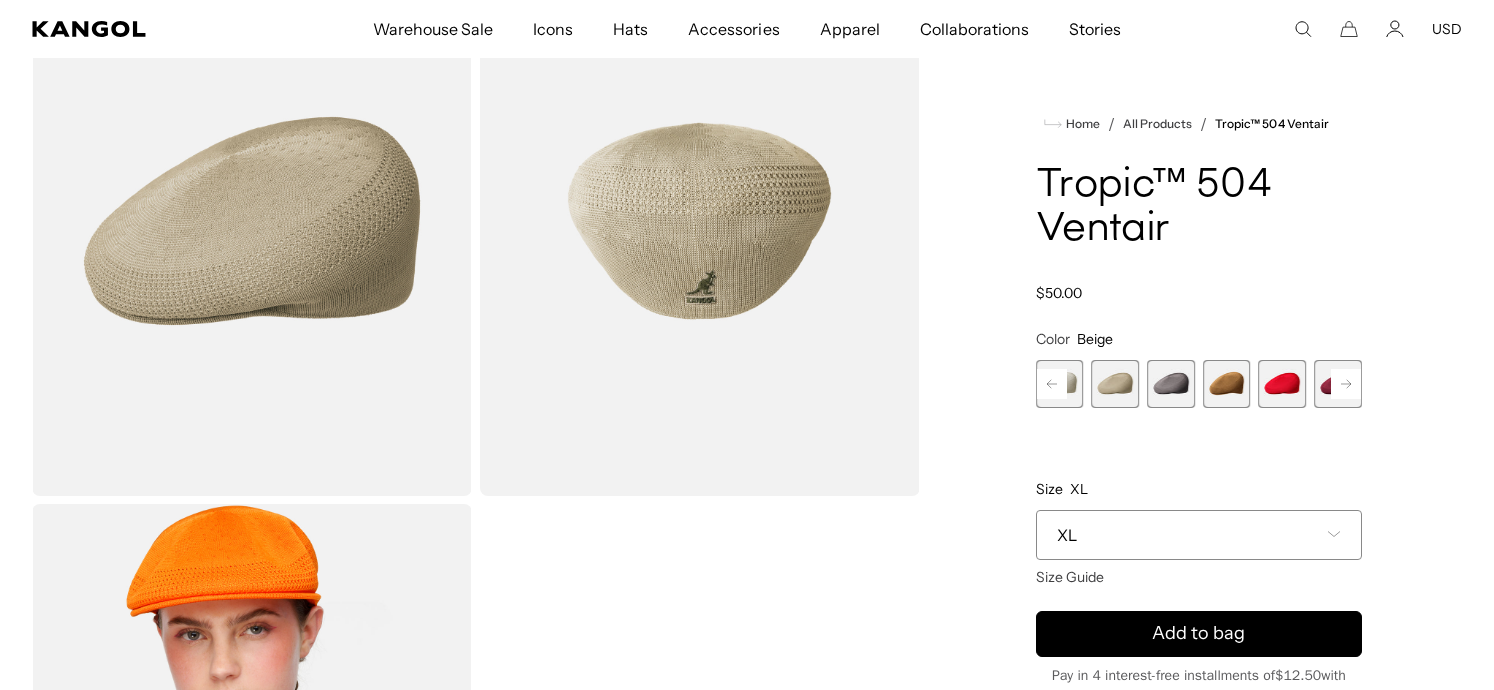 click 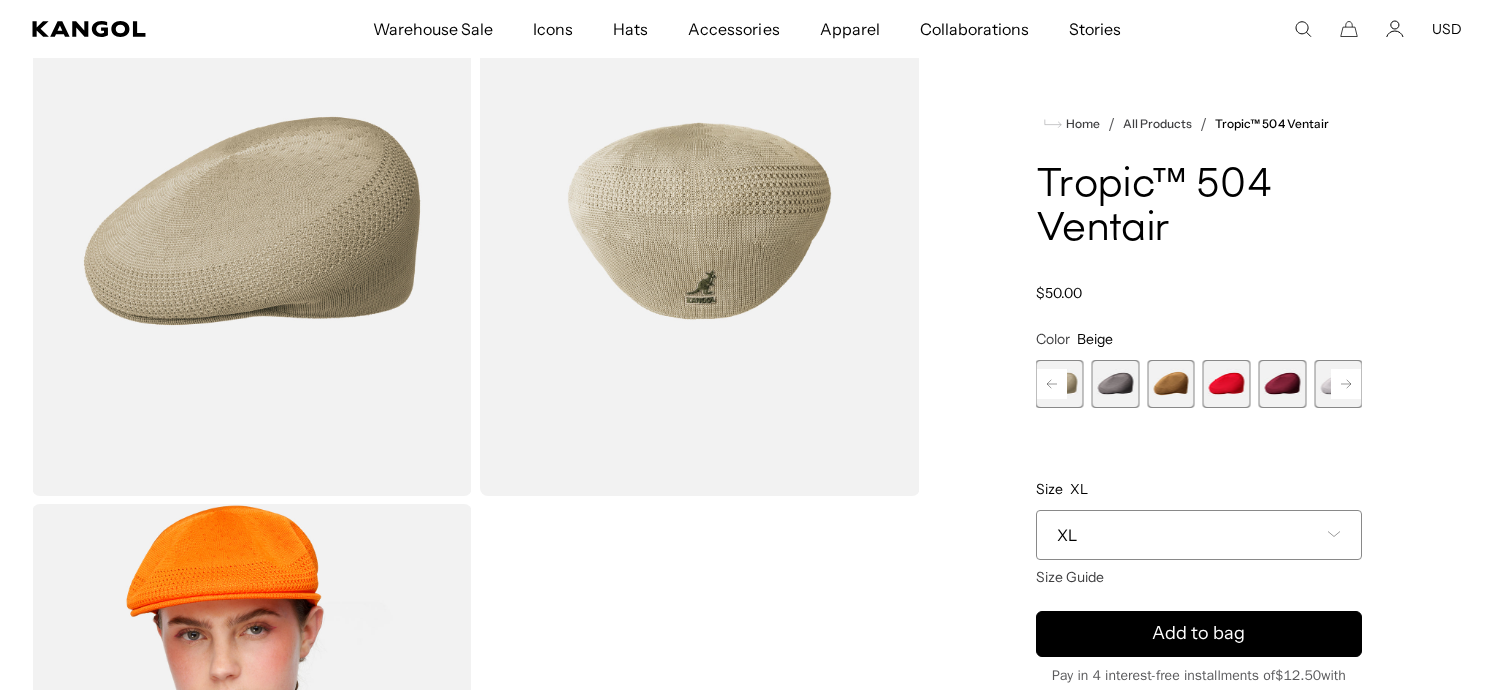 click 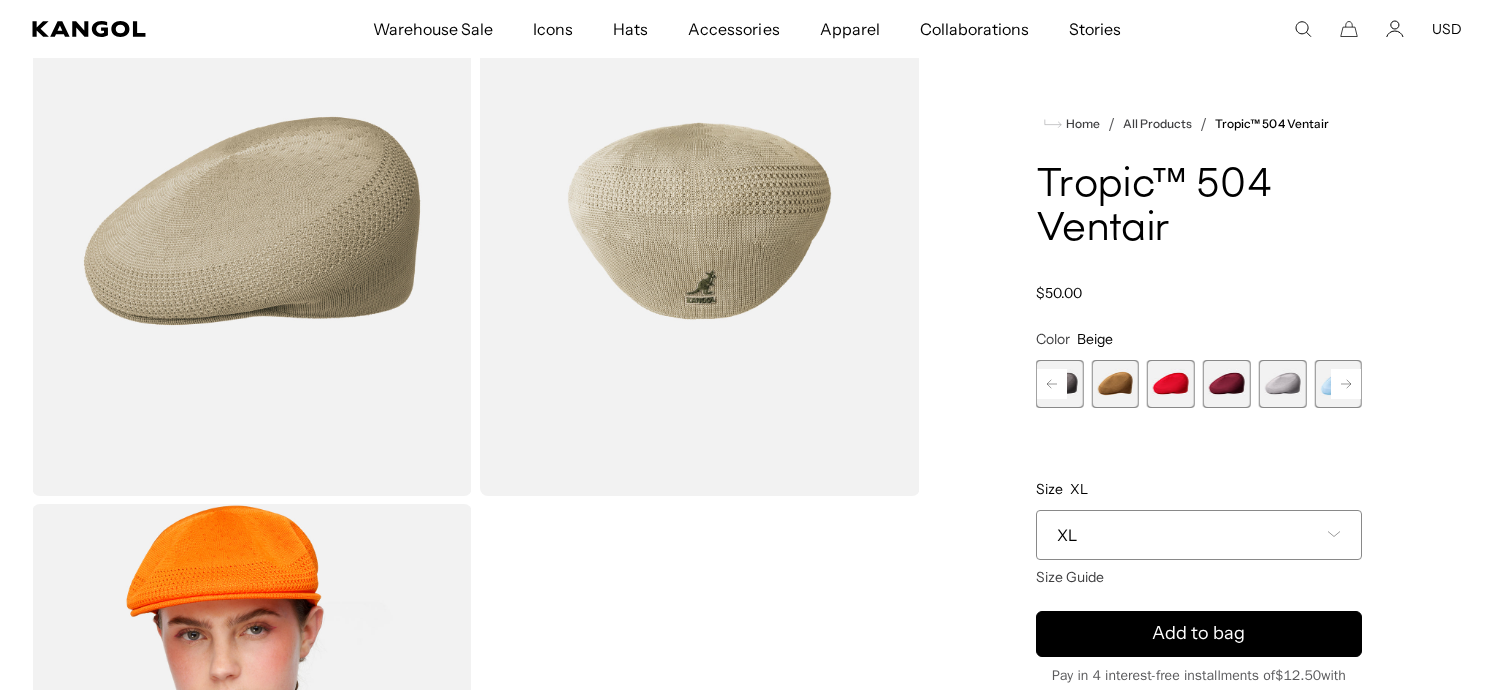 scroll, scrollTop: 0, scrollLeft: 0, axis: both 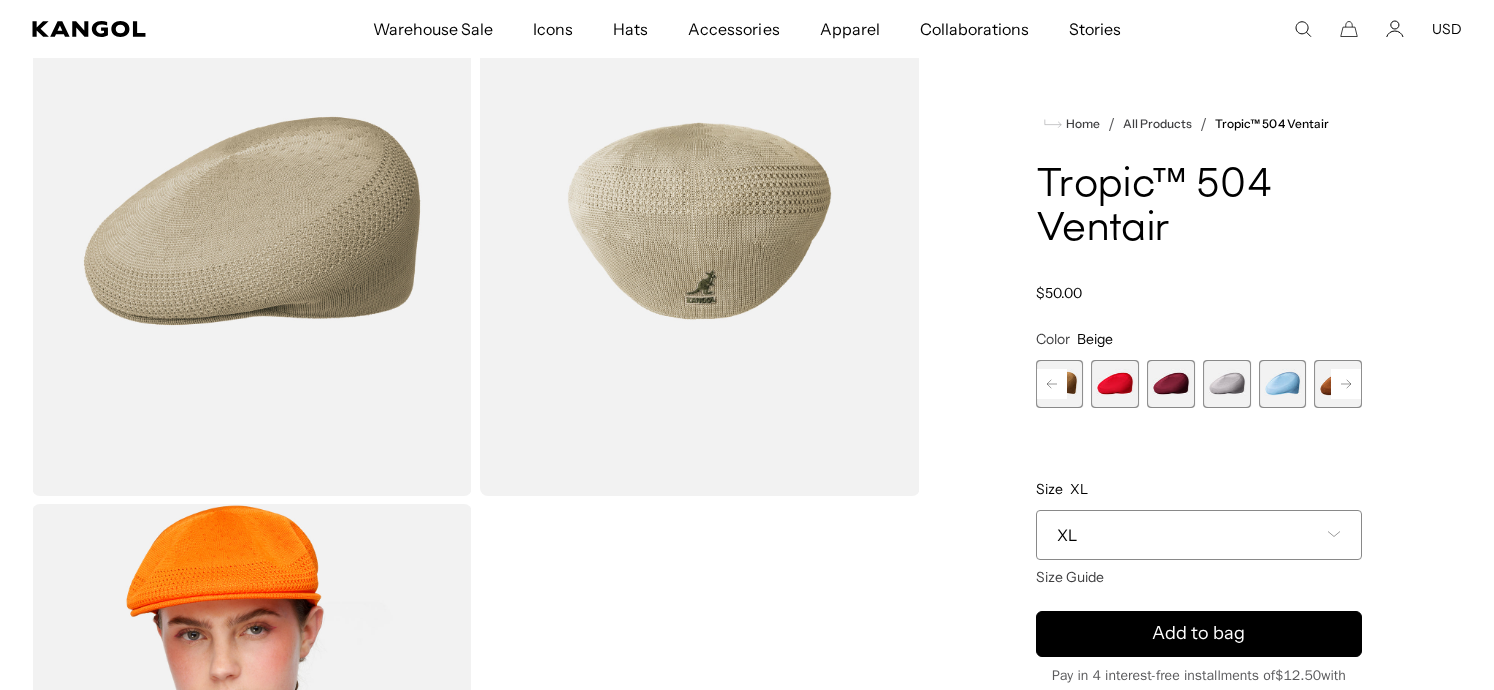click 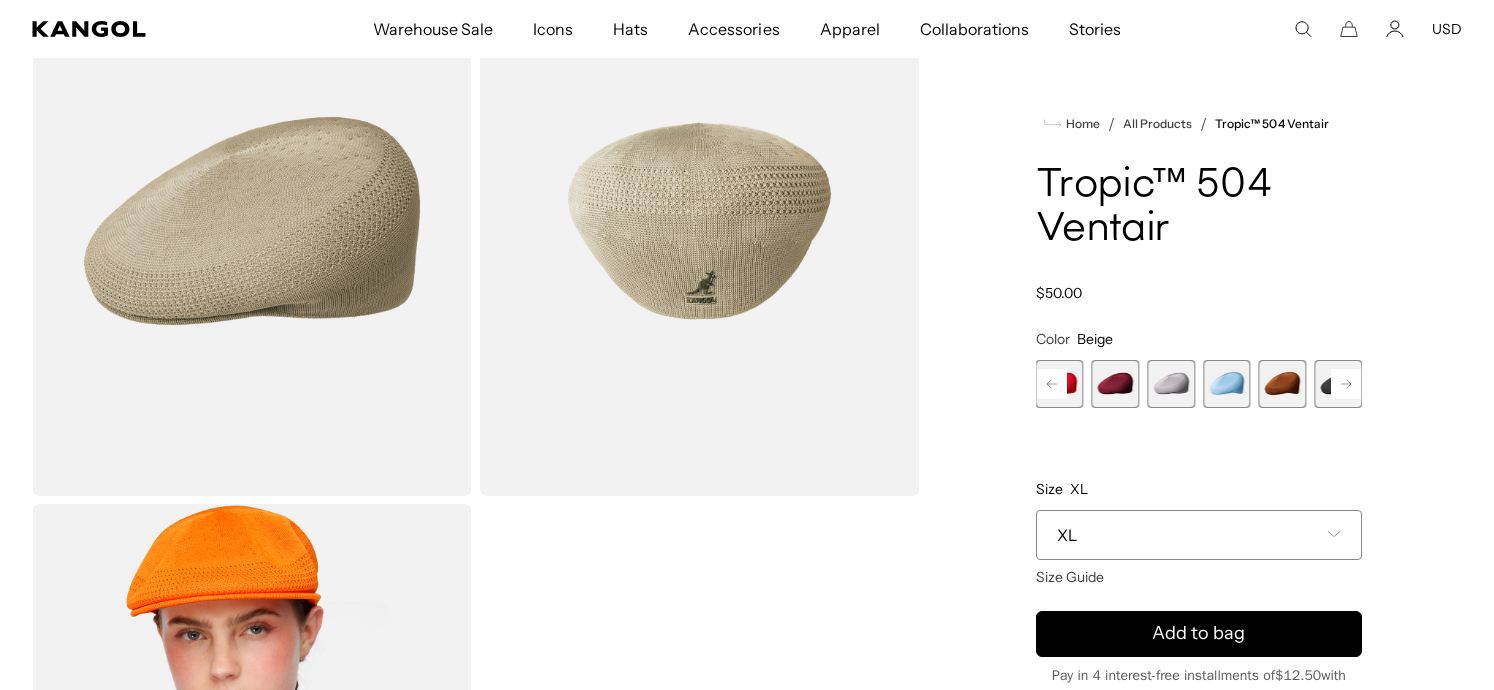click 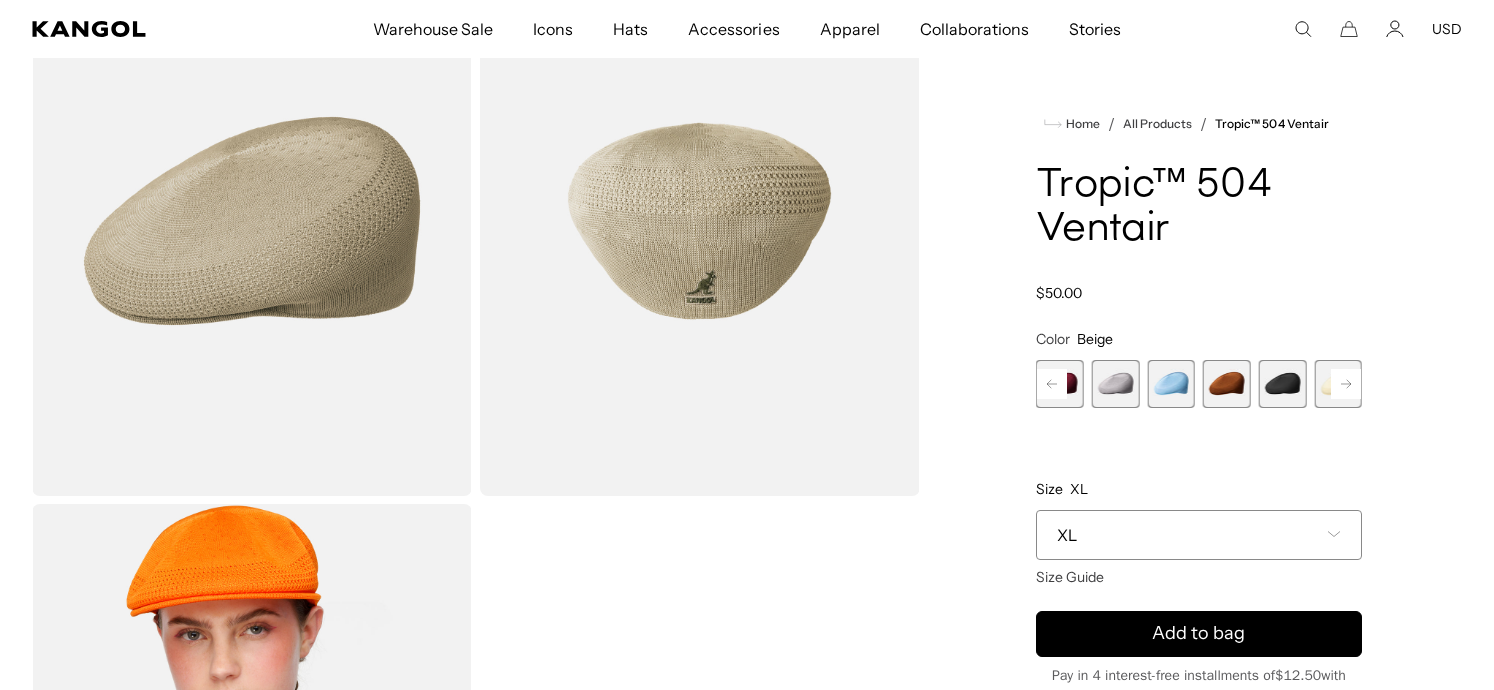scroll, scrollTop: 0, scrollLeft: 412, axis: horizontal 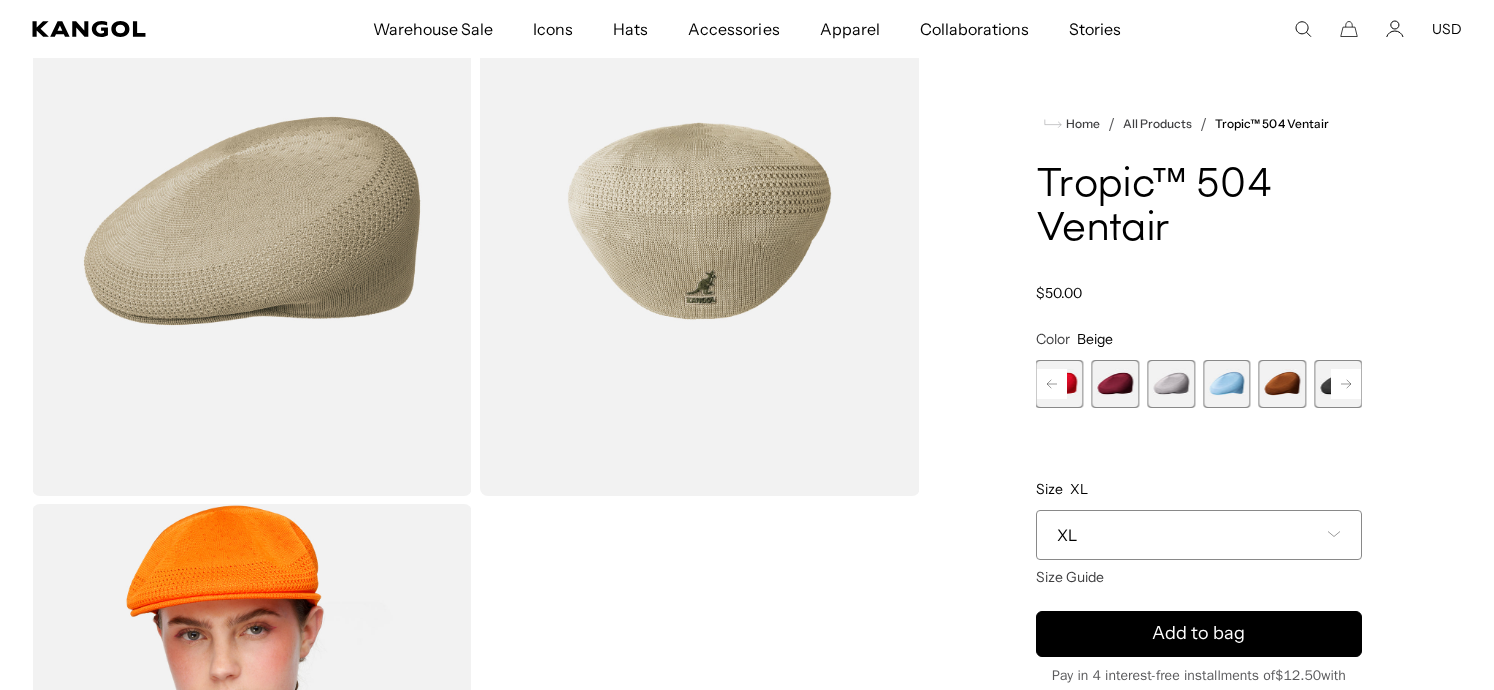 click 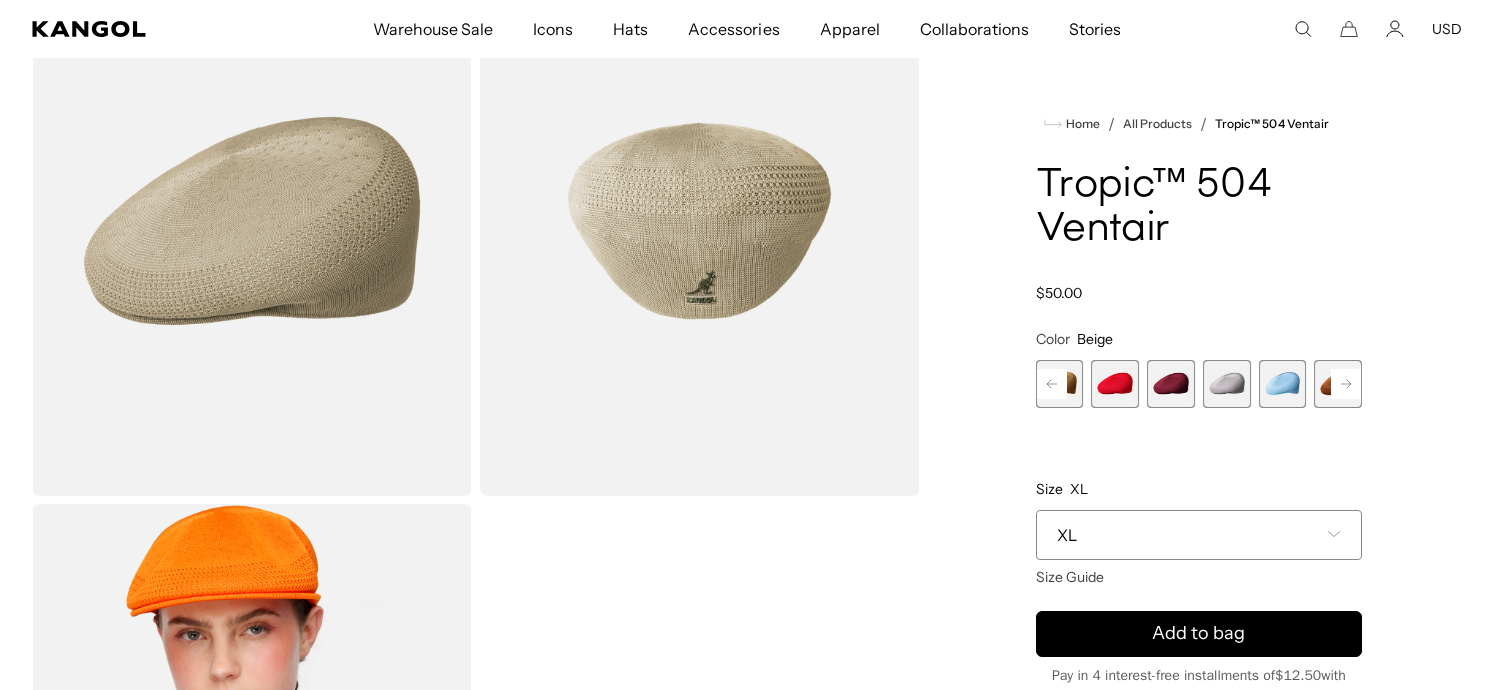 click 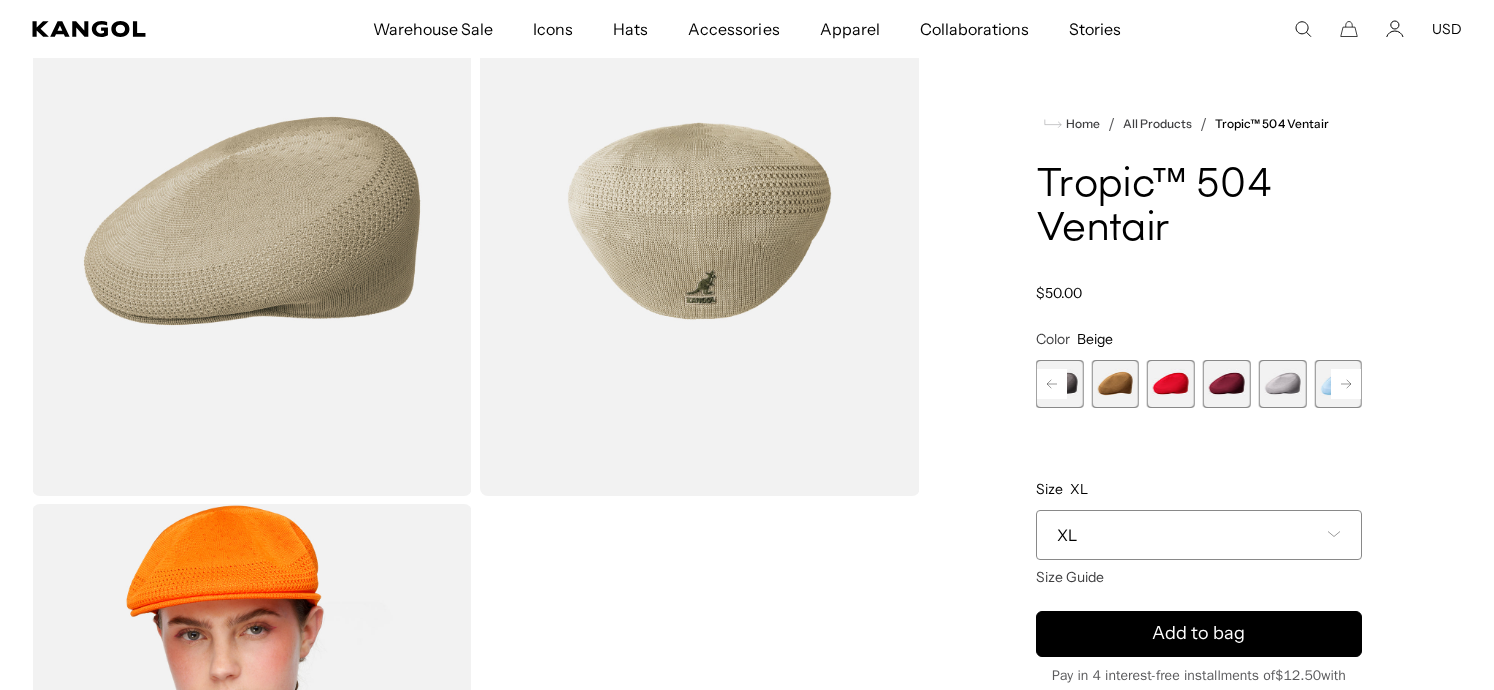 click 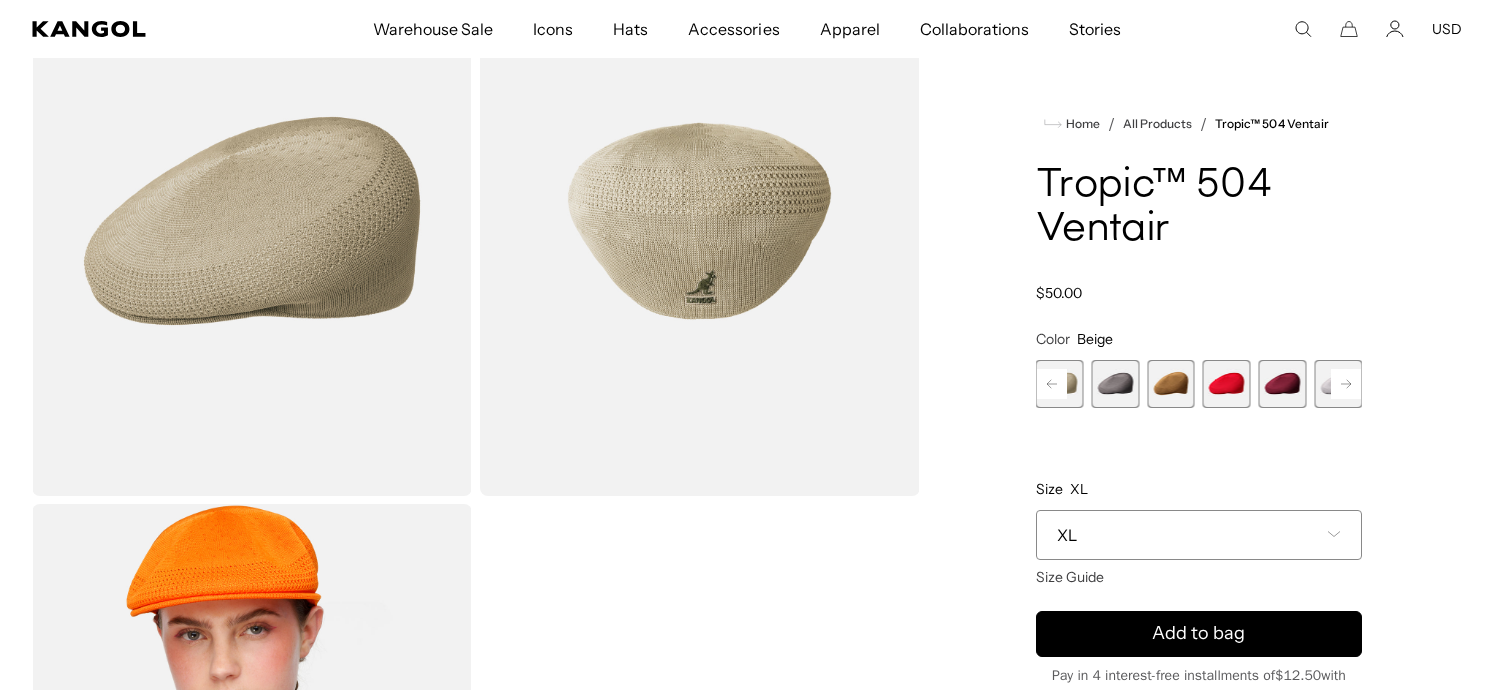 click 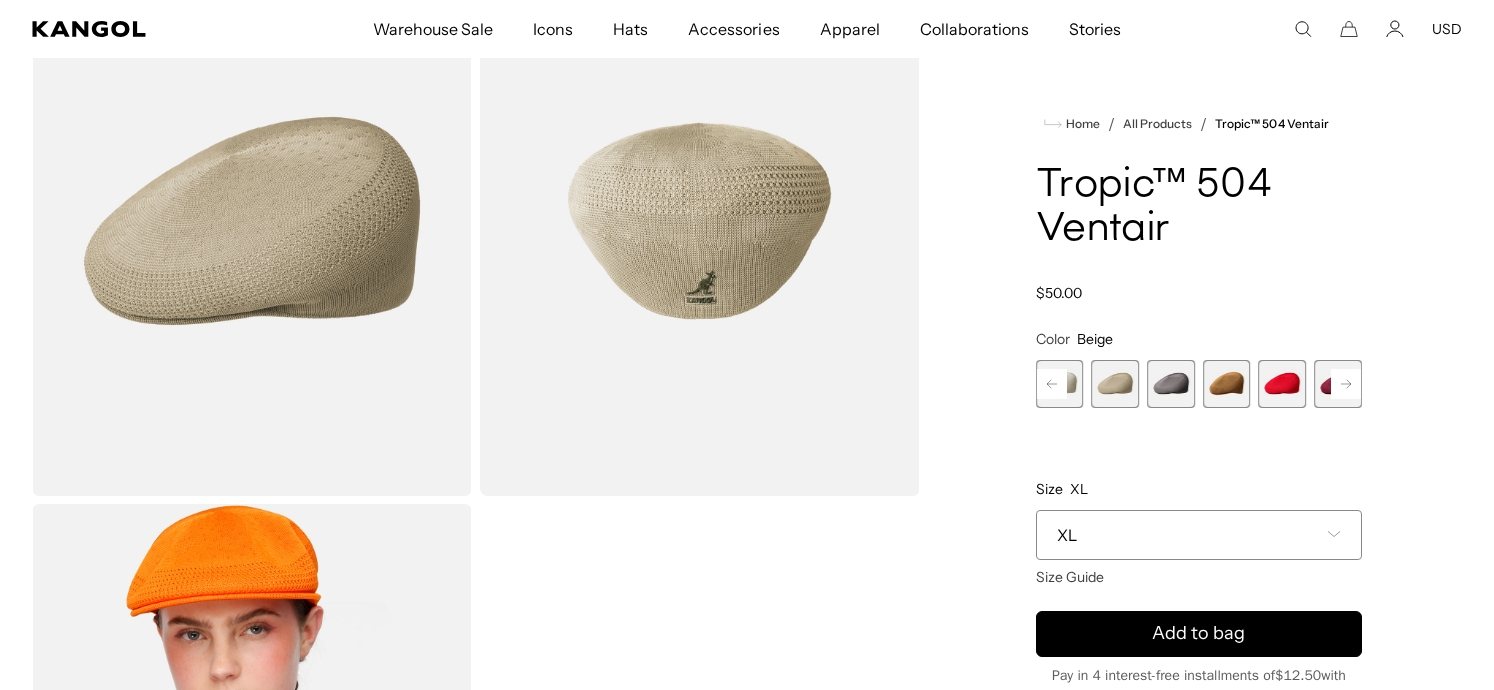 click 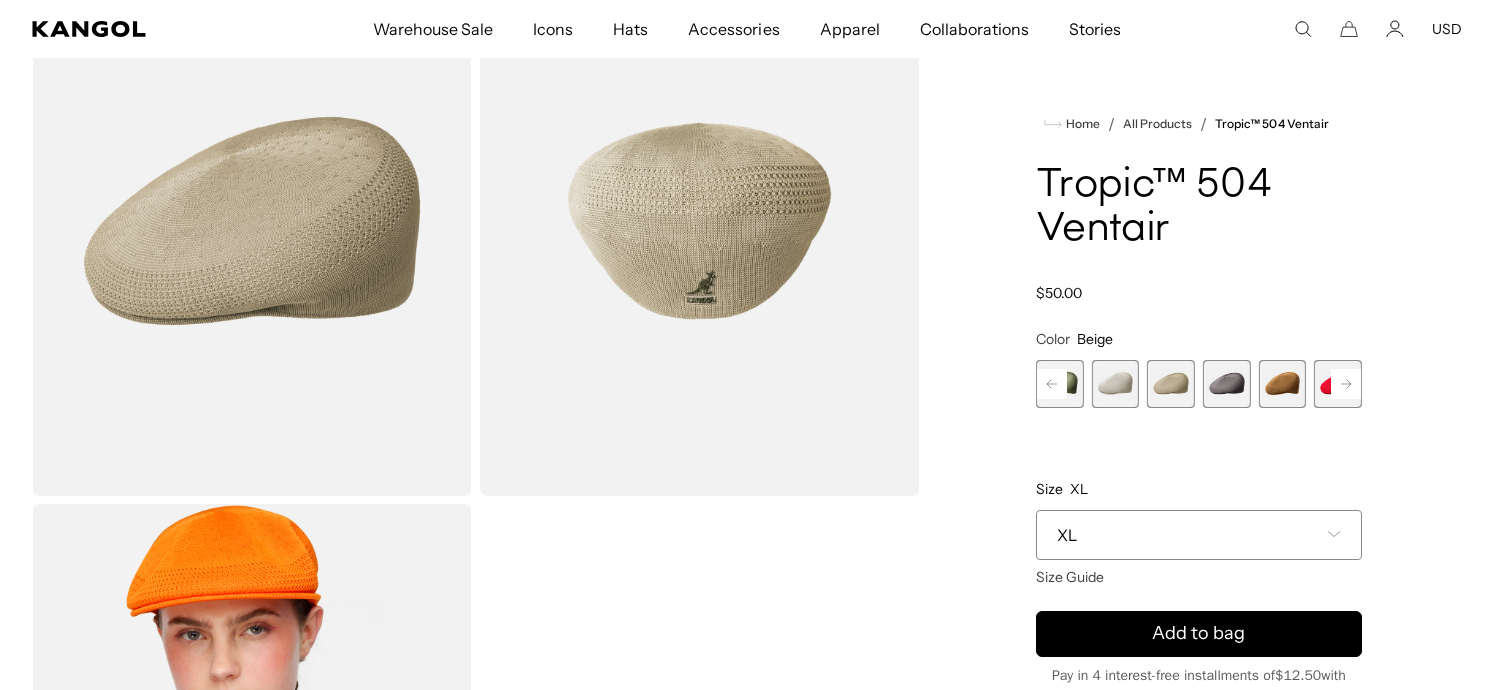 click 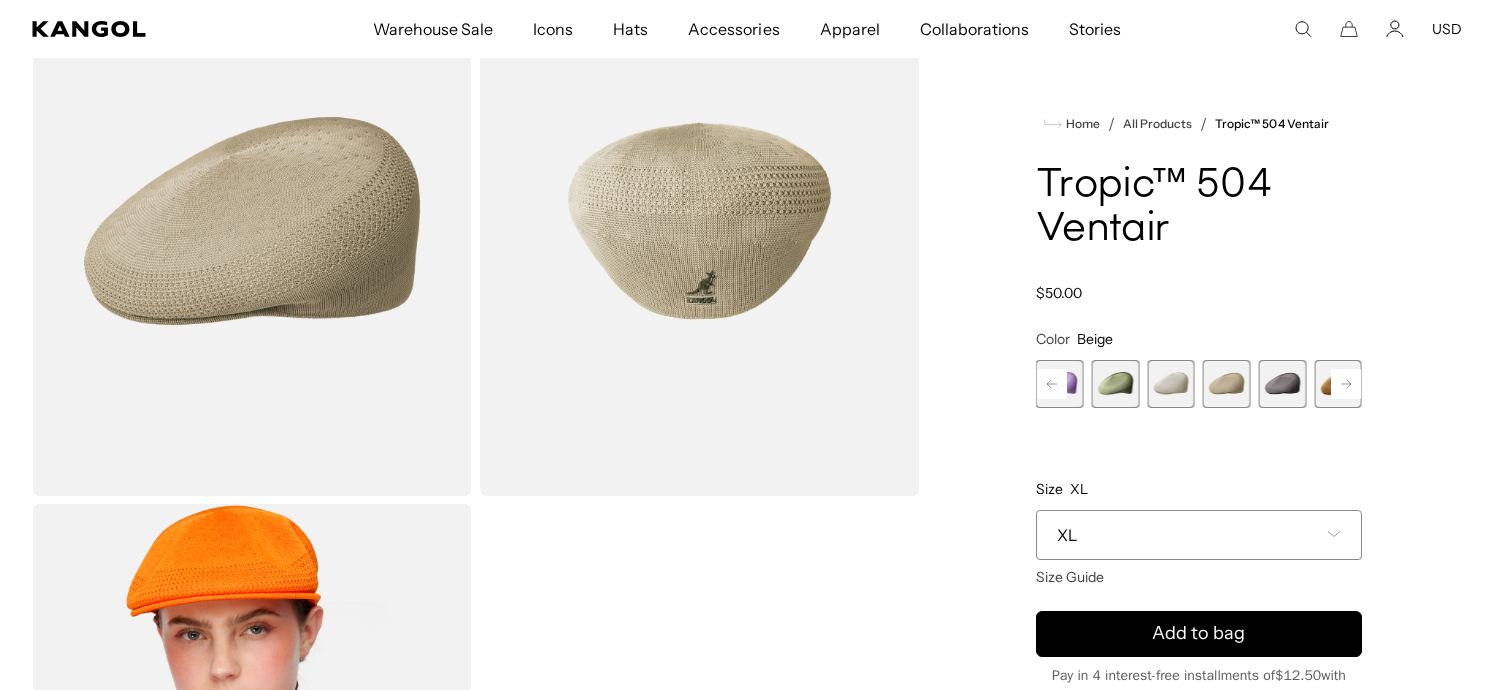 click 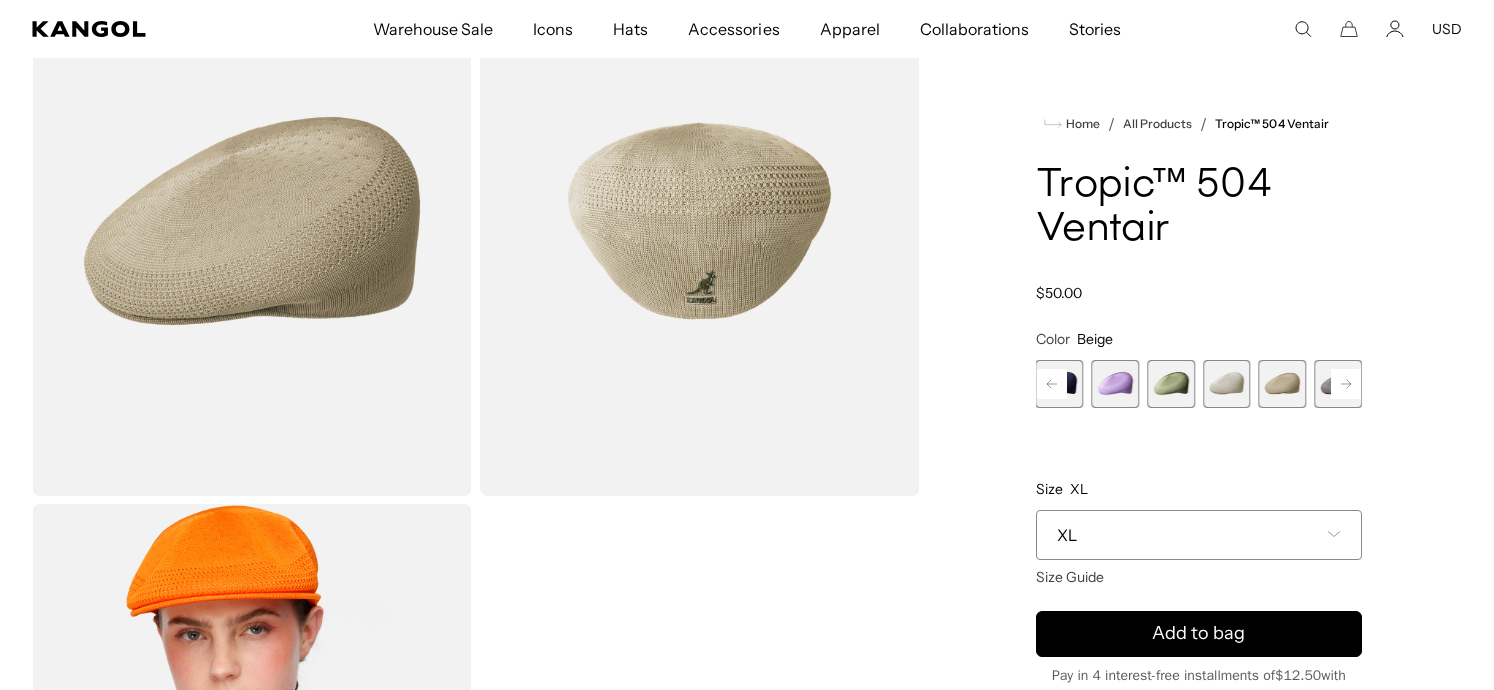 click 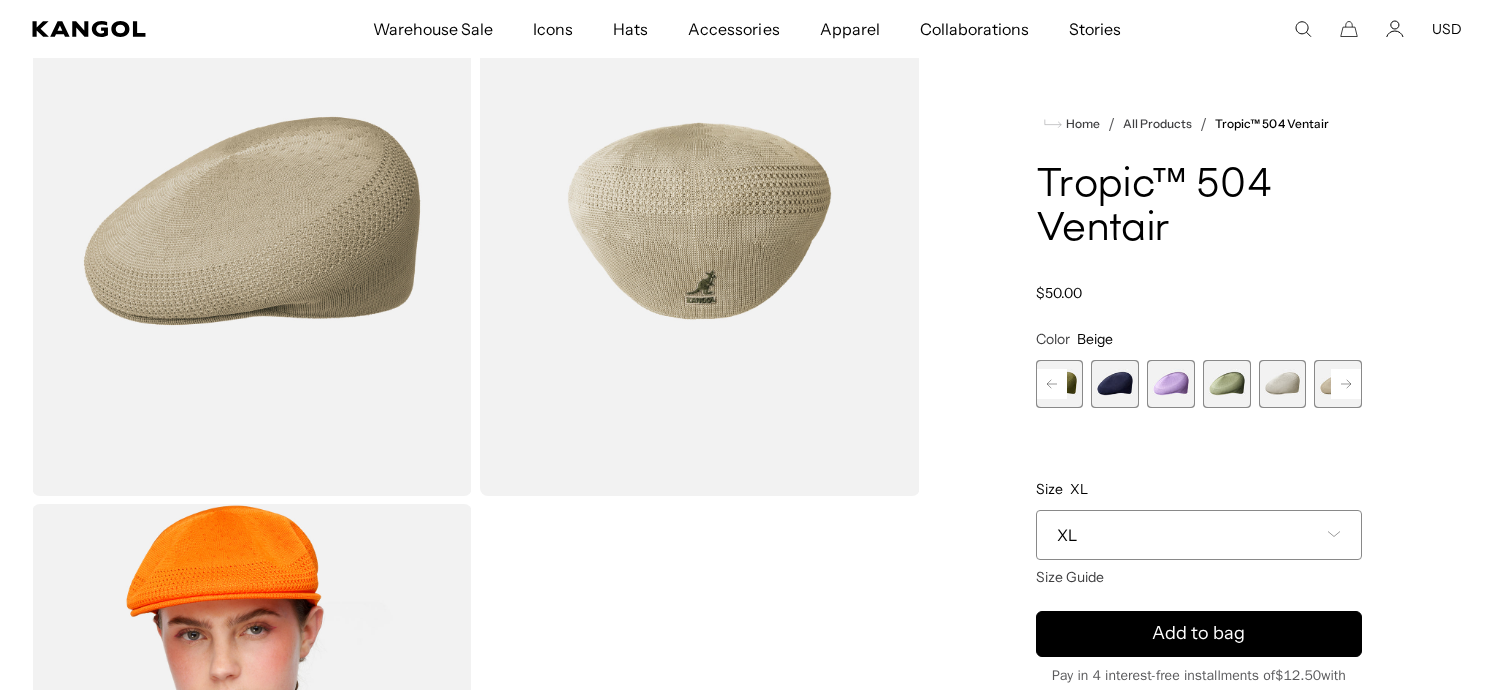 click 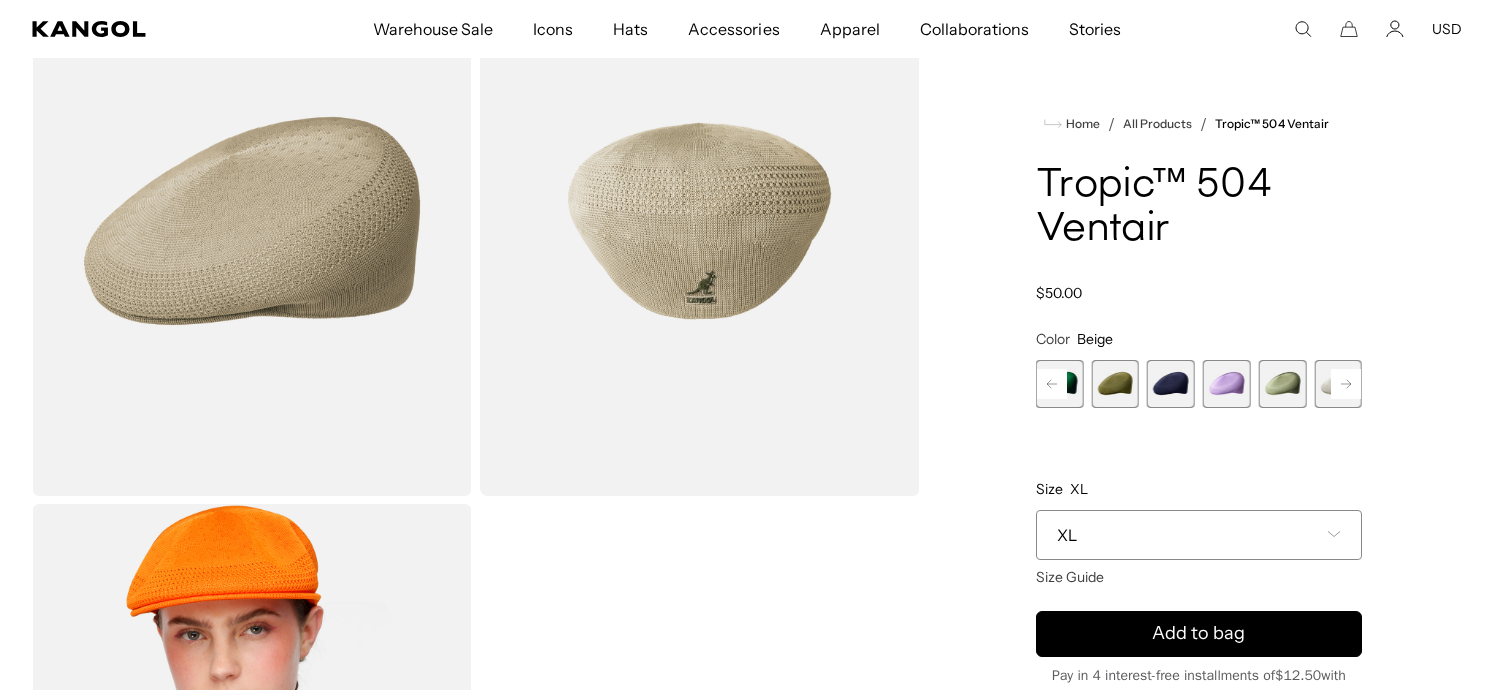 click 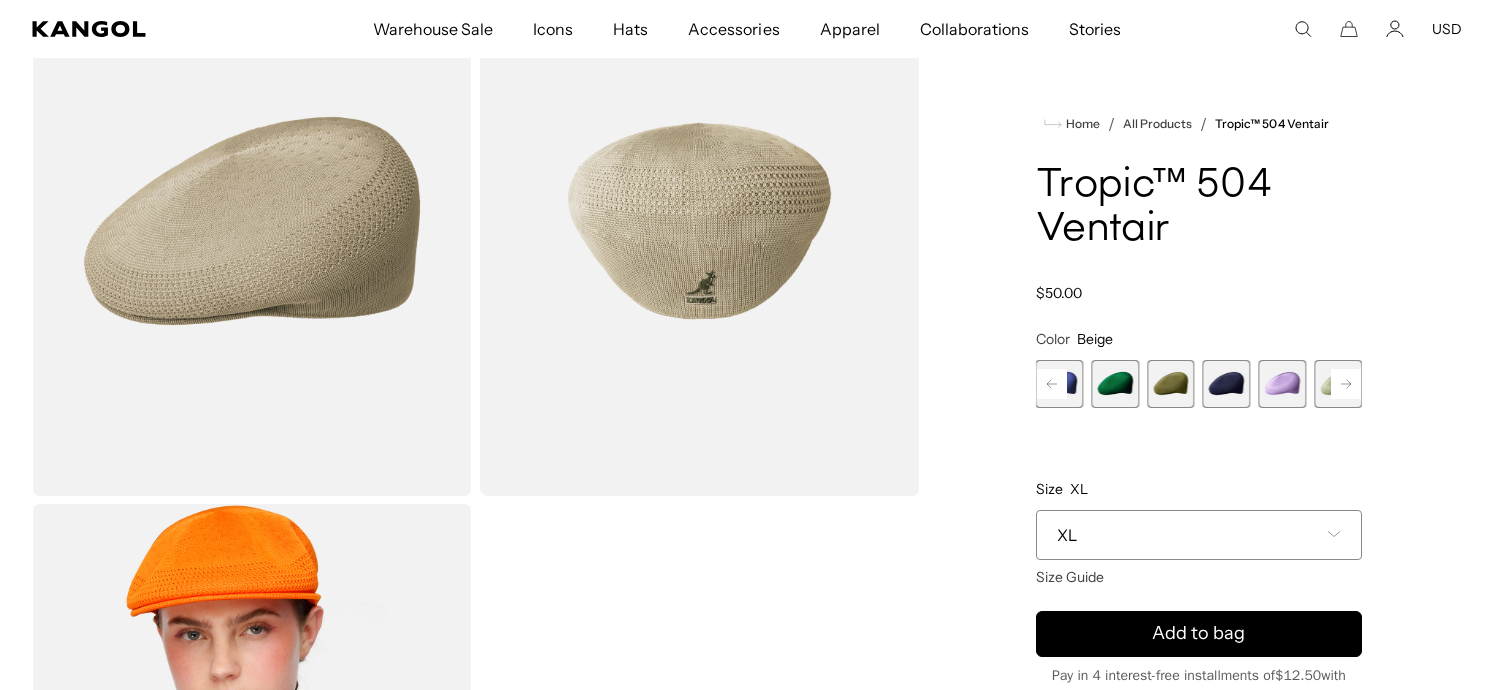 click 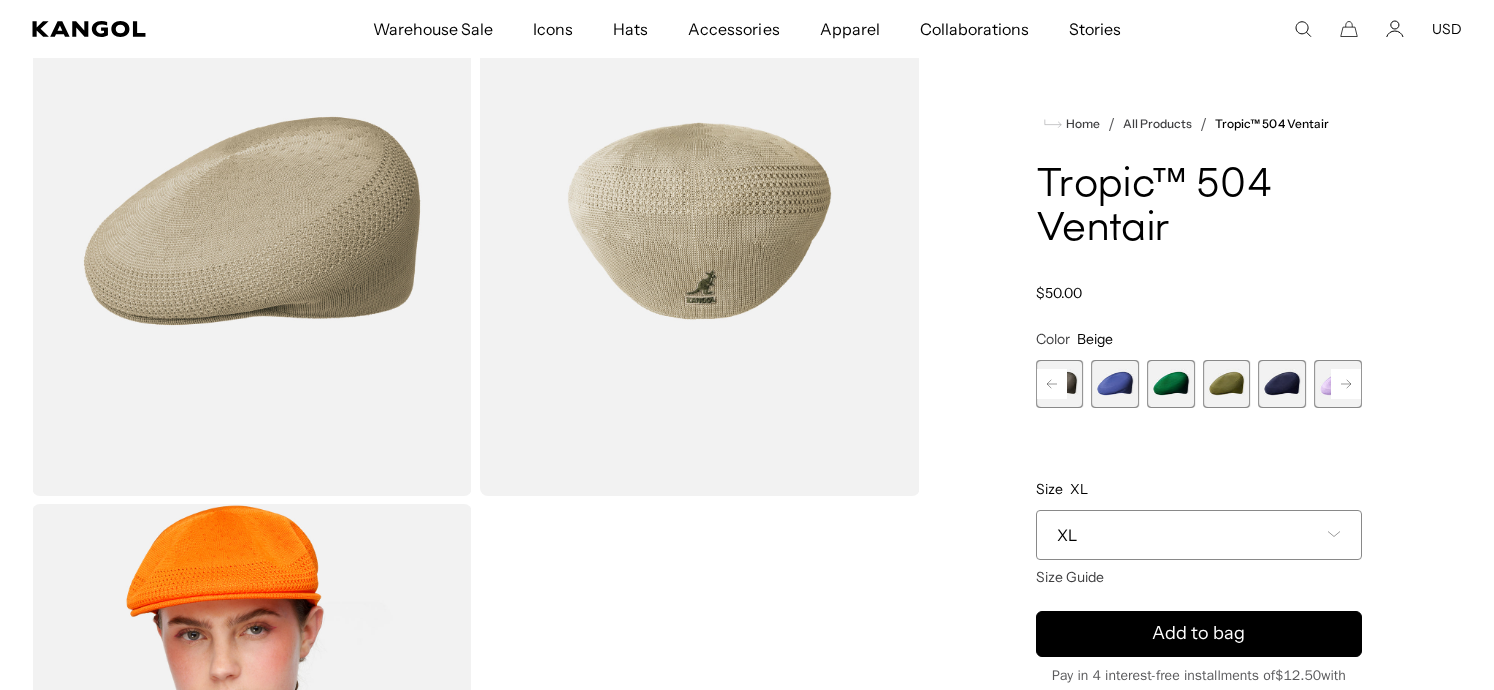 click 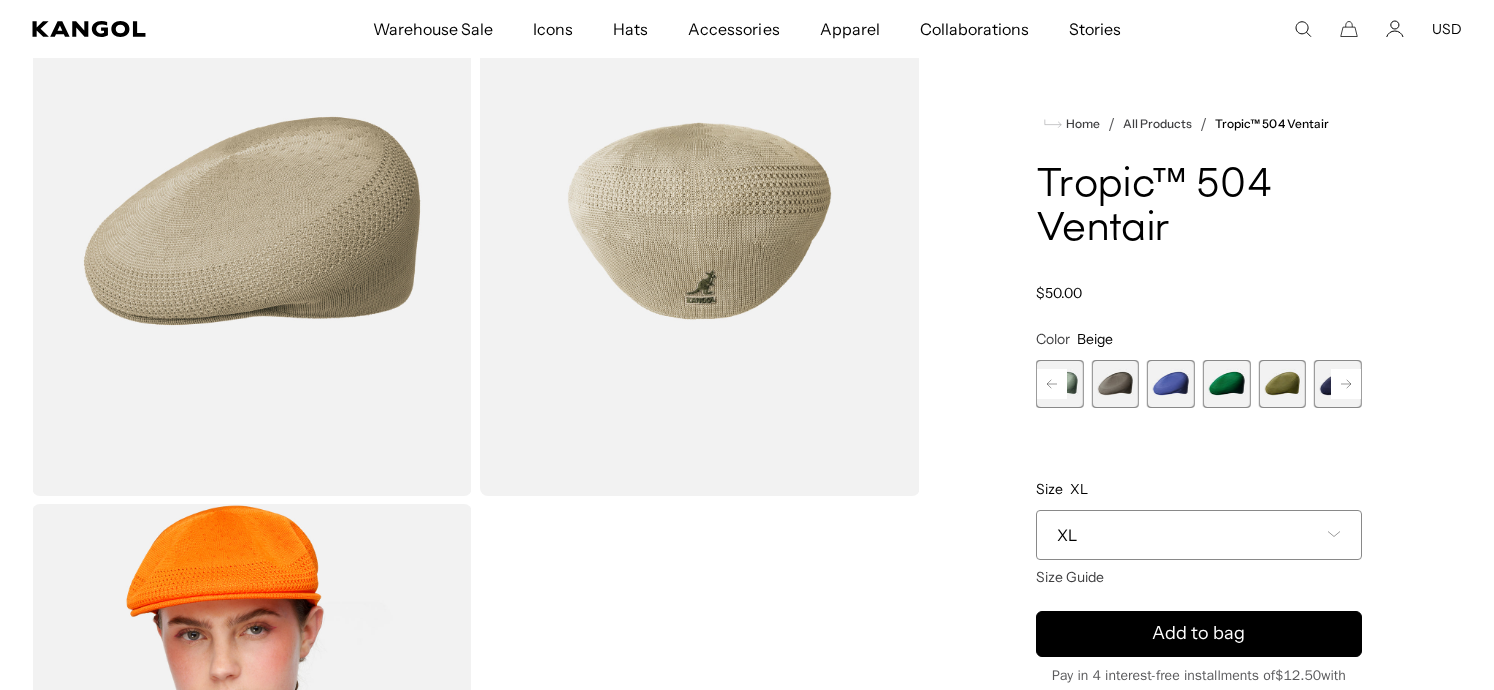scroll, scrollTop: 0, scrollLeft: 412, axis: horizontal 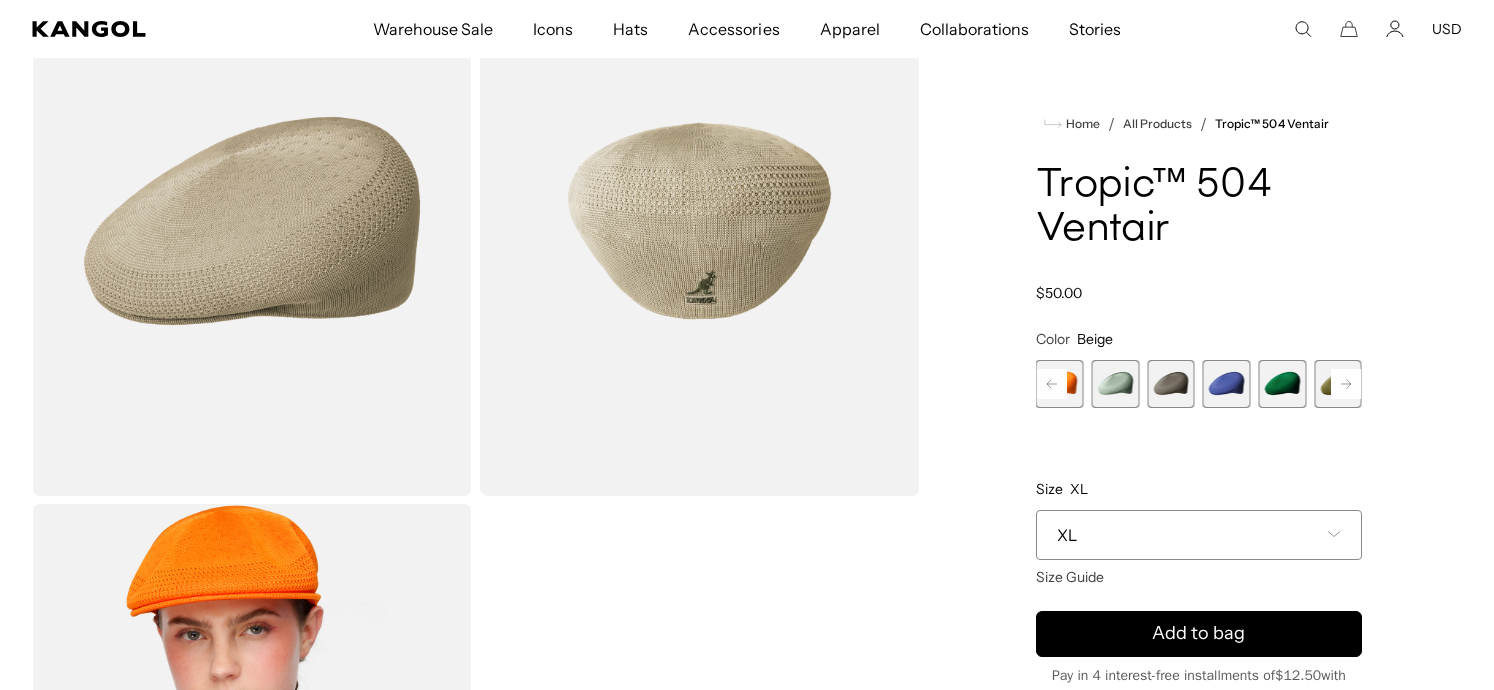 click at bounding box center (1115, 384) 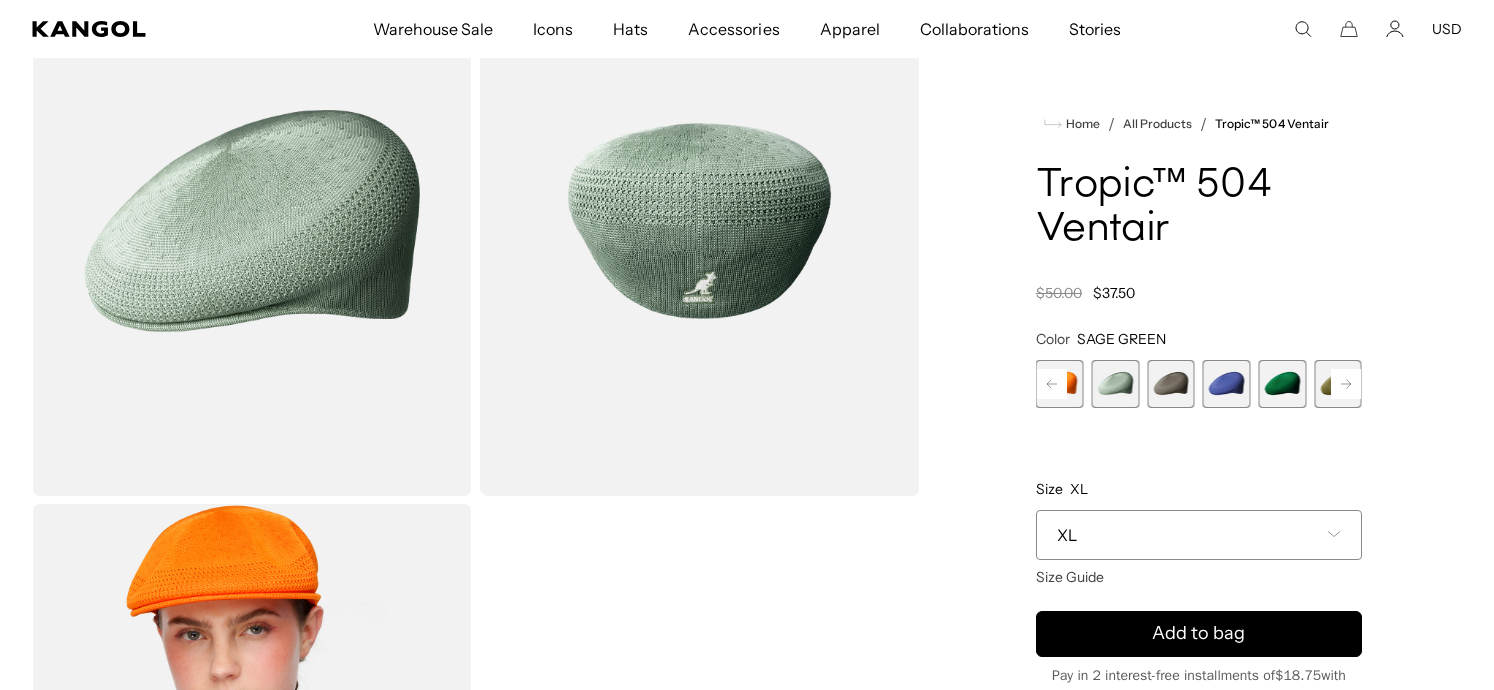 scroll, scrollTop: 0, scrollLeft: 412, axis: horizontal 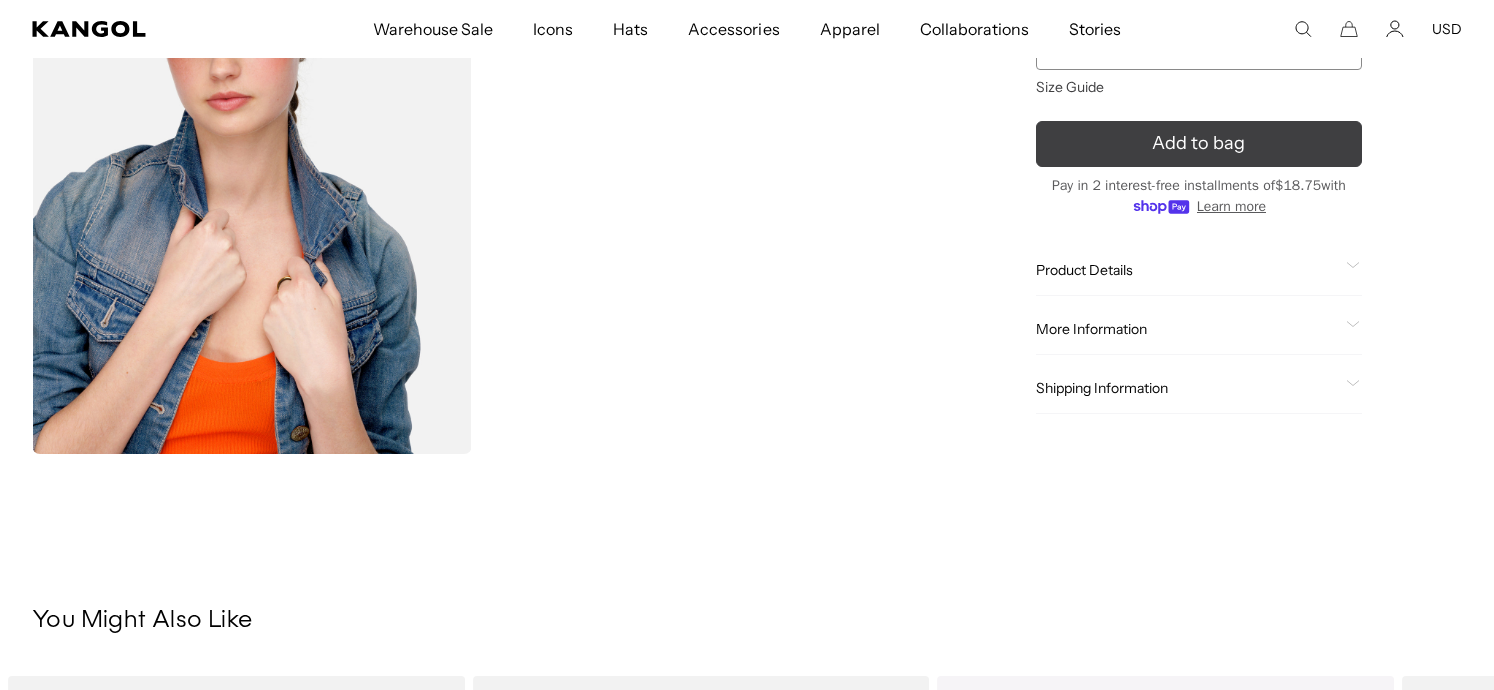 click 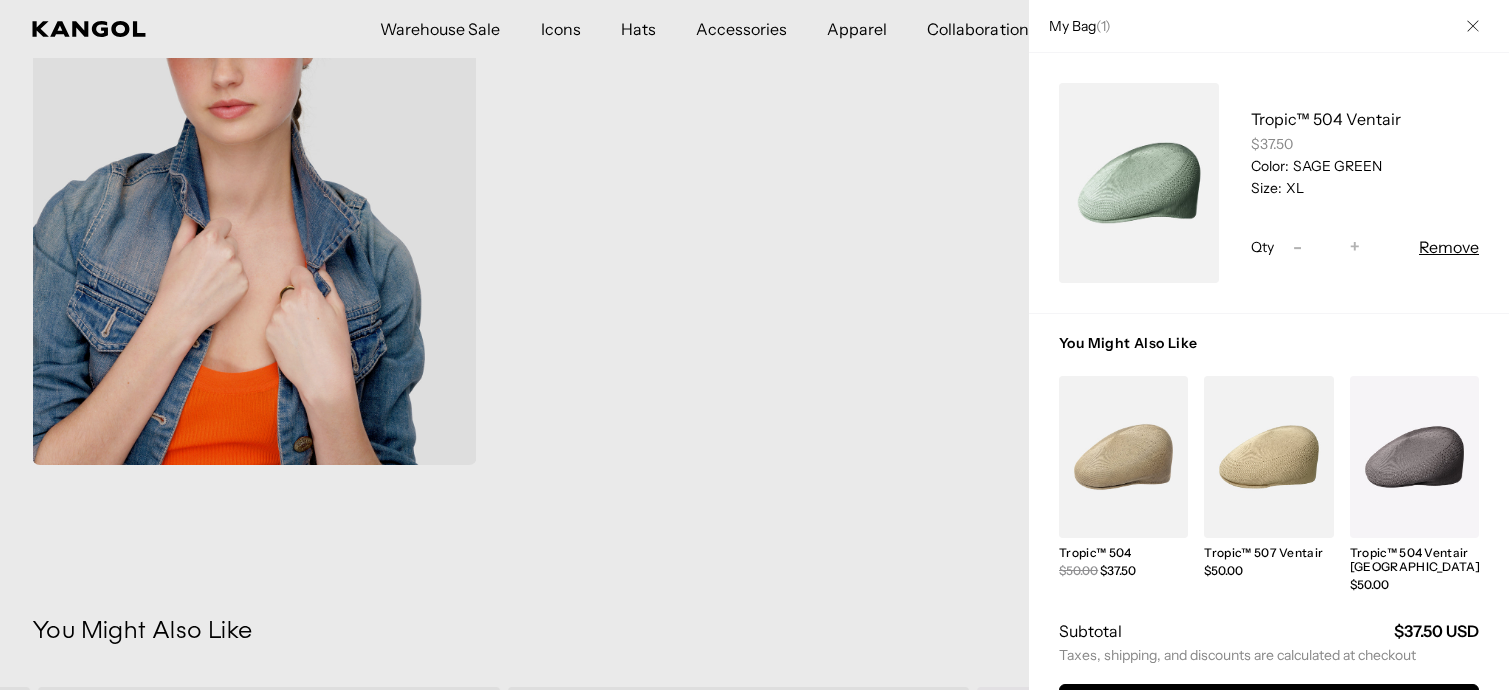scroll, scrollTop: 0, scrollLeft: 412, axis: horizontal 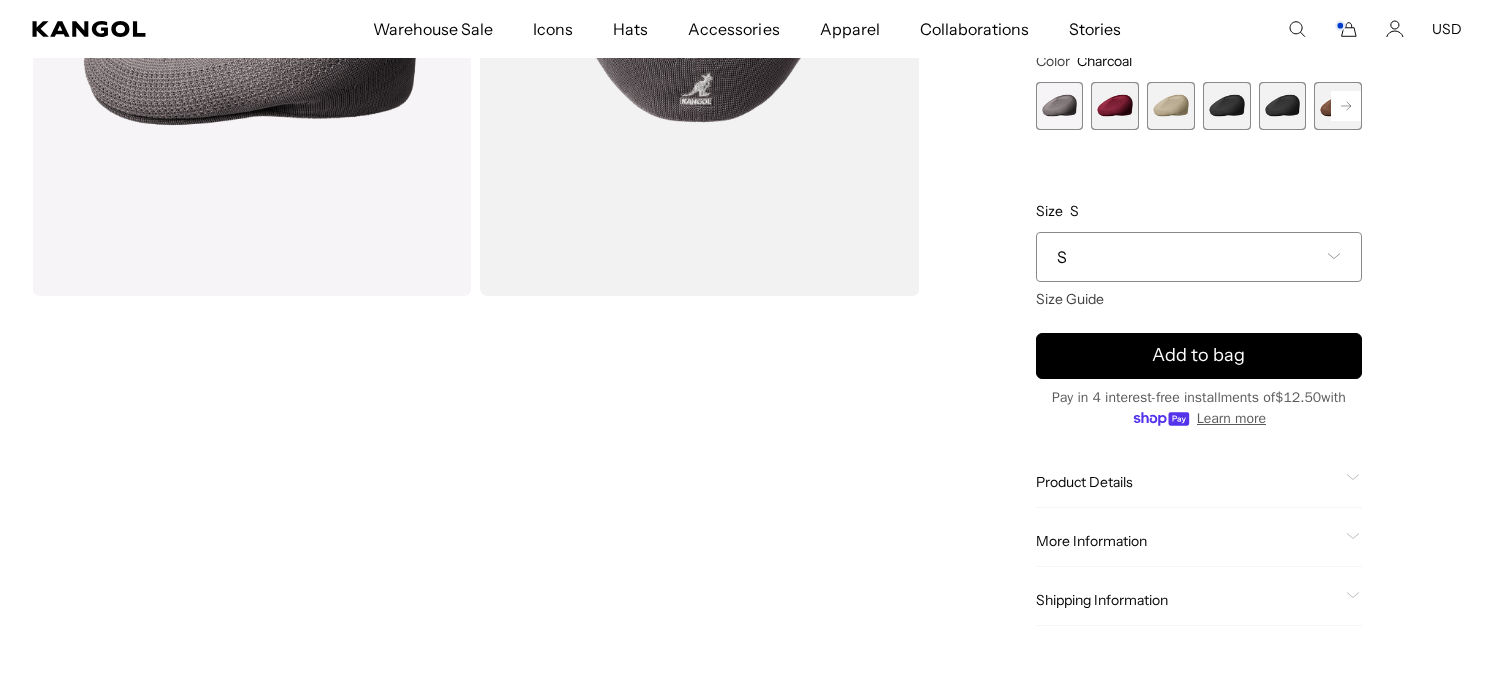 click on "Shipping Information" 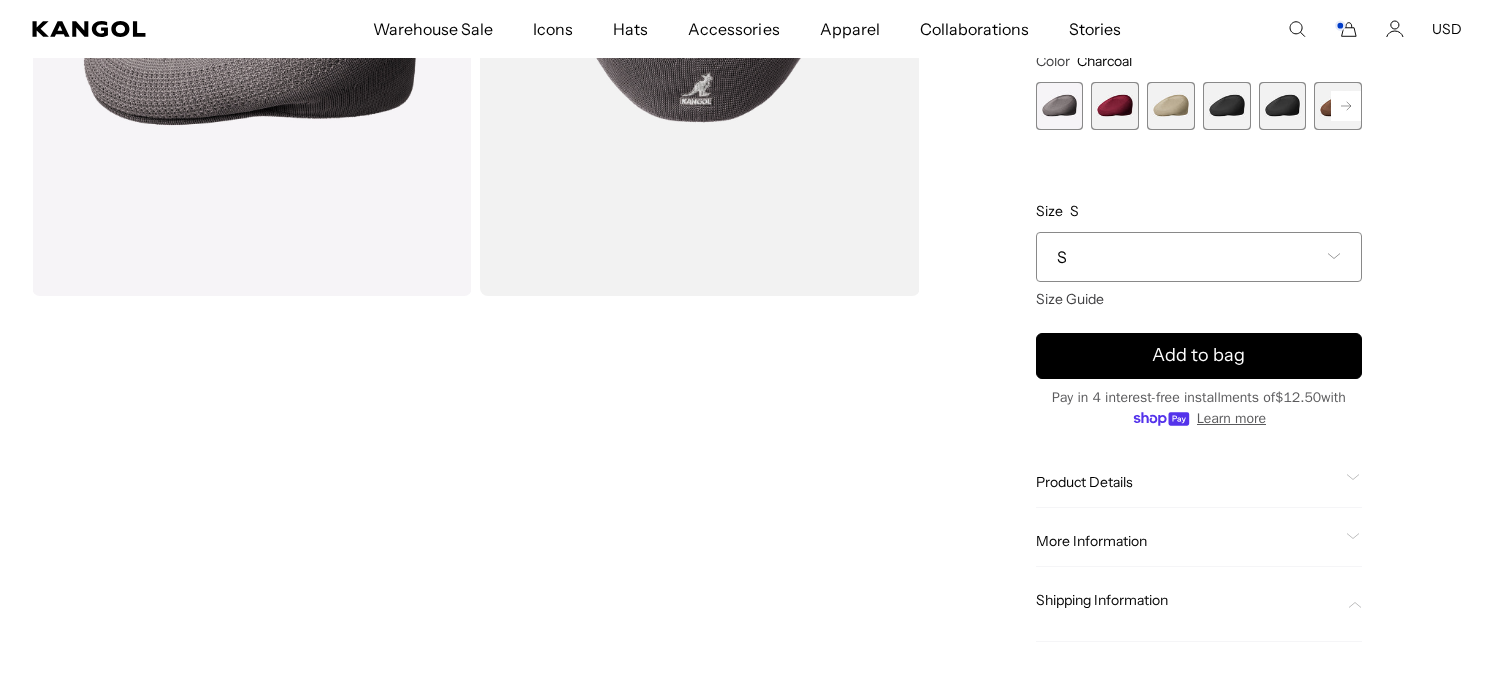 scroll, scrollTop: 0, scrollLeft: 0, axis: both 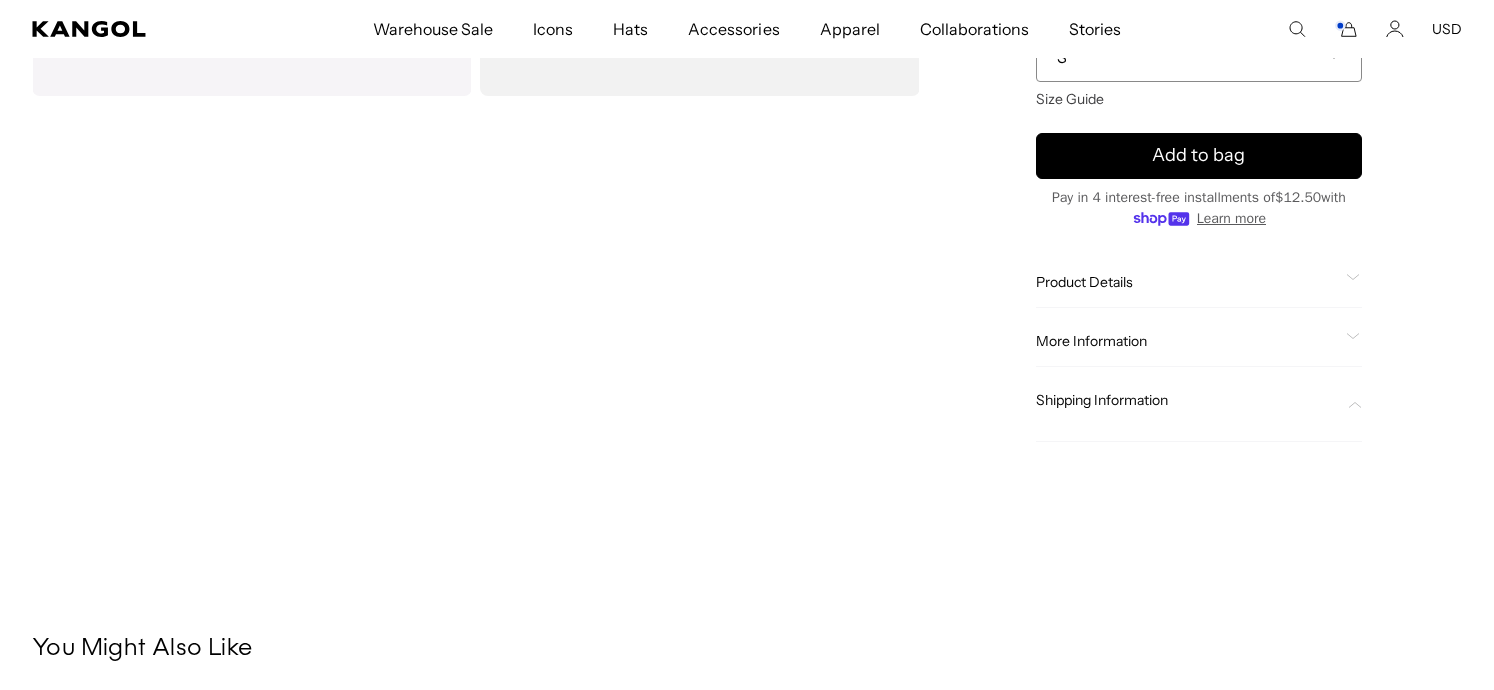 click on "Shipping Information" 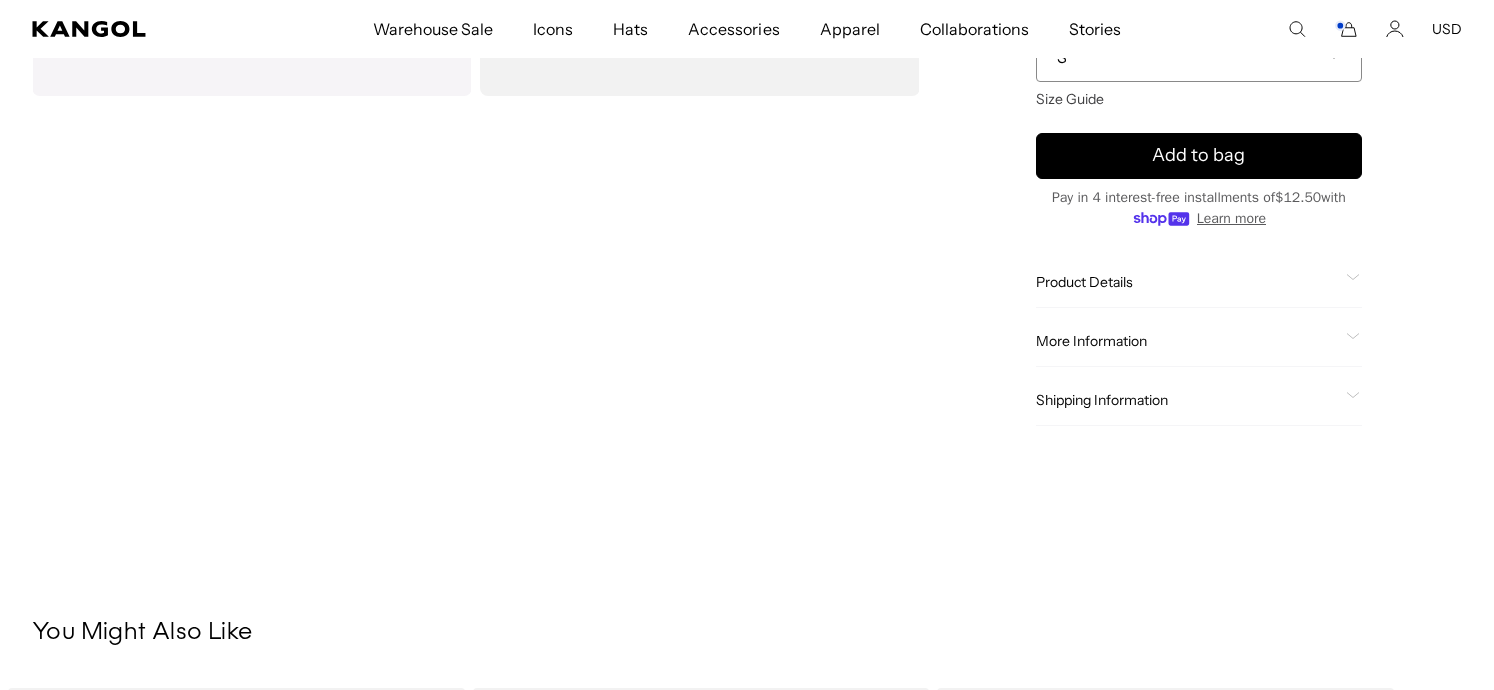 scroll, scrollTop: 0, scrollLeft: 412, axis: horizontal 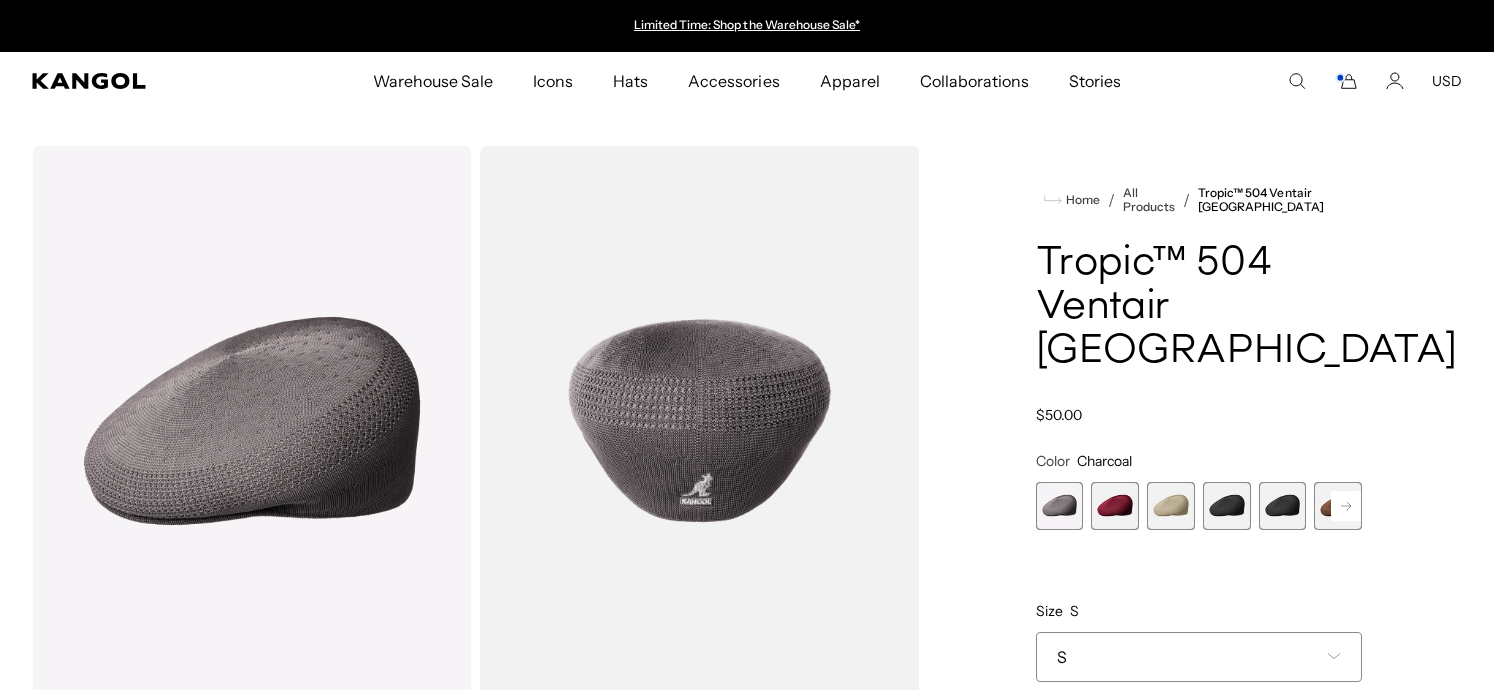 click on "USD" at bounding box center (1447, 81) 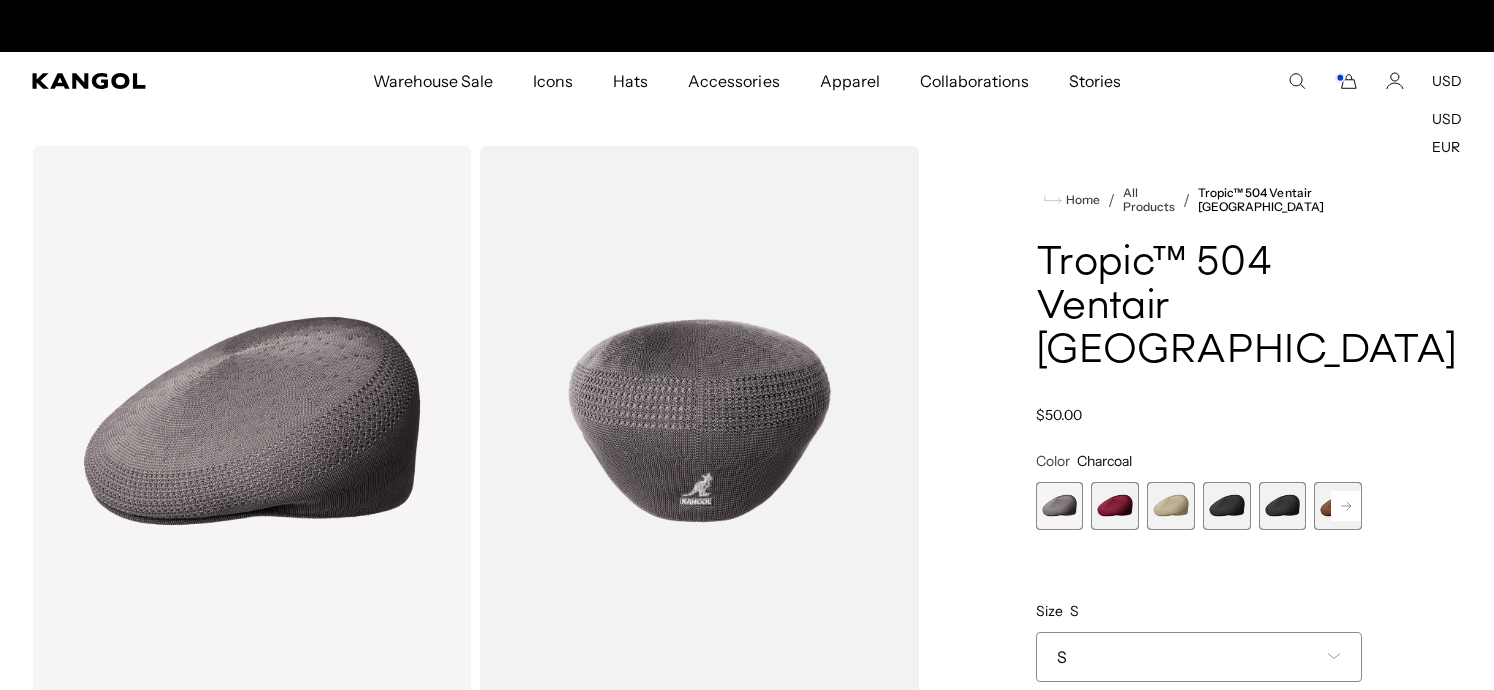 scroll, scrollTop: 0, scrollLeft: 412, axis: horizontal 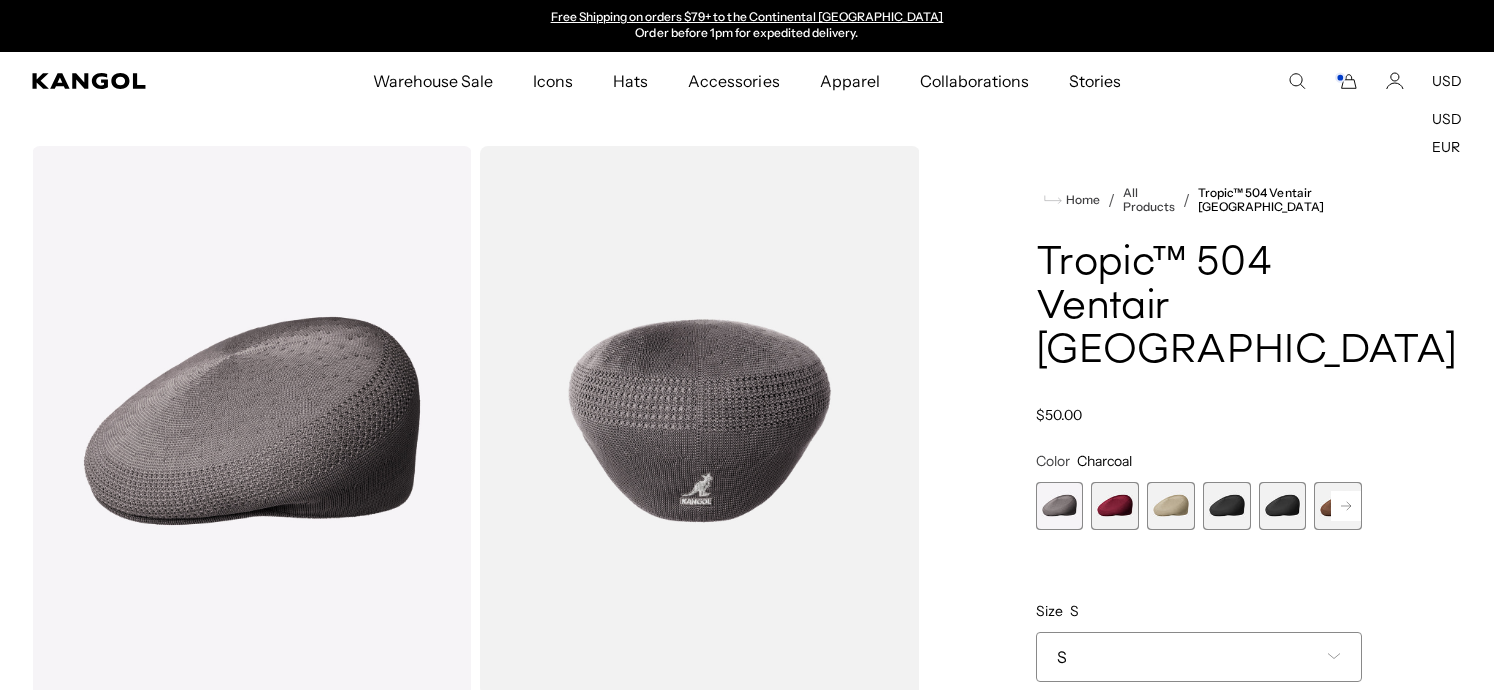 click on "USD" at bounding box center (1447, 81) 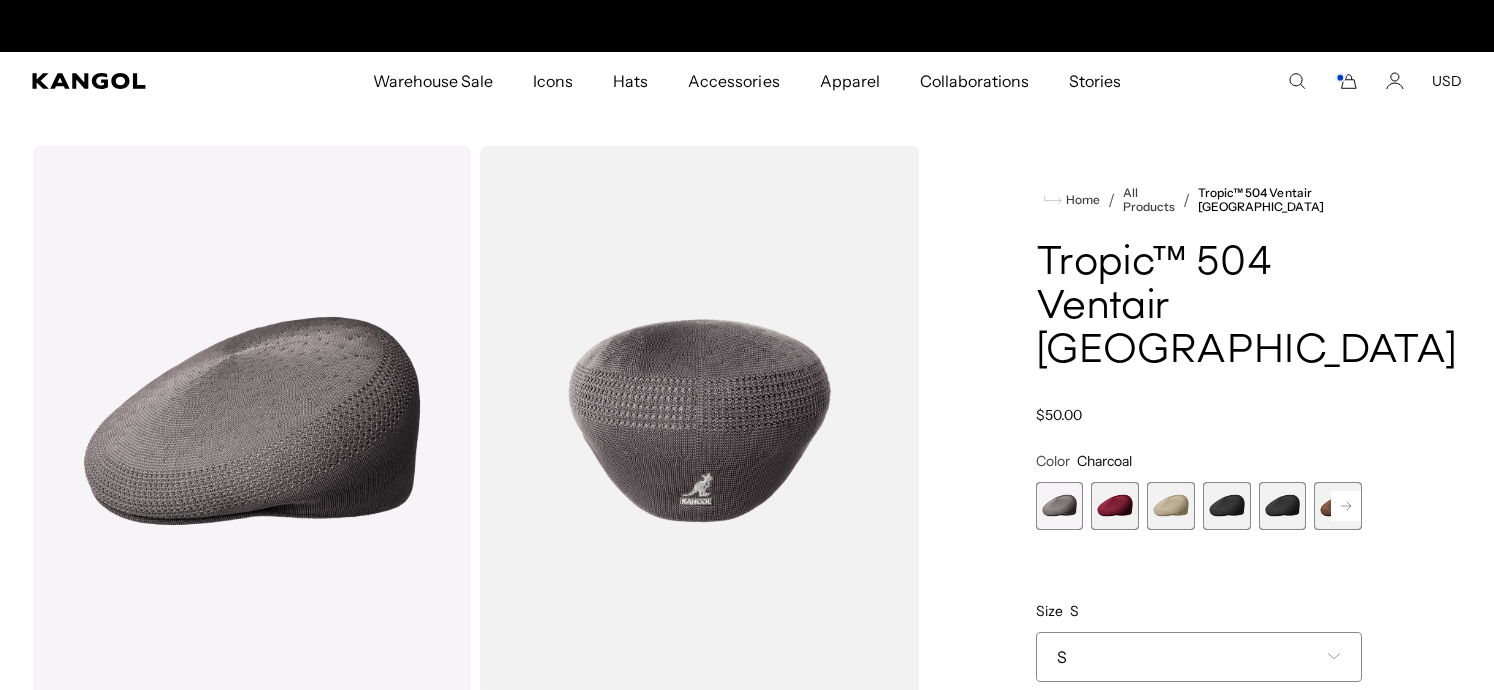 scroll, scrollTop: 0, scrollLeft: 412, axis: horizontal 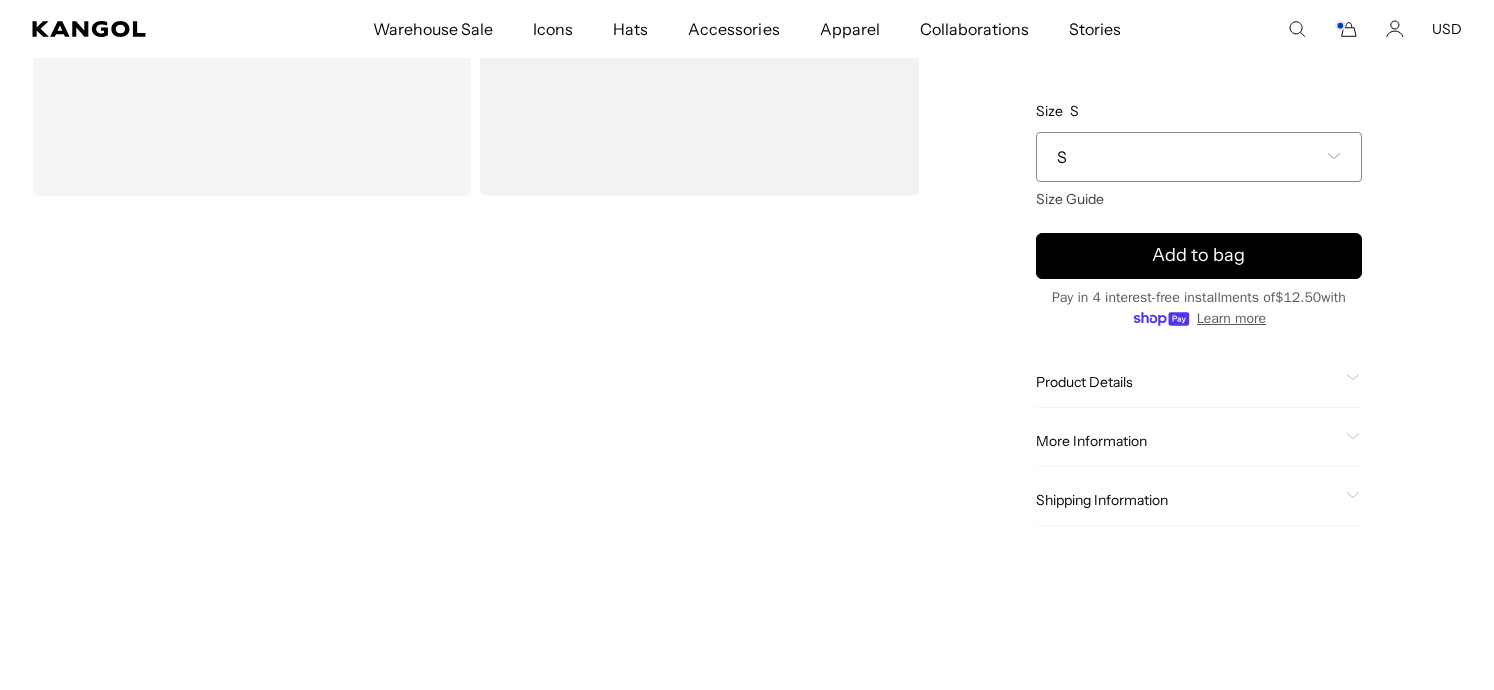 click on "Shipping Information" 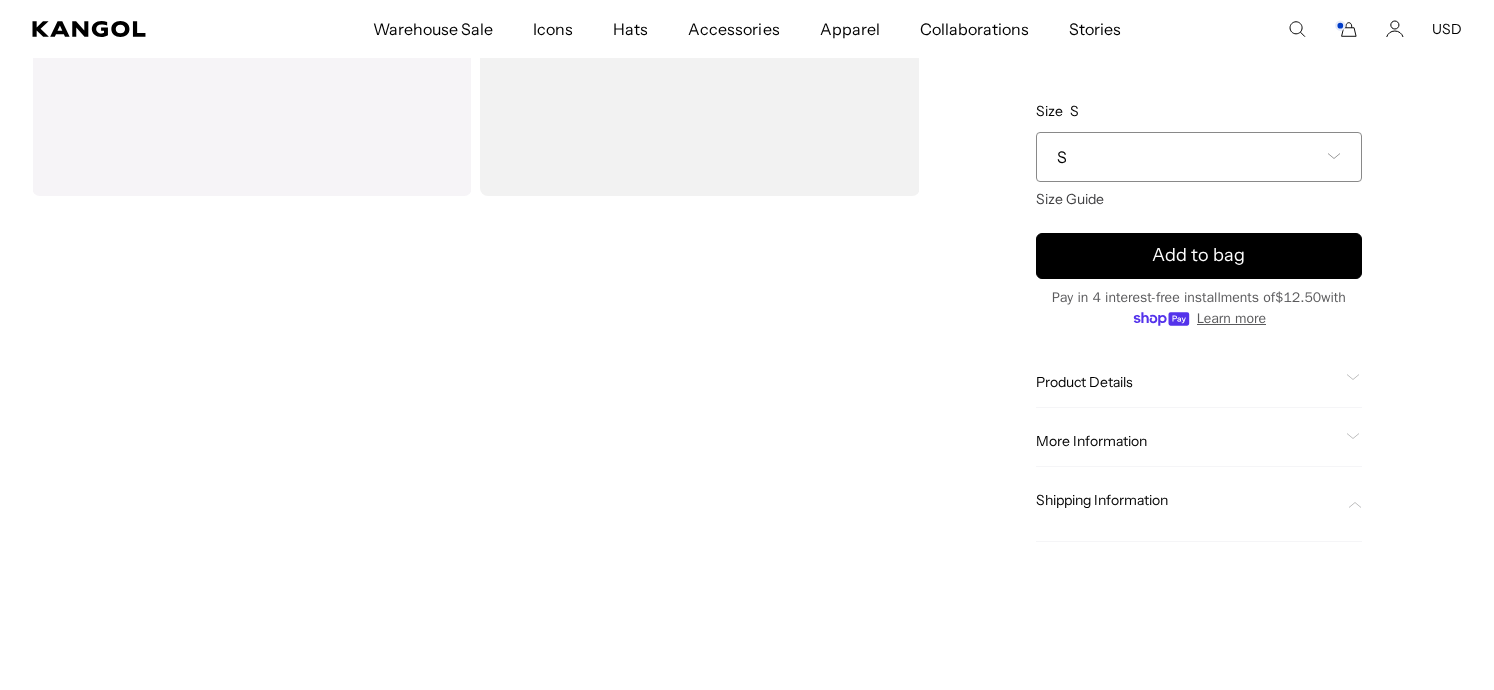 click on "Shipping Information" 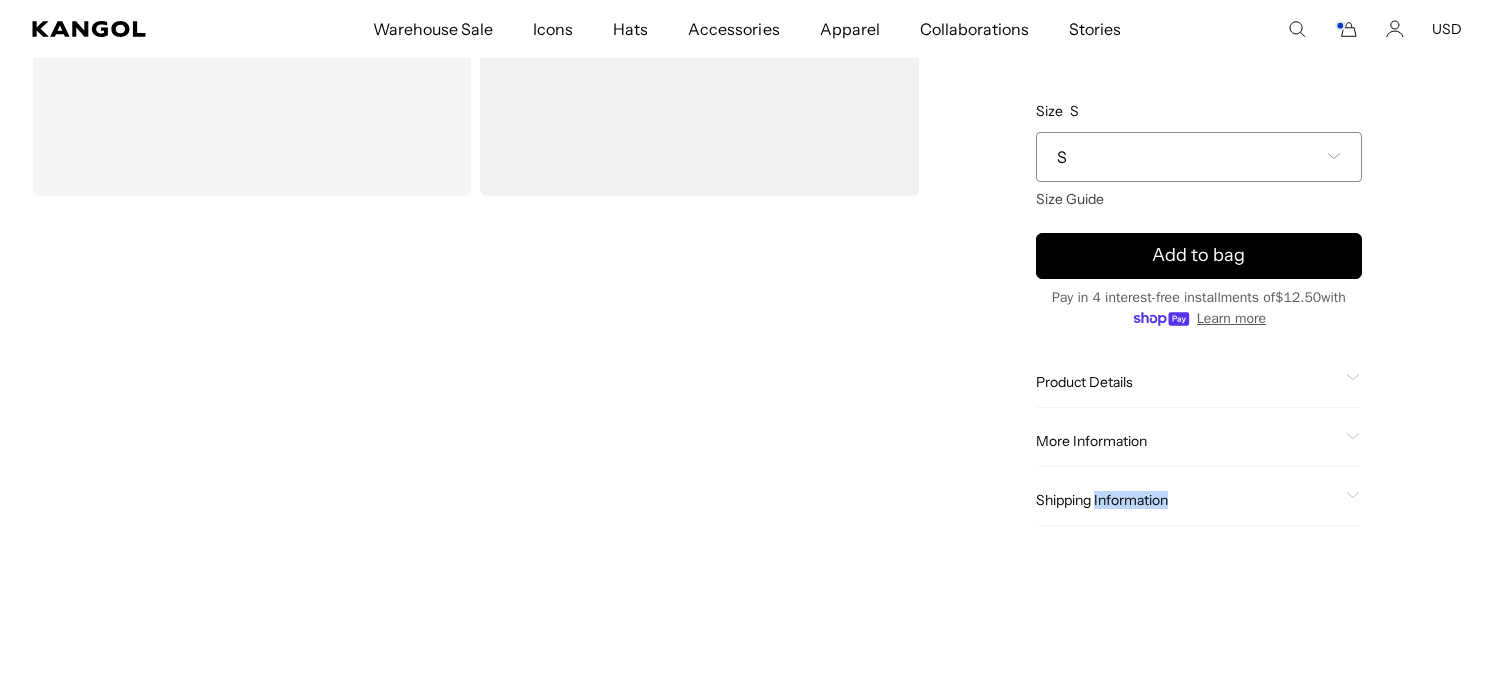 click on "Shipping Information" 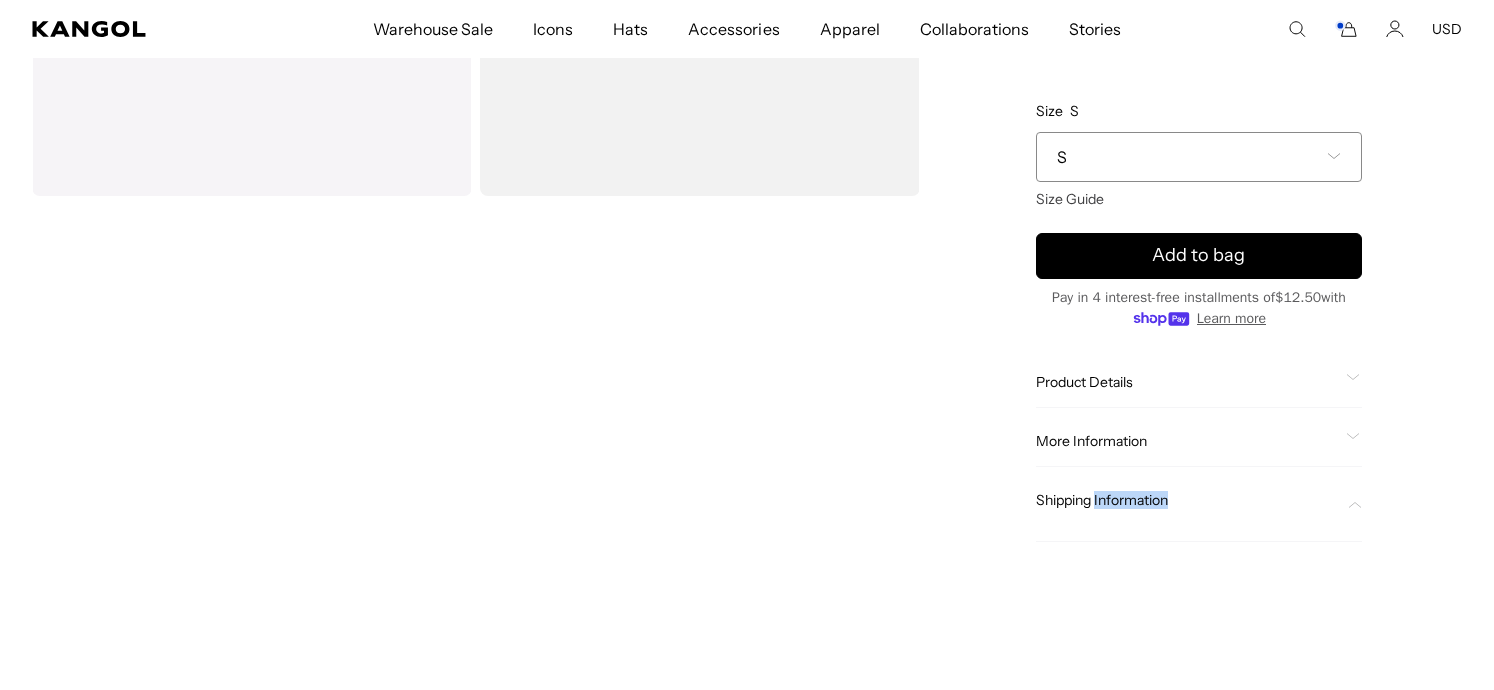 scroll, scrollTop: 0, scrollLeft: 412, axis: horizontal 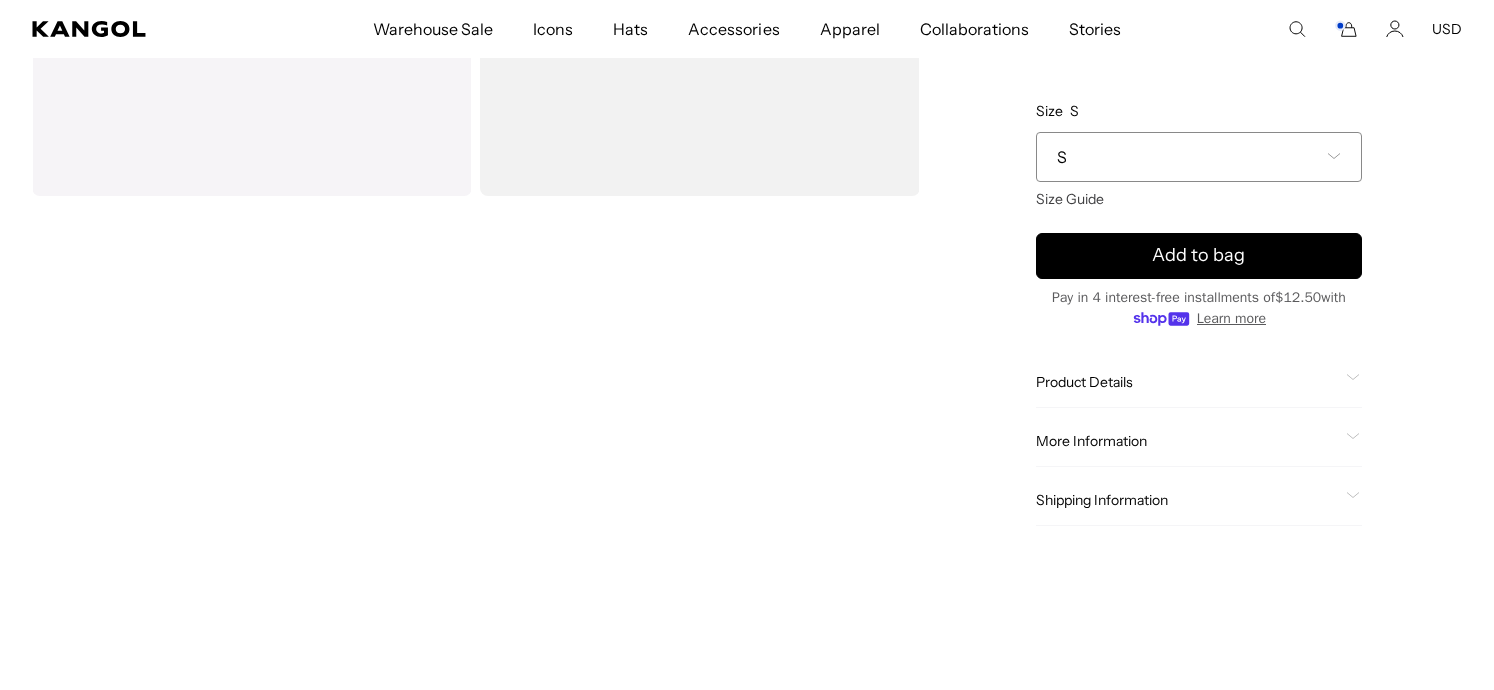 click on "More Information" 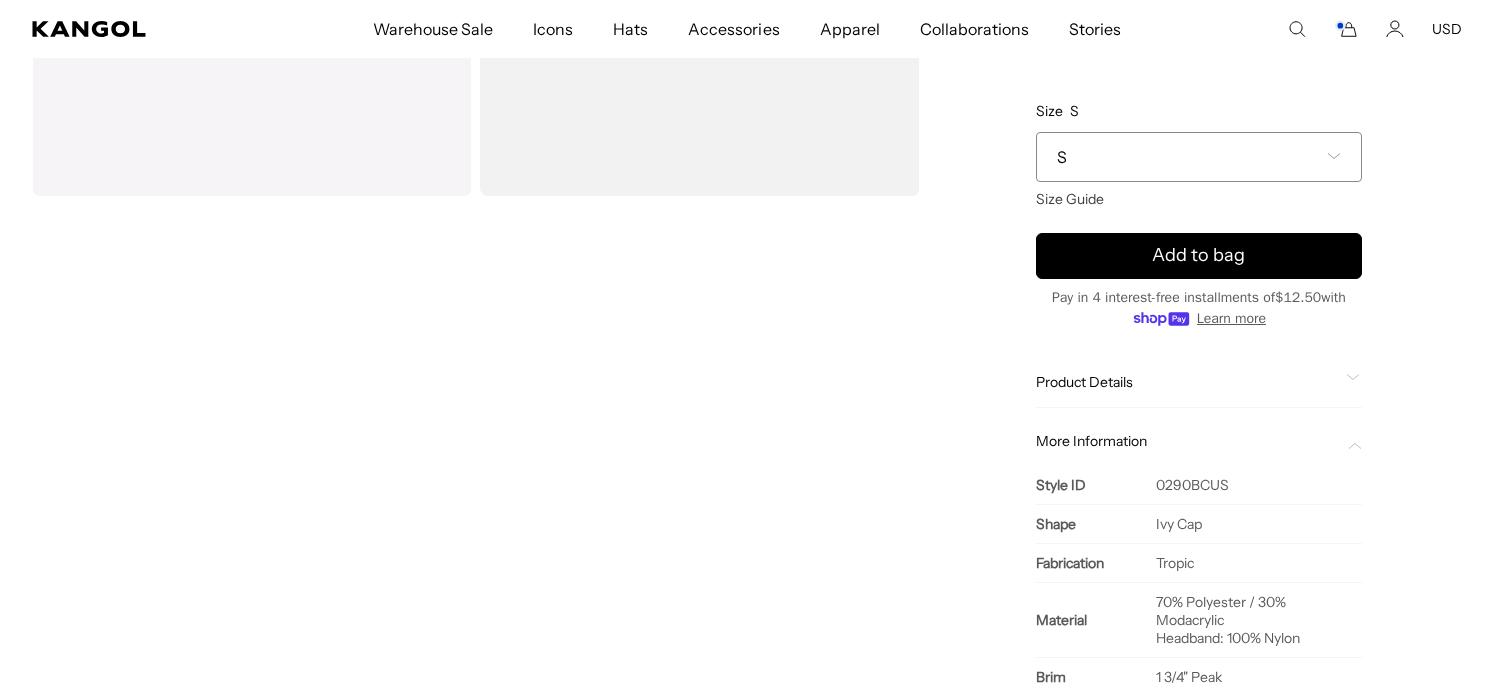 scroll, scrollTop: 0, scrollLeft: 412, axis: horizontal 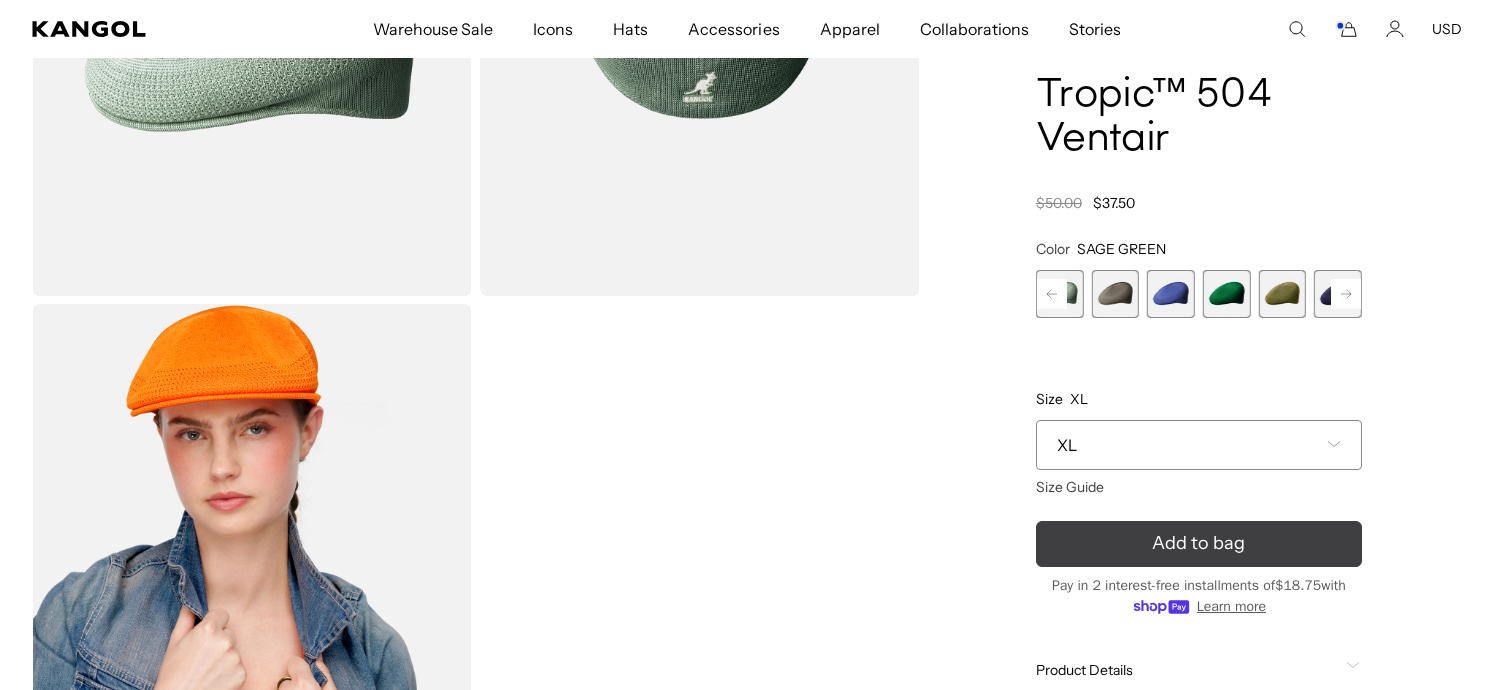 click 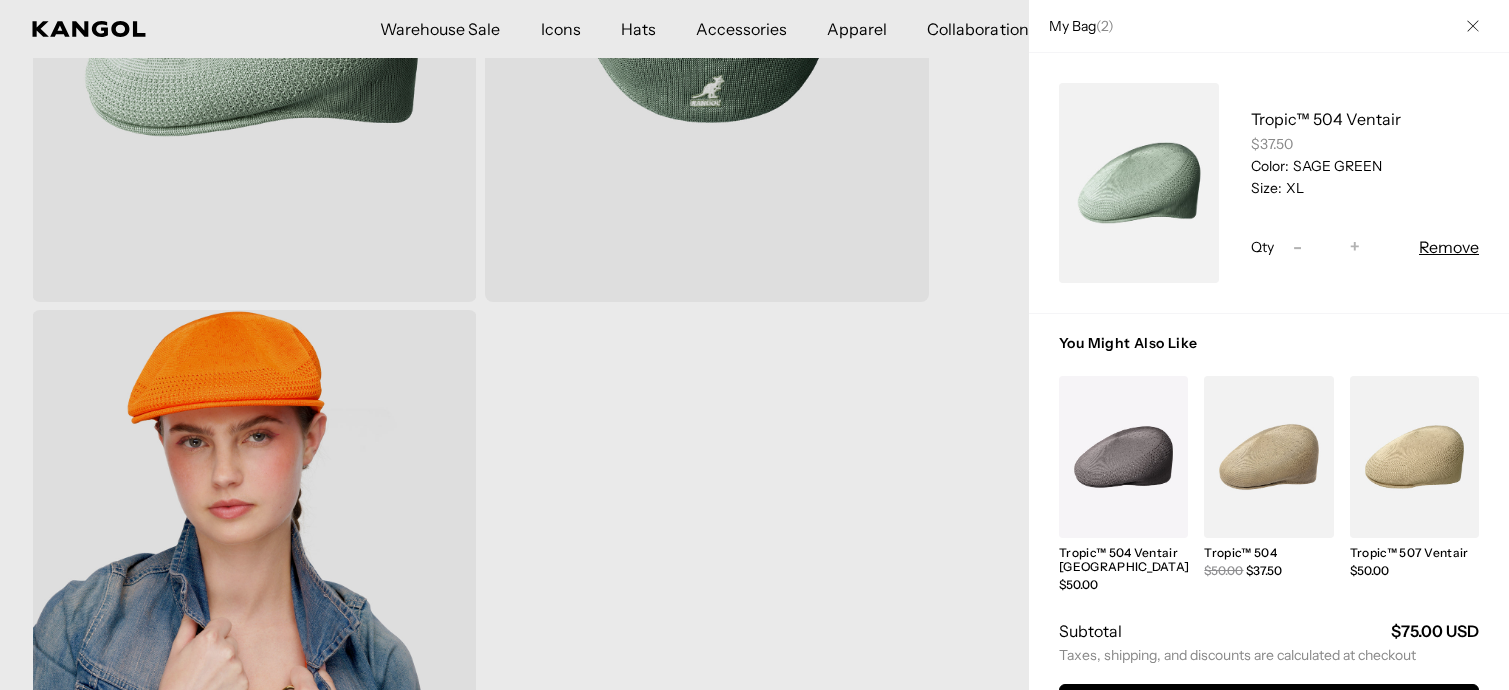 scroll, scrollTop: 0, scrollLeft: 412, axis: horizontal 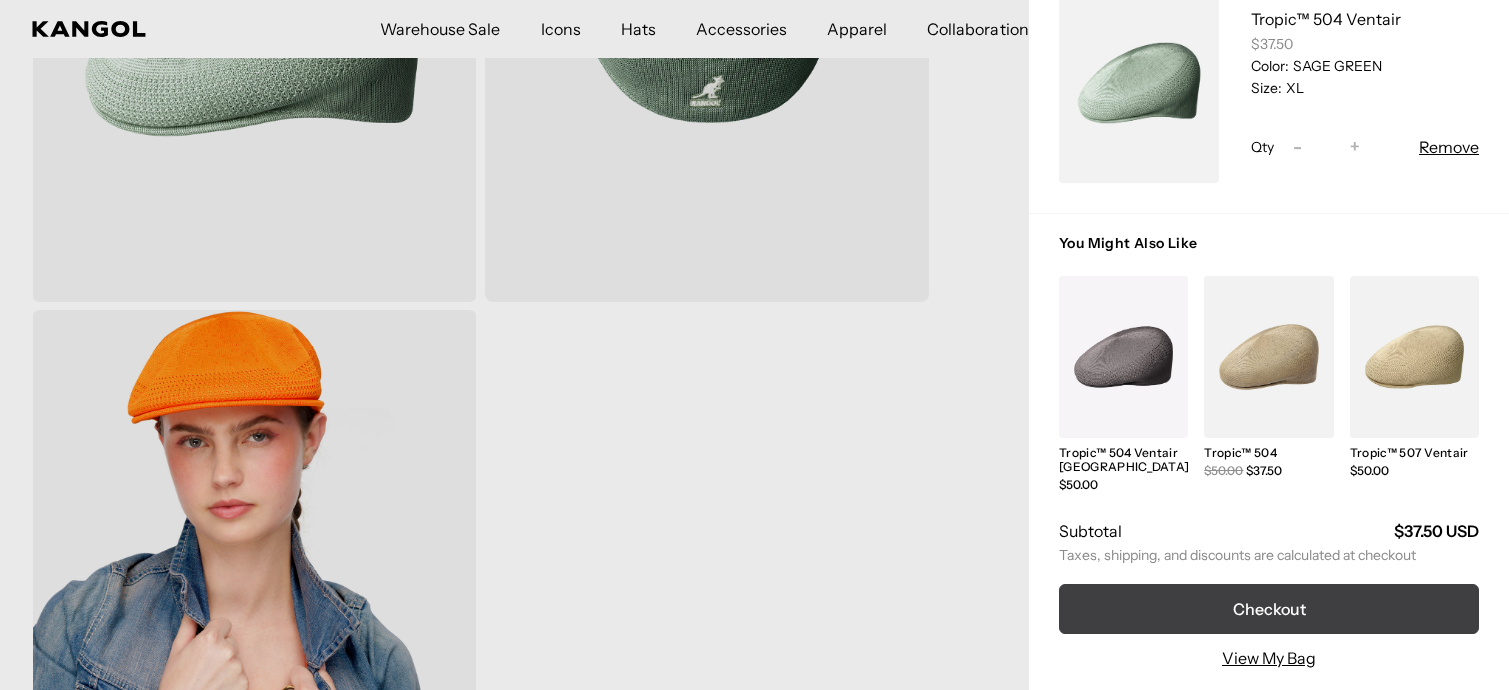click on "Checkout" at bounding box center (1269, 609) 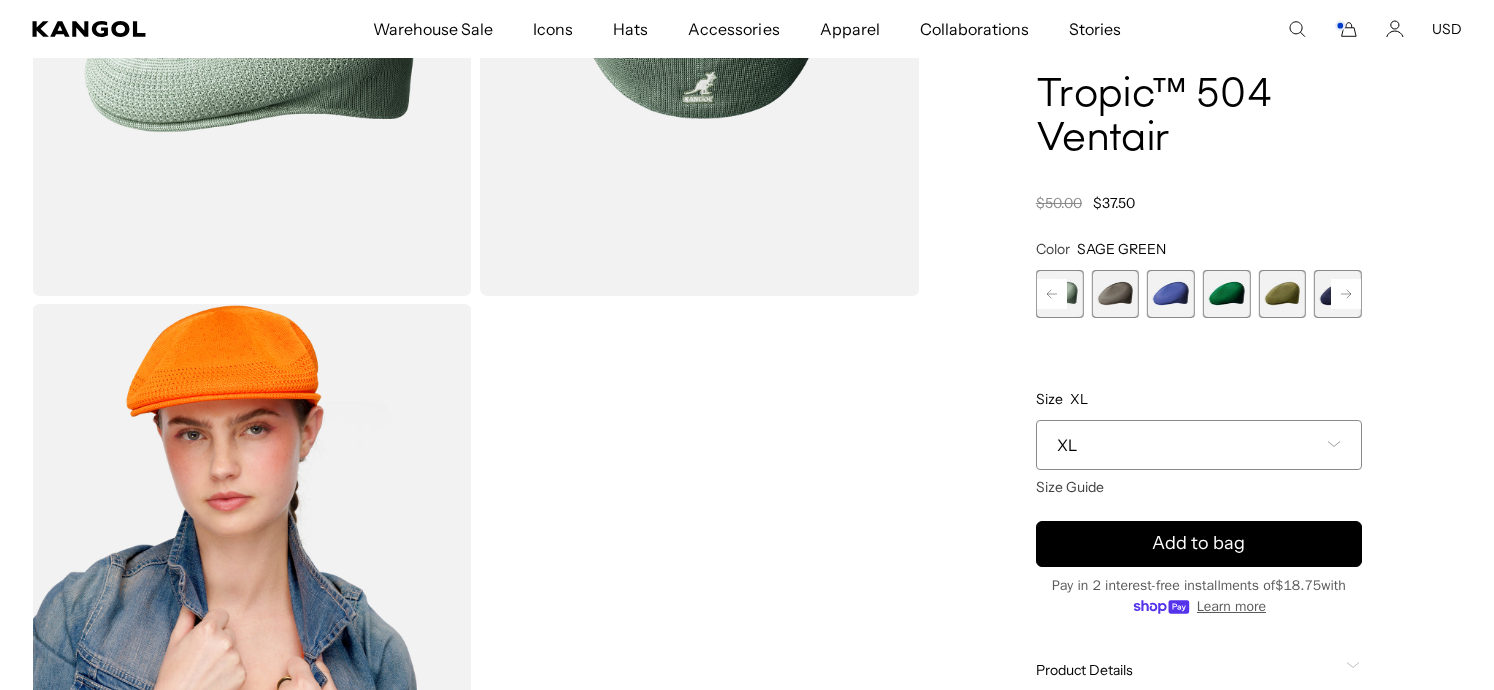 scroll, scrollTop: 0, scrollLeft: 0, axis: both 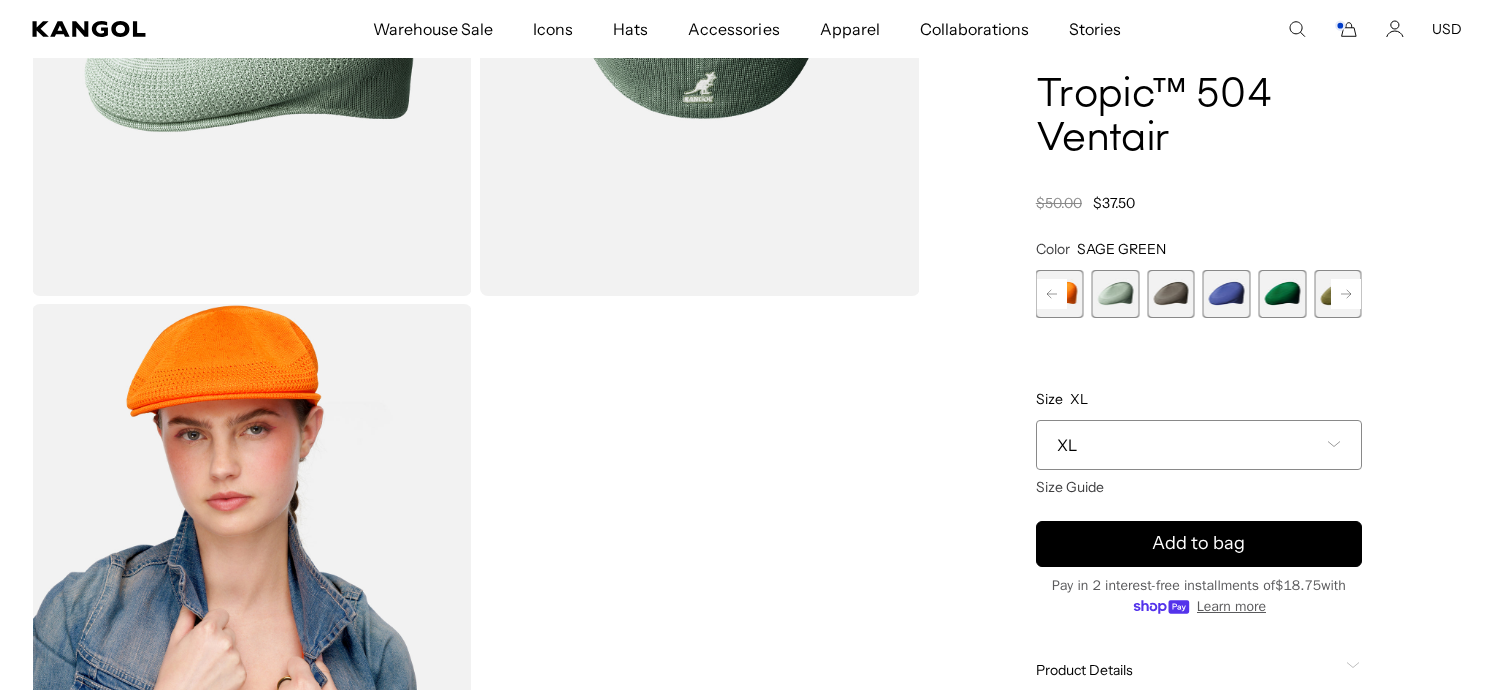 click 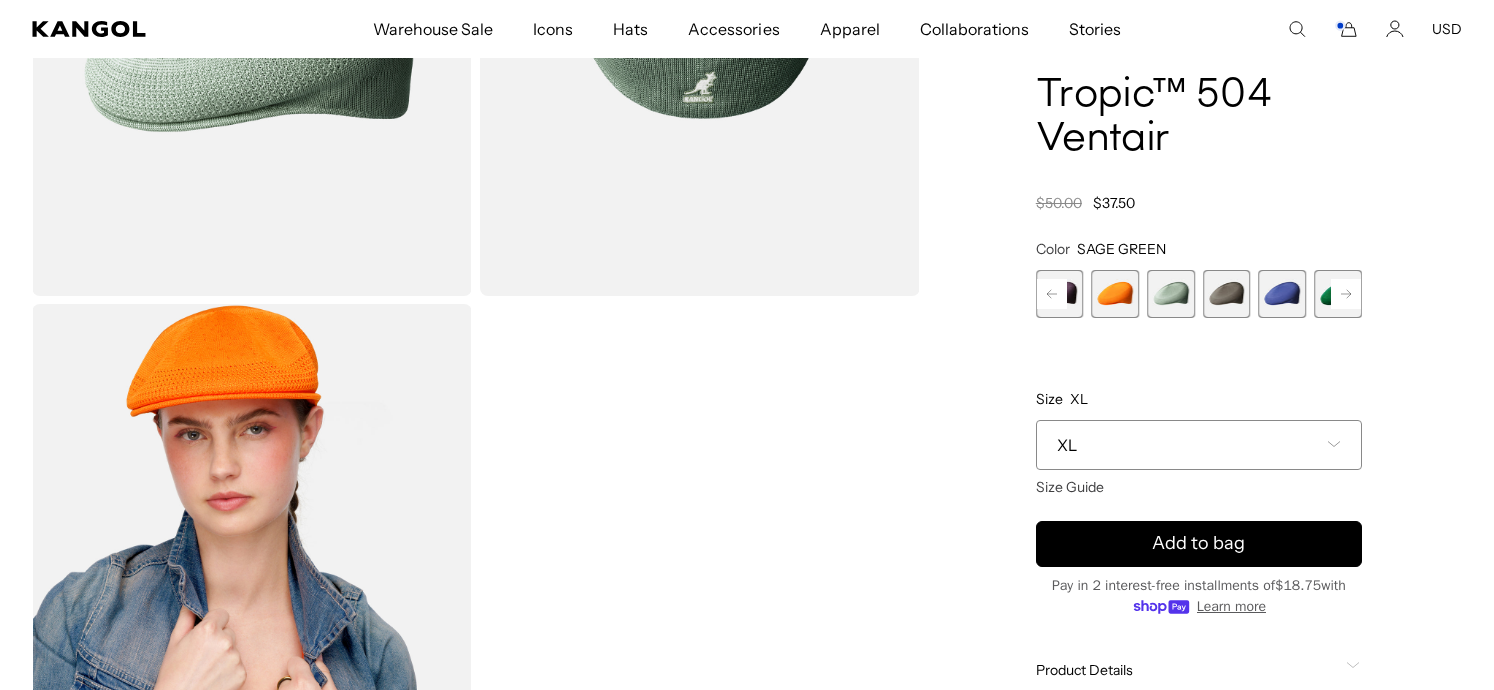 click 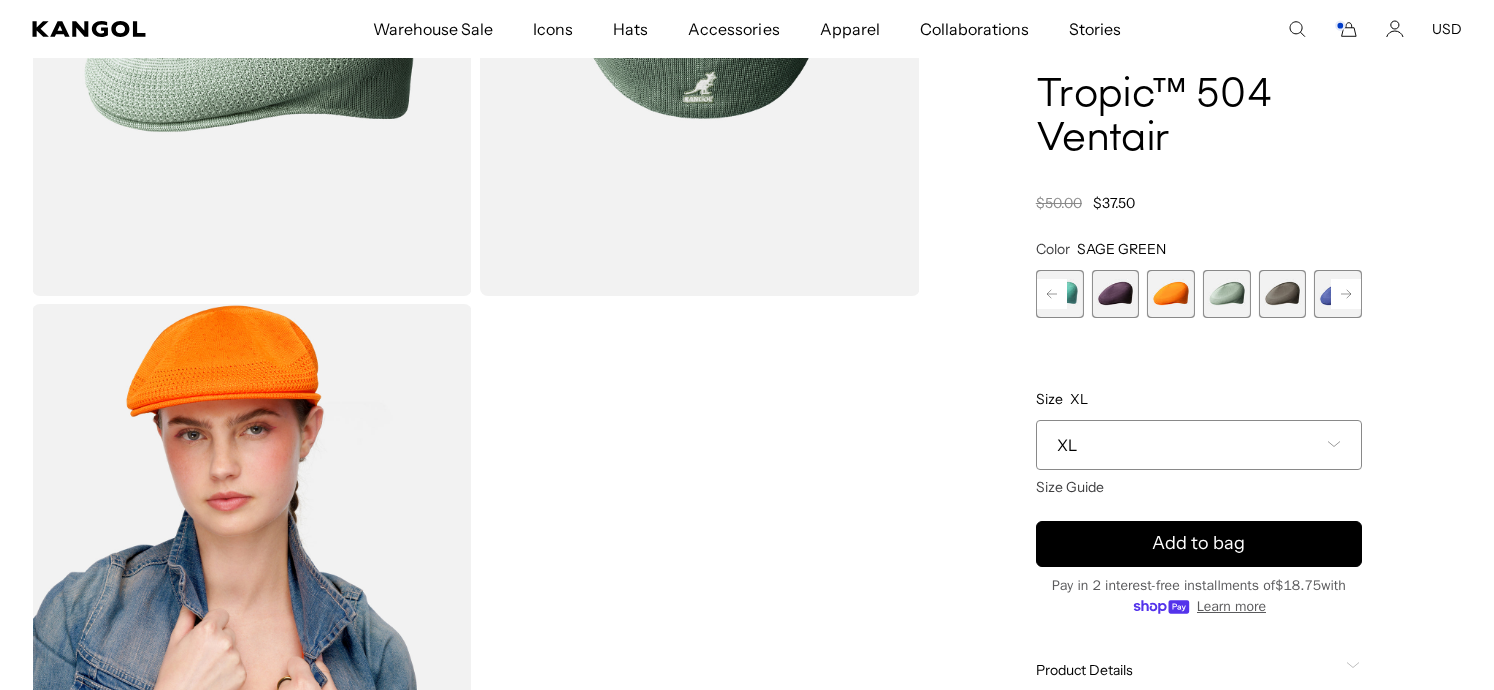 click 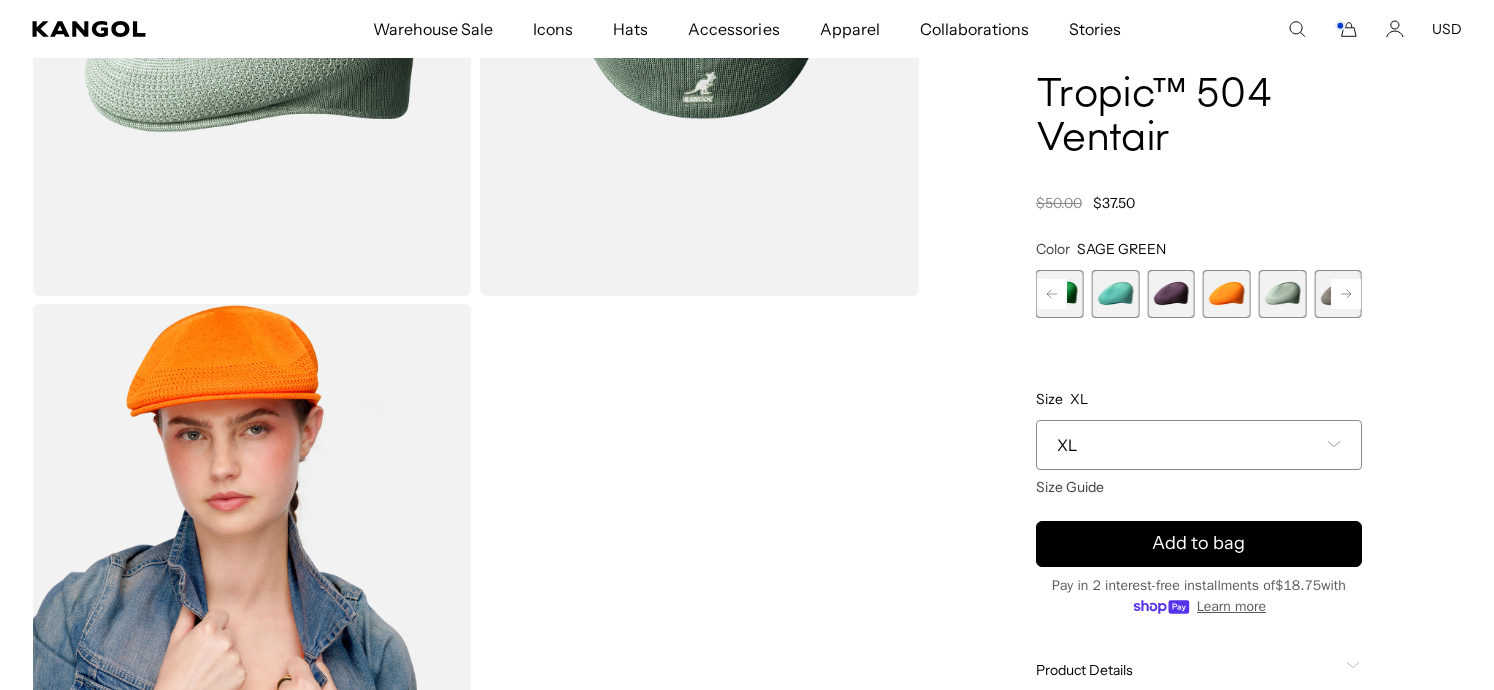 scroll, scrollTop: 0, scrollLeft: 0, axis: both 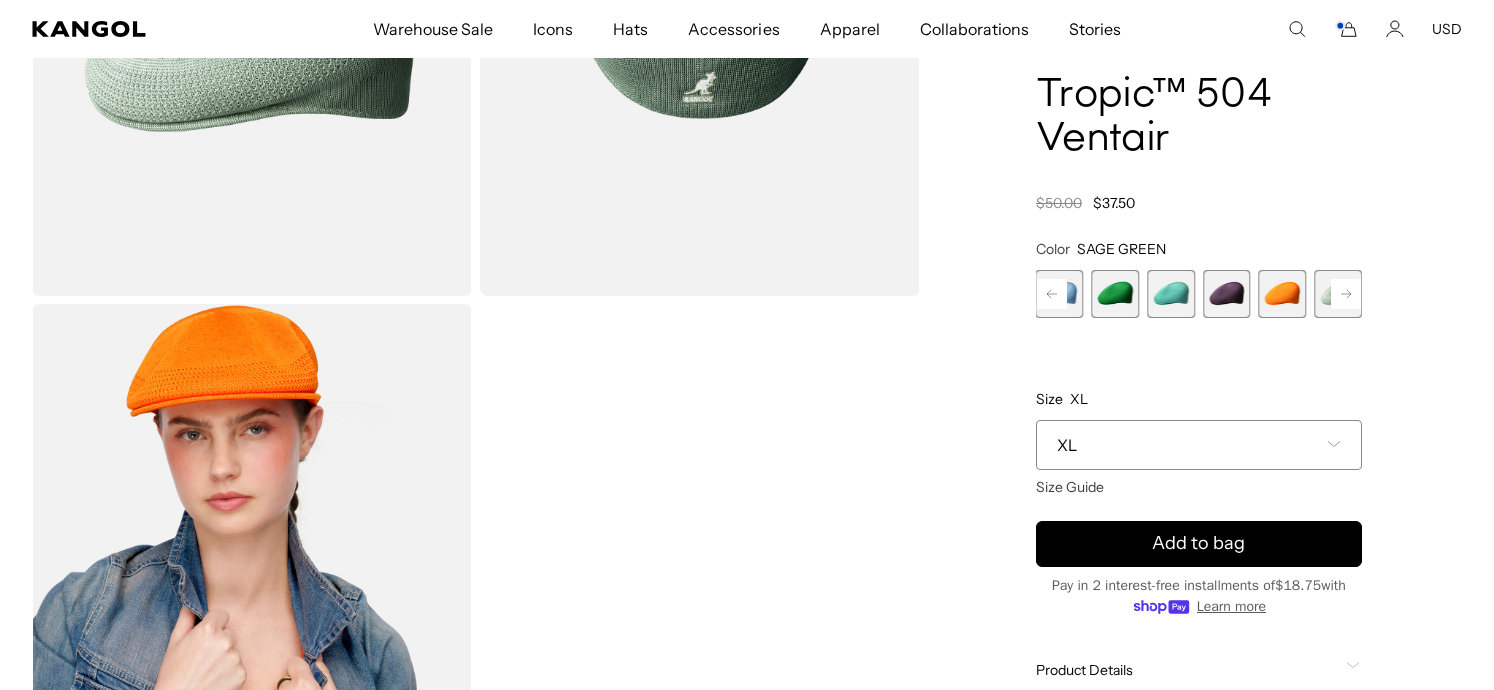 click 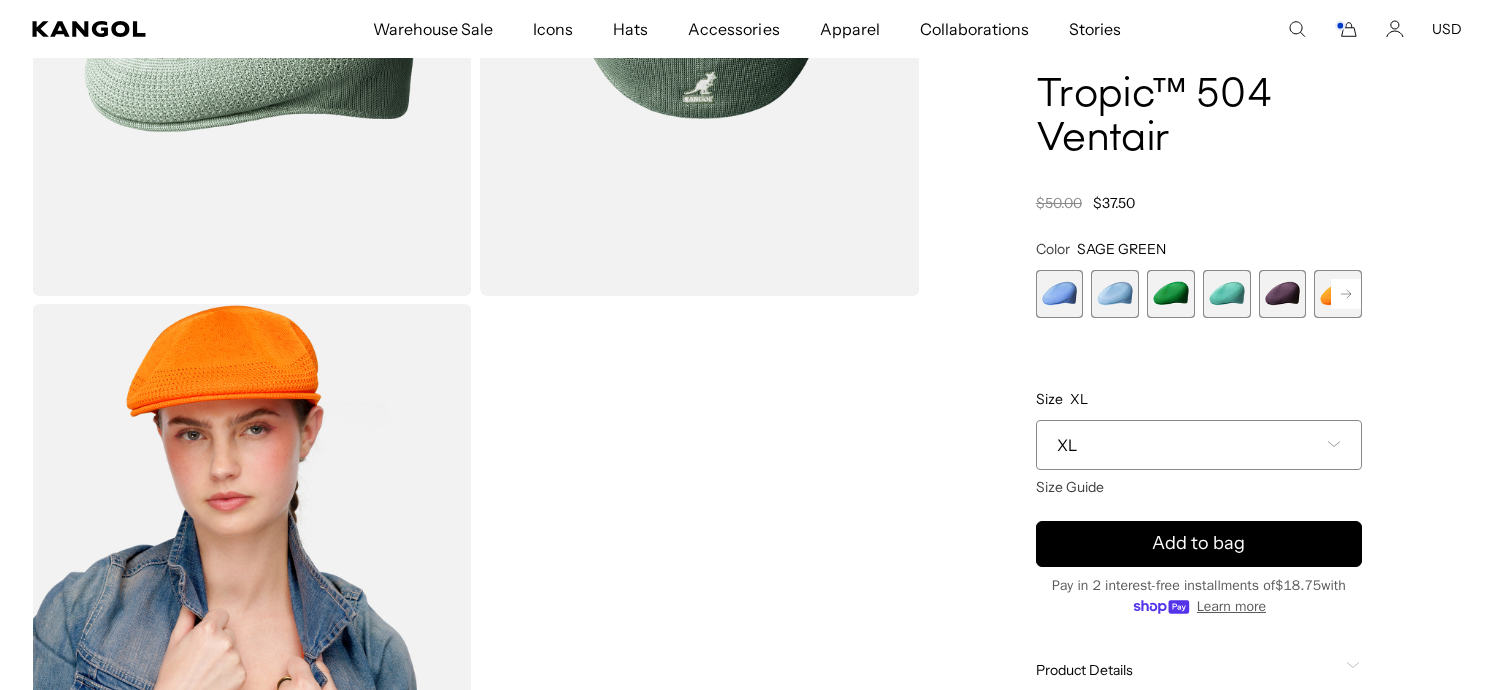 click at bounding box center (1060, 294) 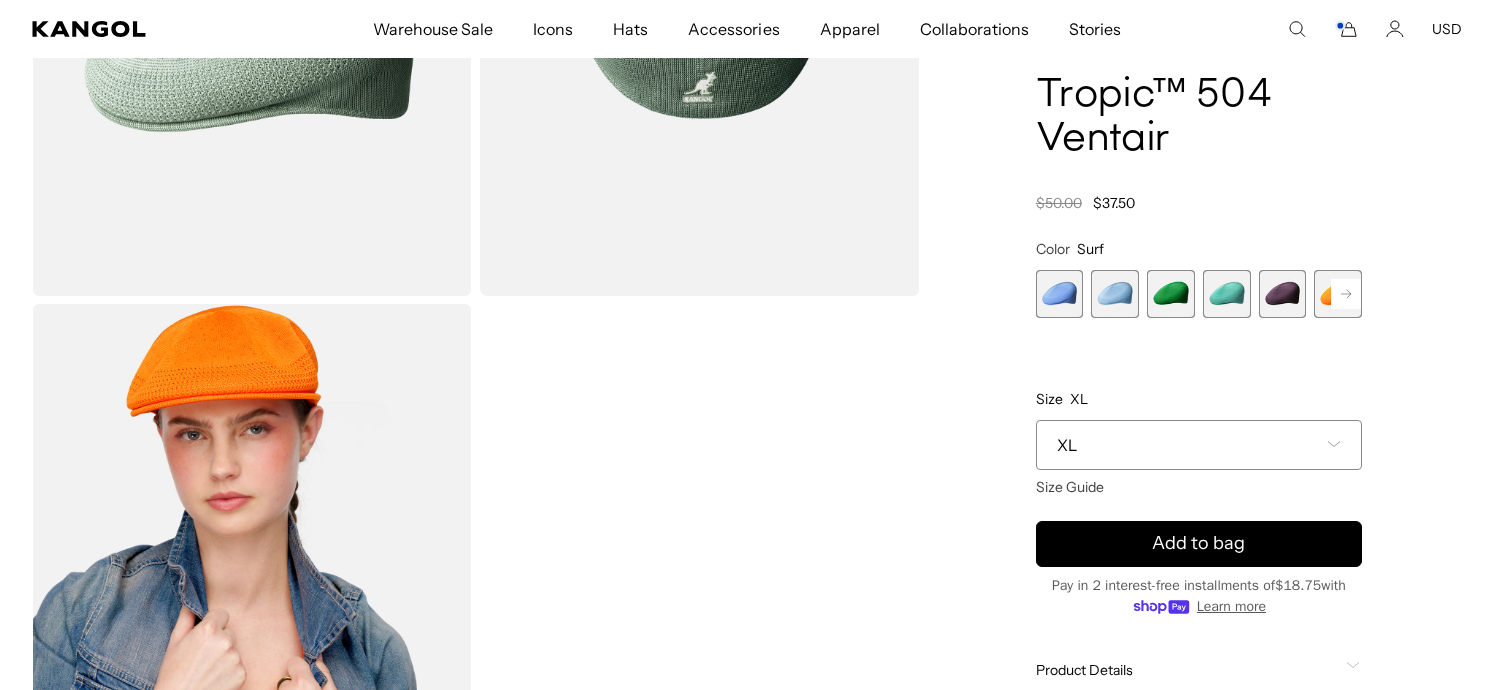 scroll, scrollTop: 0, scrollLeft: 412, axis: horizontal 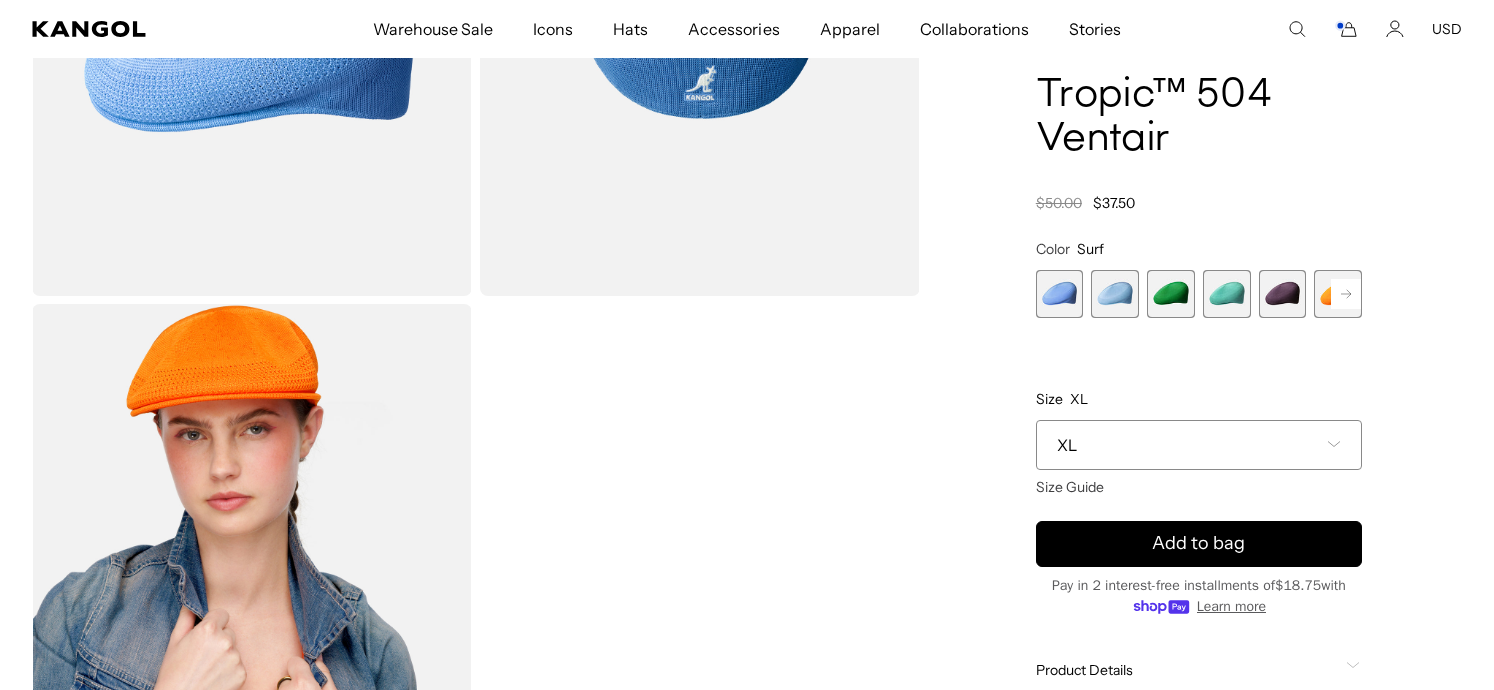 click 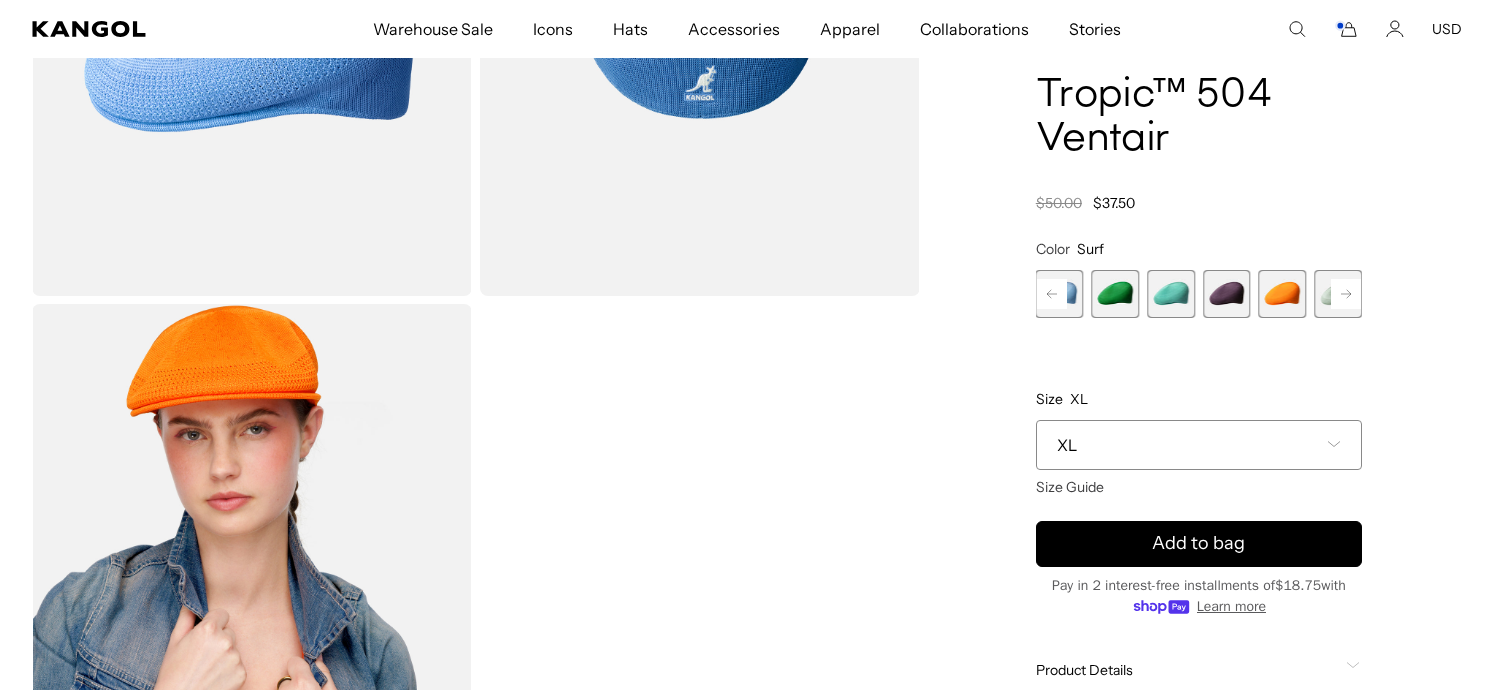 scroll, scrollTop: 0, scrollLeft: 0, axis: both 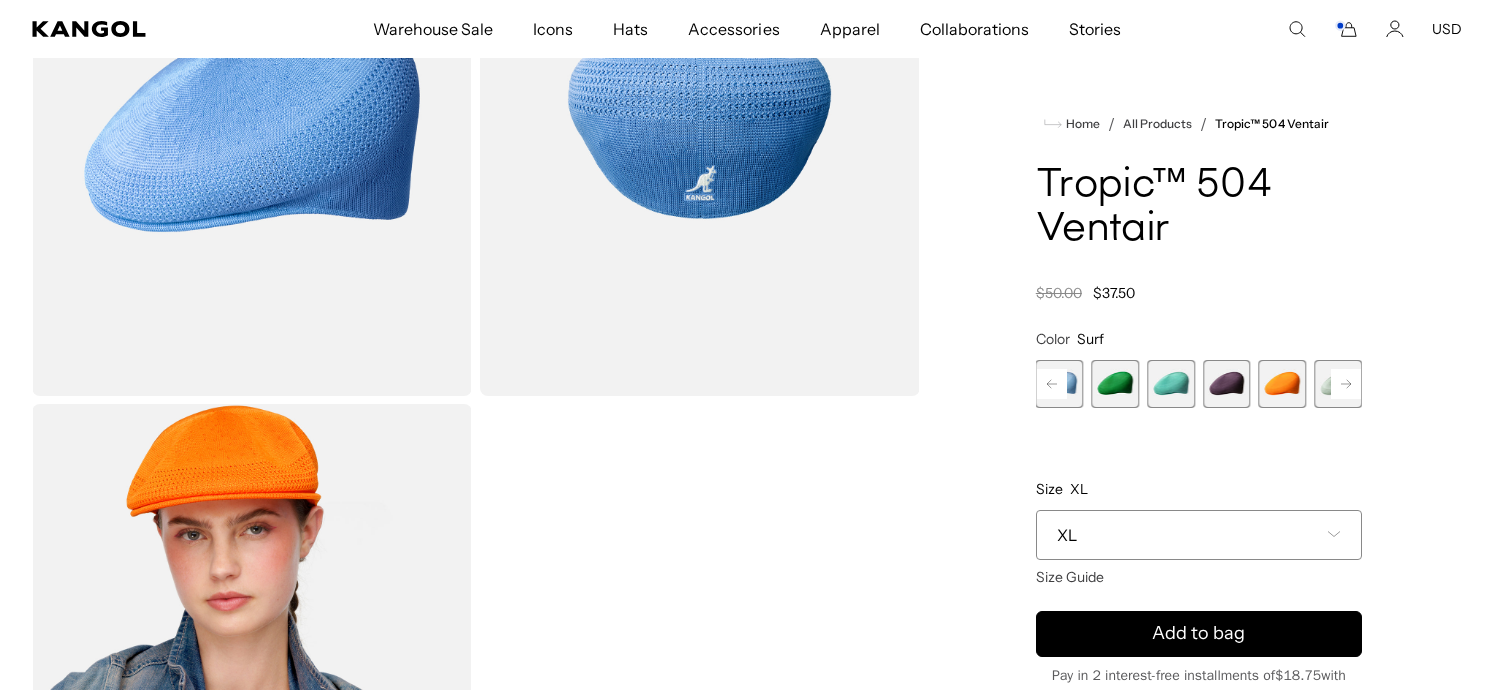 click 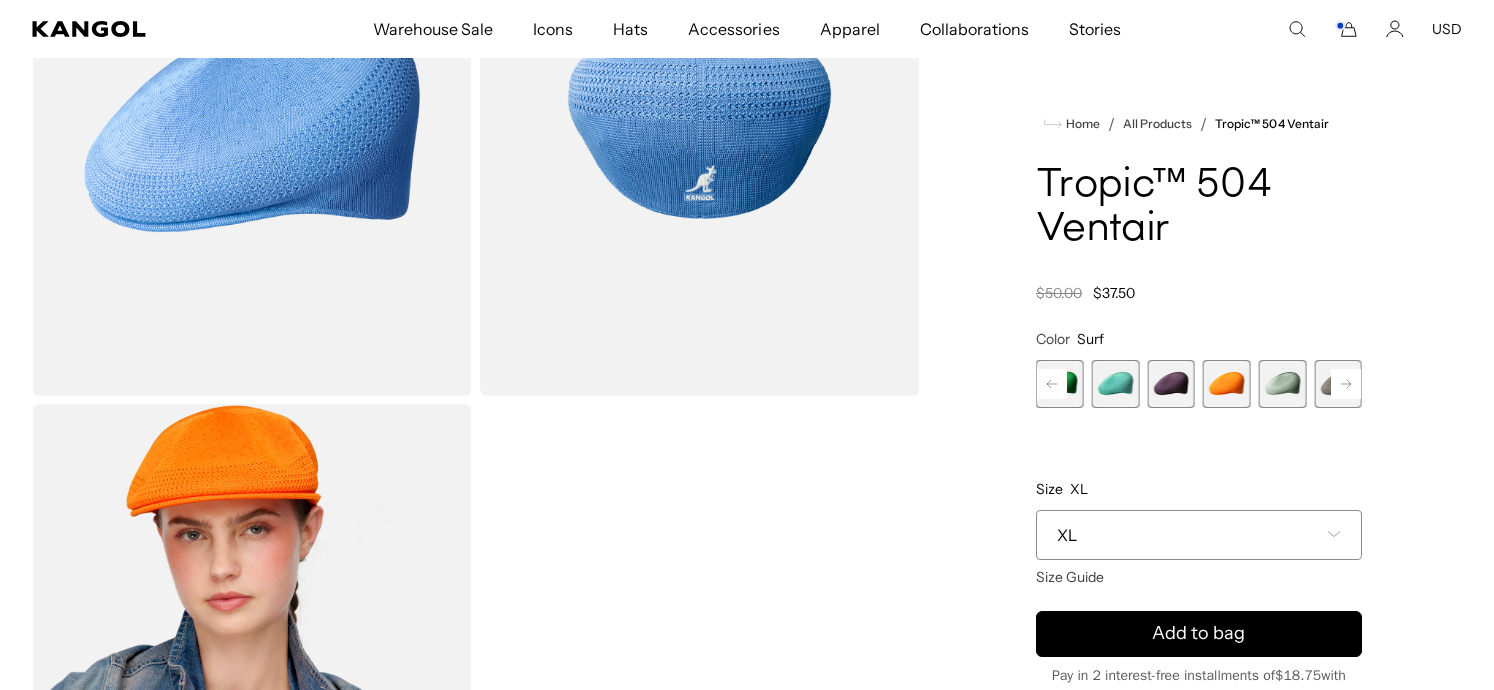 click 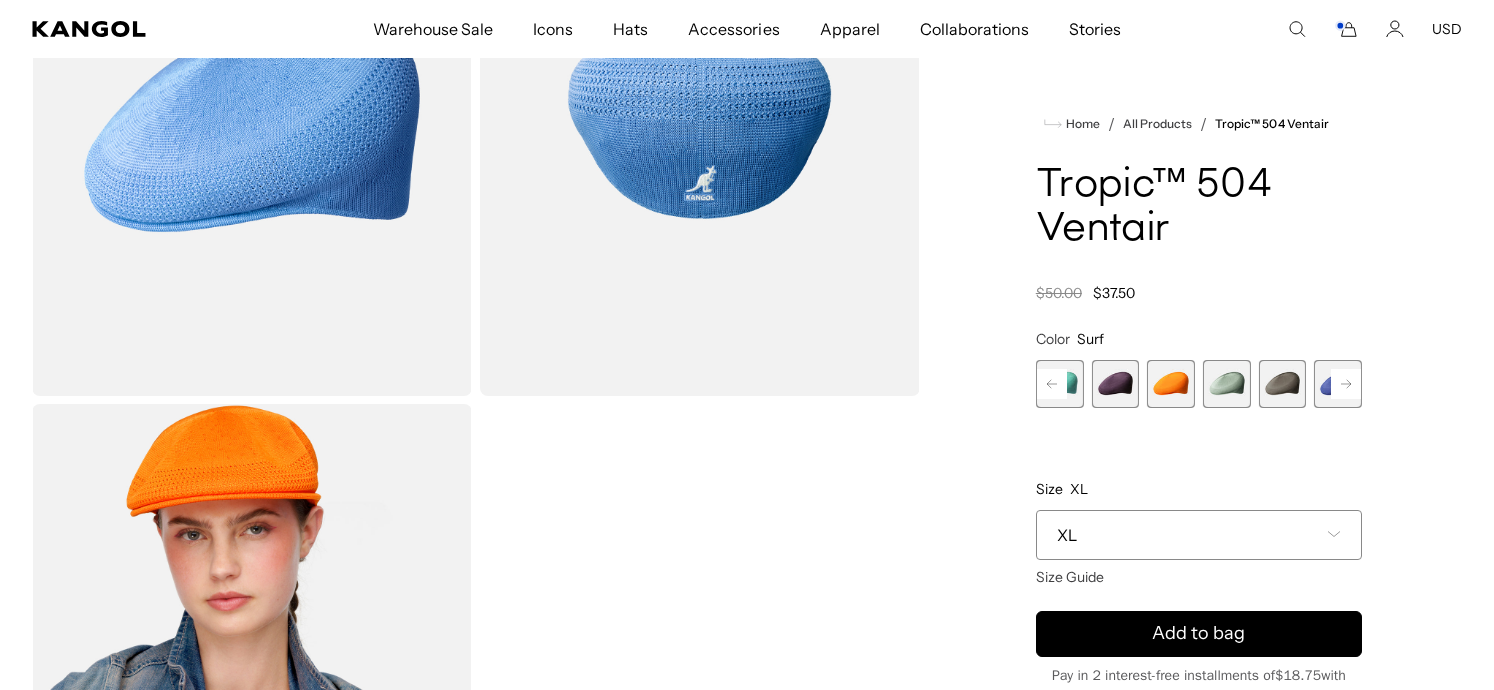 scroll, scrollTop: 0, scrollLeft: 0, axis: both 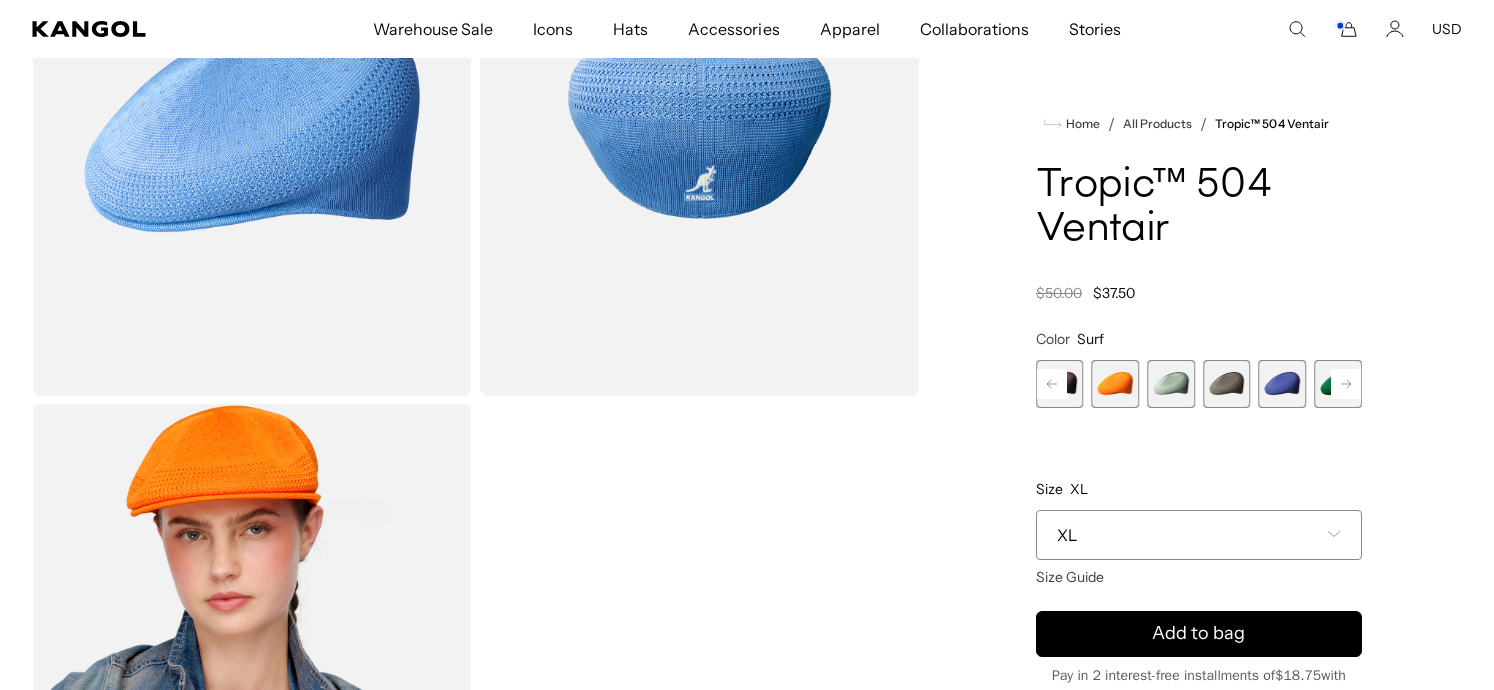 click 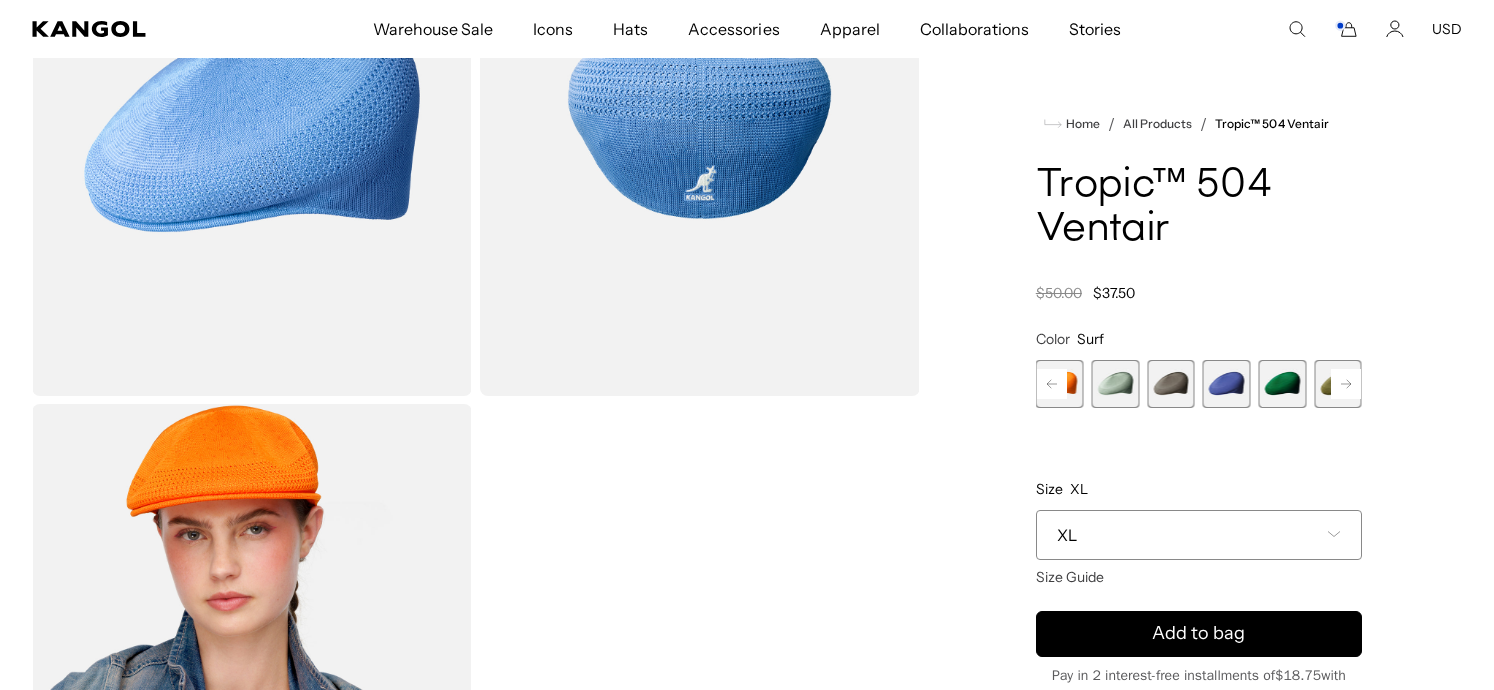 click 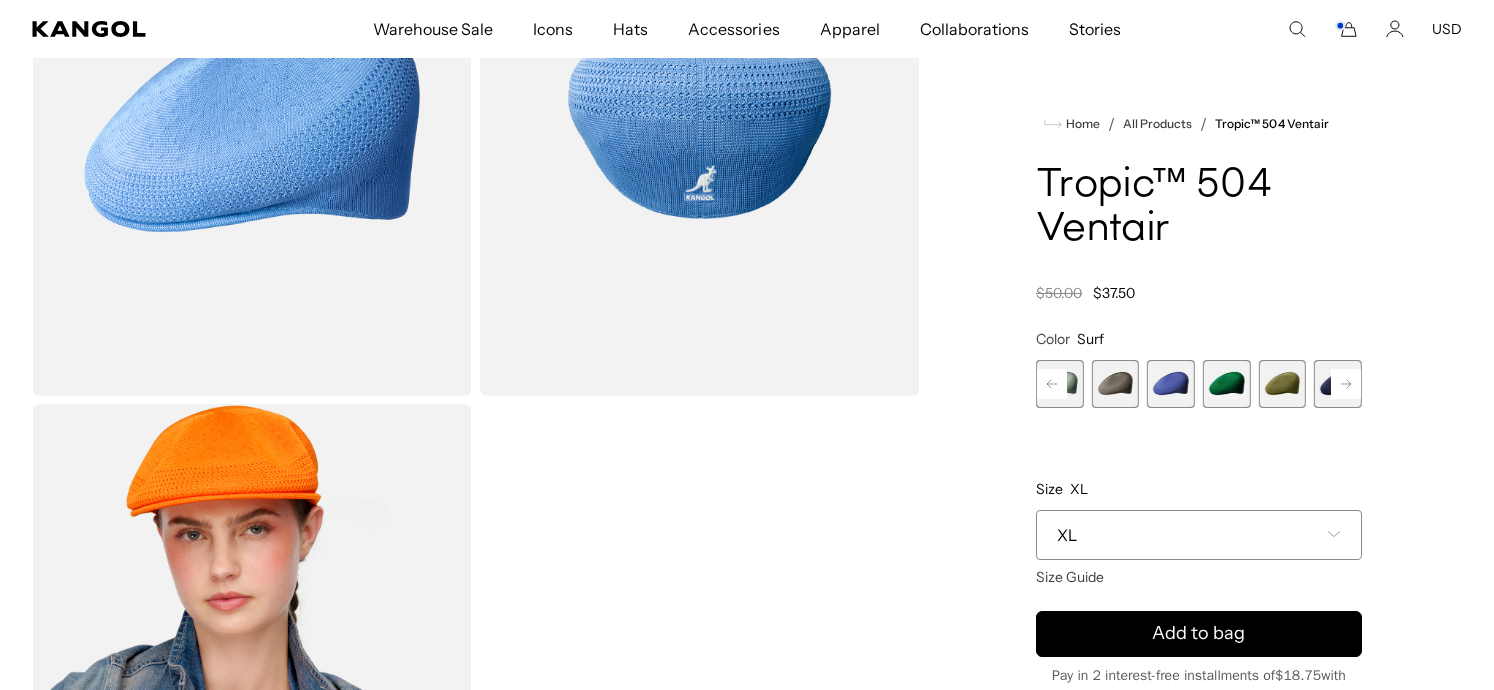 click 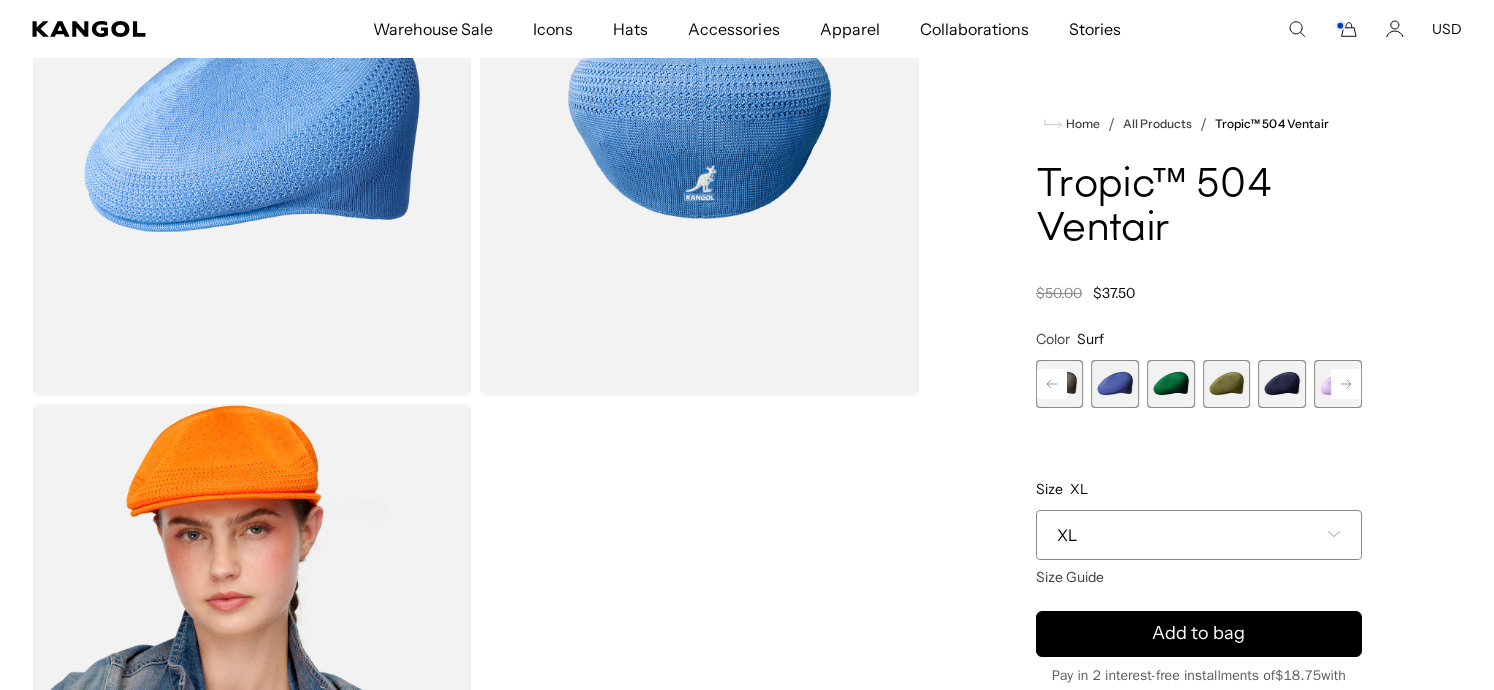 click 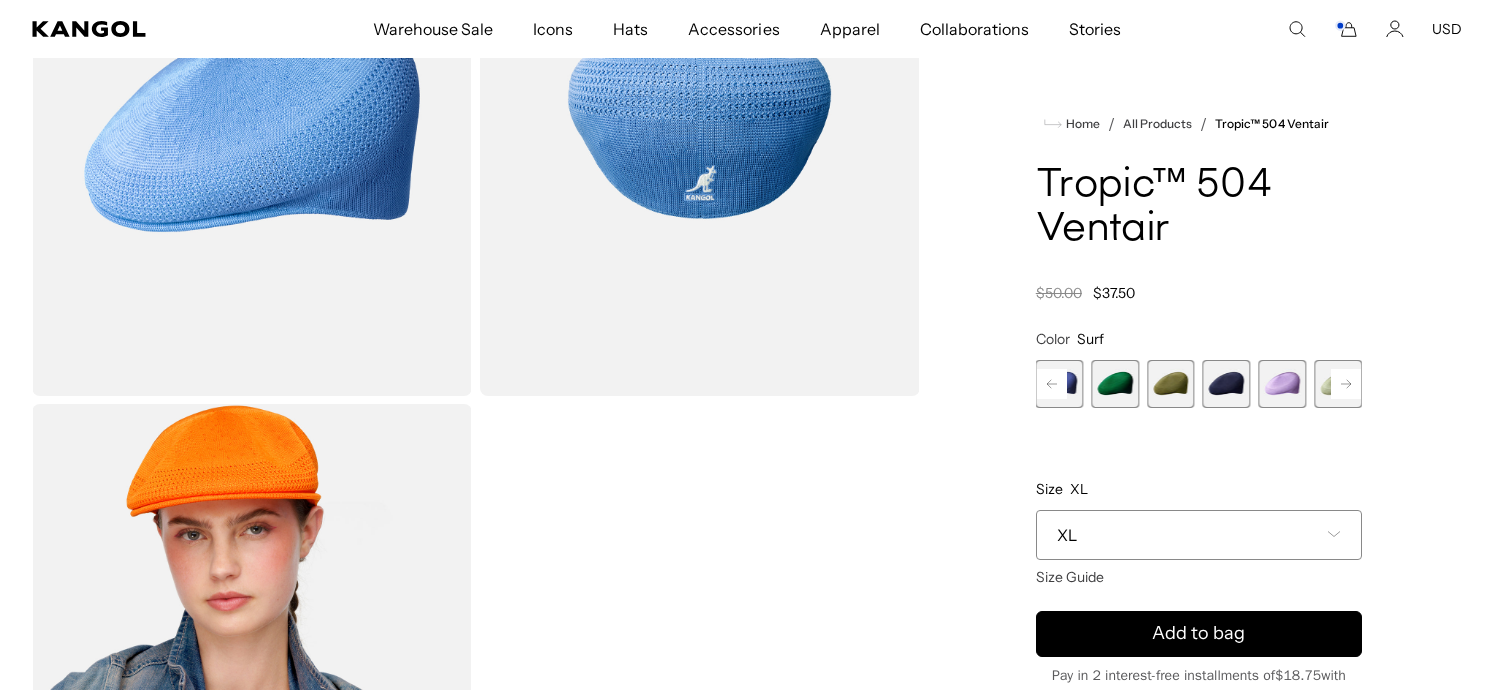 scroll, scrollTop: 0, scrollLeft: 0, axis: both 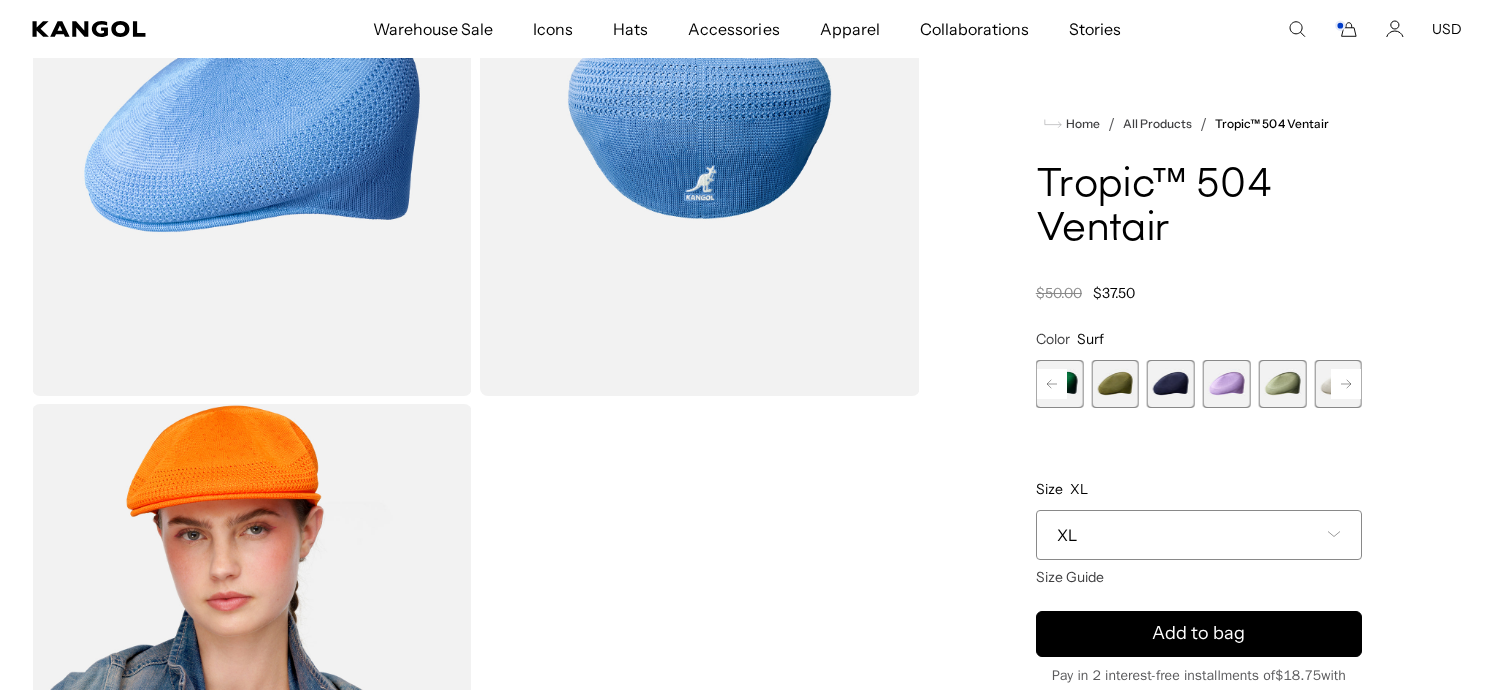 click 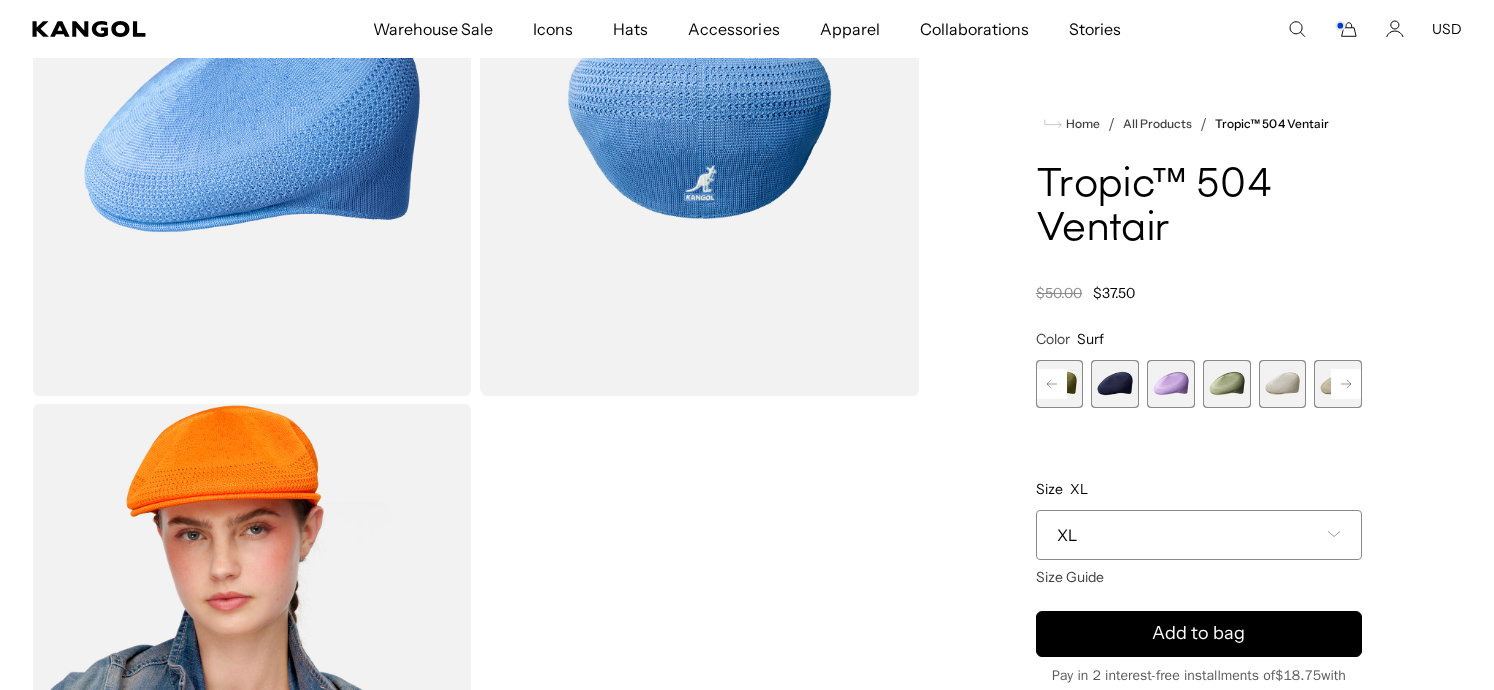 scroll, scrollTop: 0, scrollLeft: 412, axis: horizontal 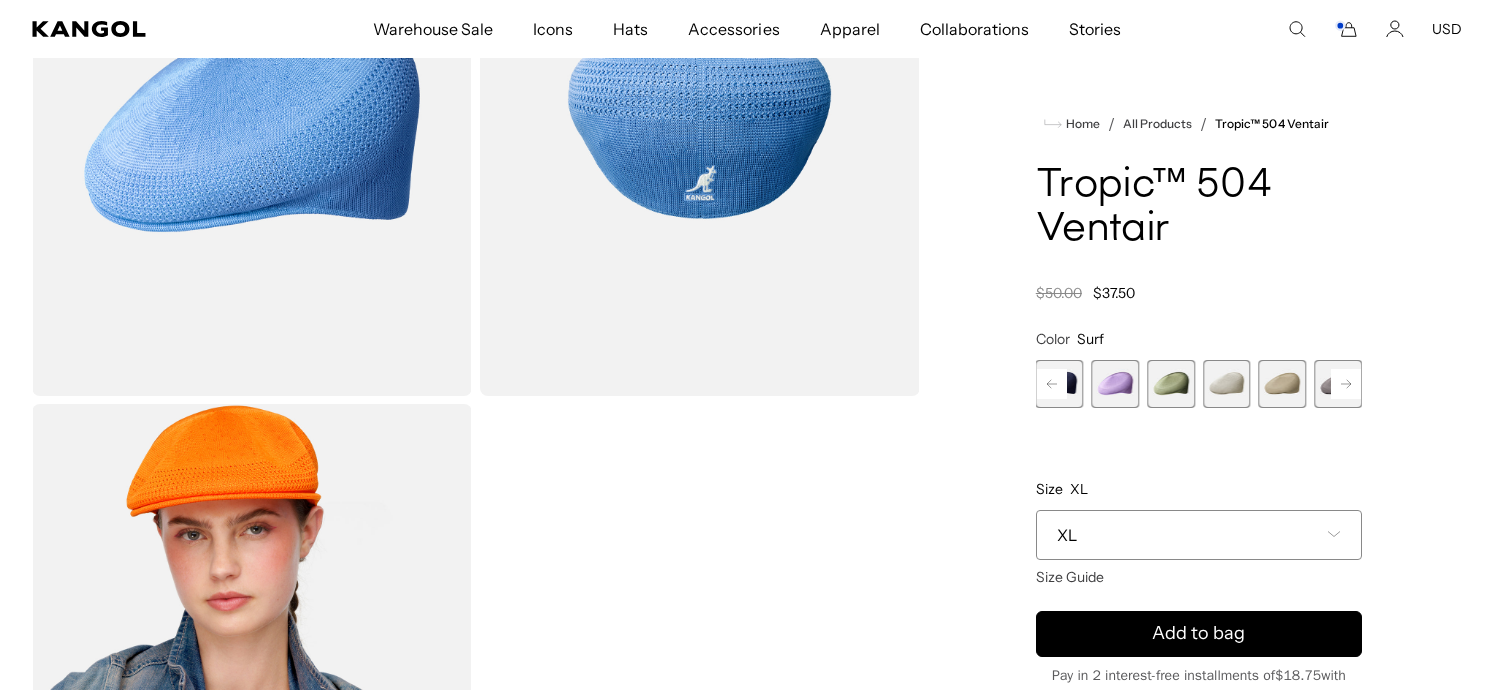 click 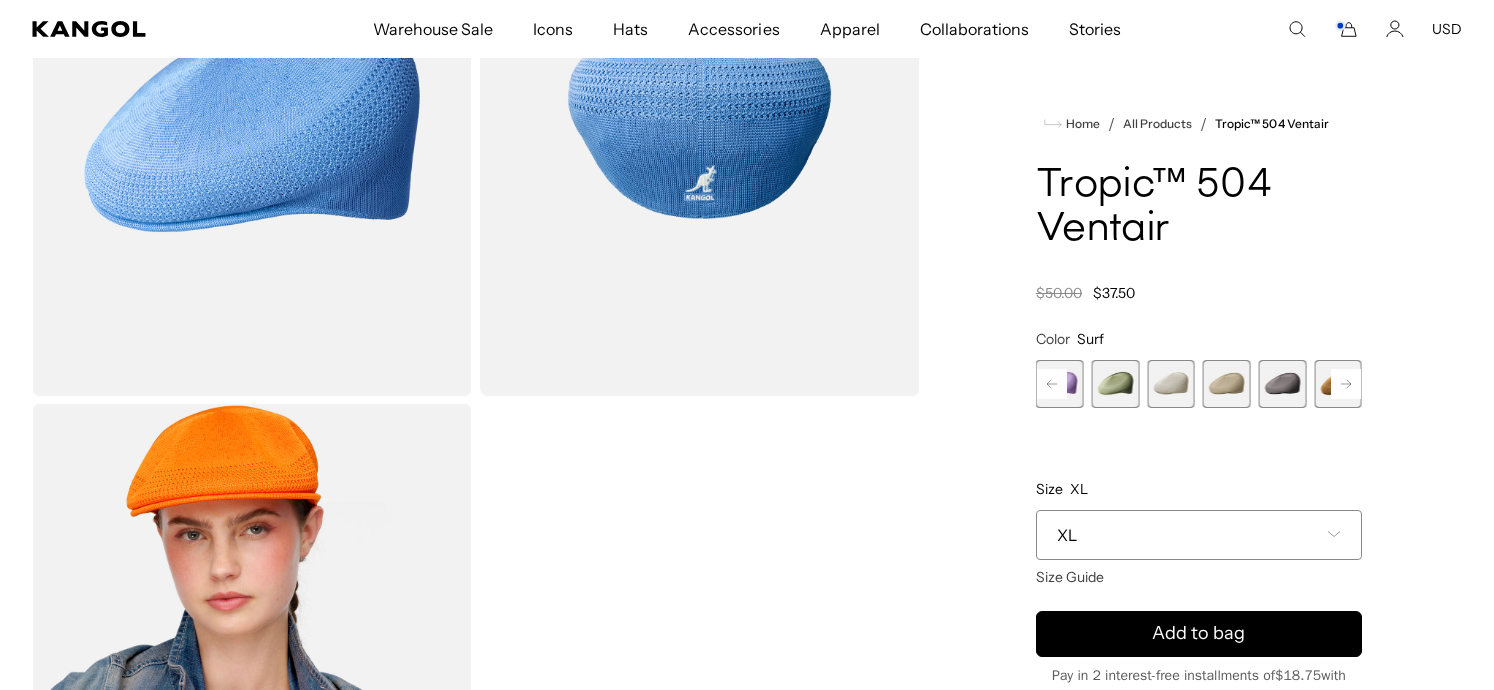 scroll, scrollTop: 0, scrollLeft: 0, axis: both 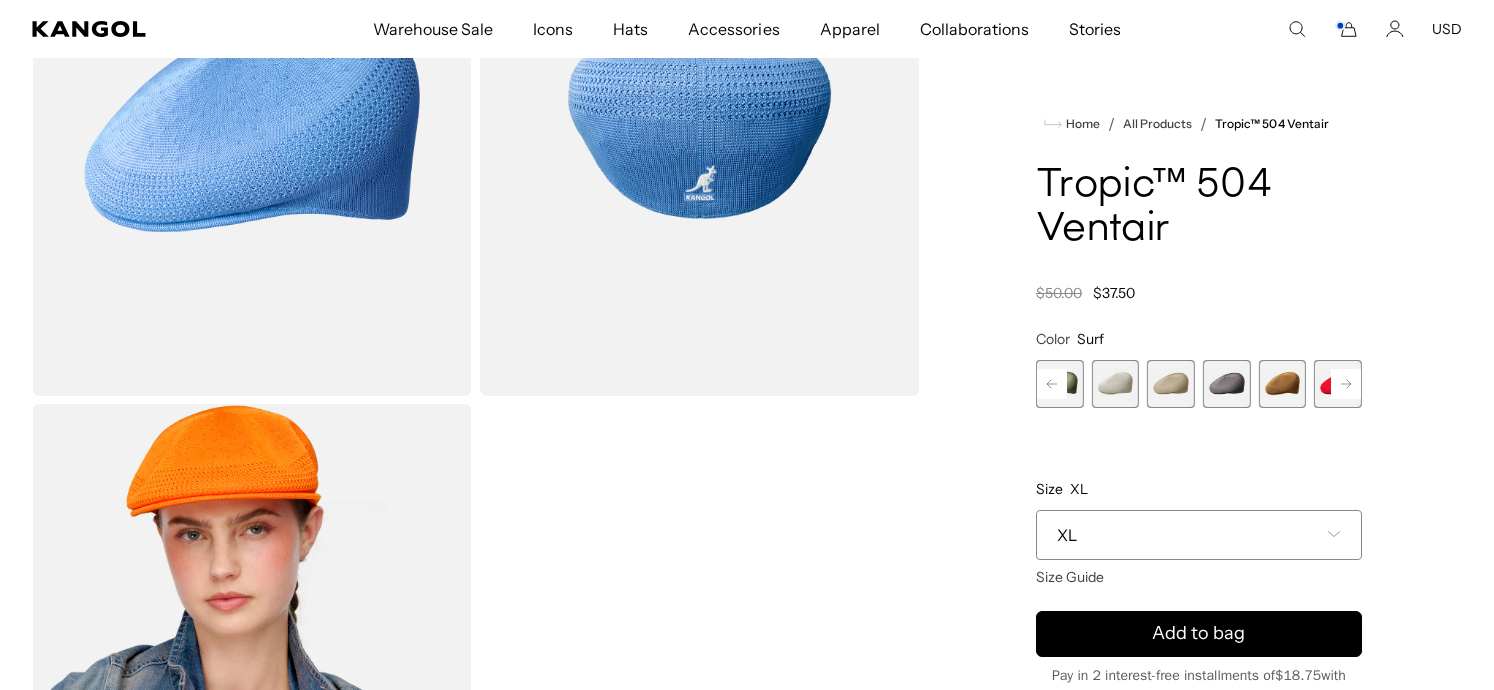 click at bounding box center (1283, 384) 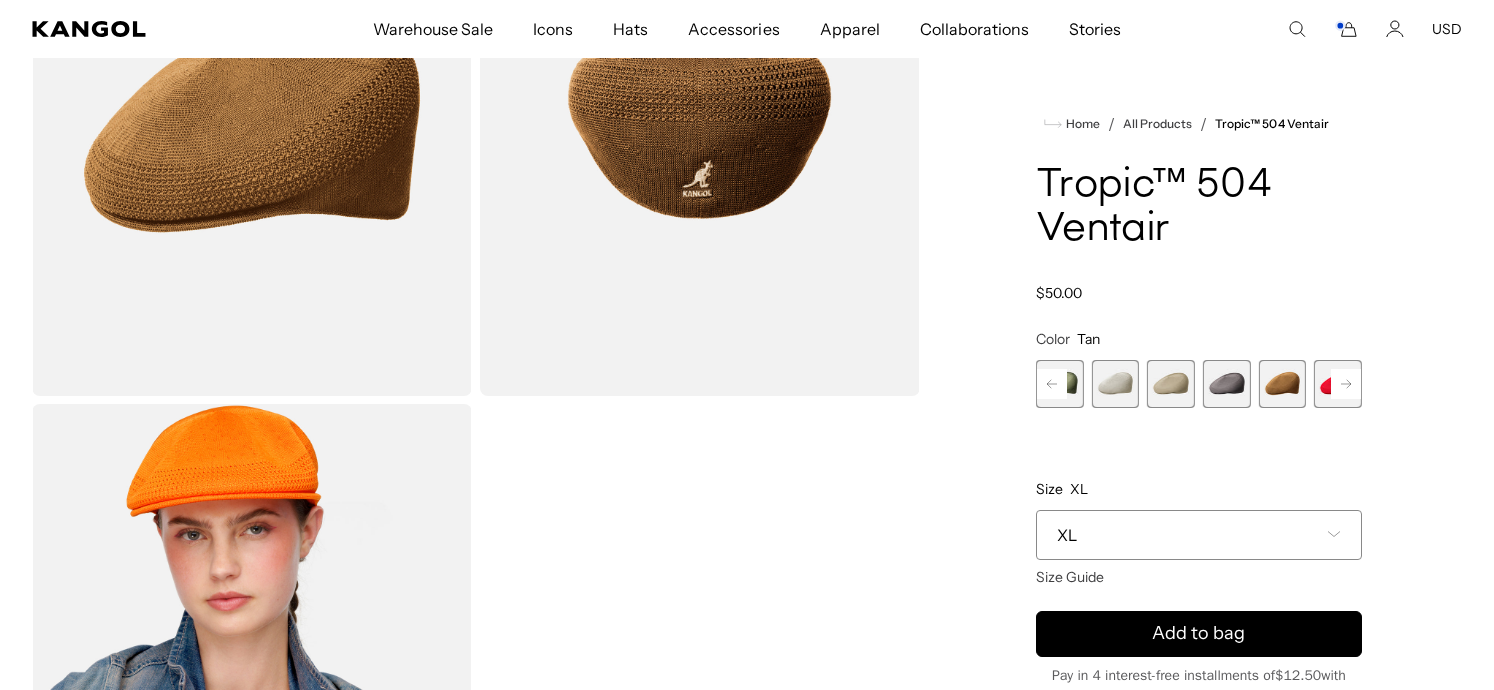 scroll, scrollTop: 0, scrollLeft: 0, axis: both 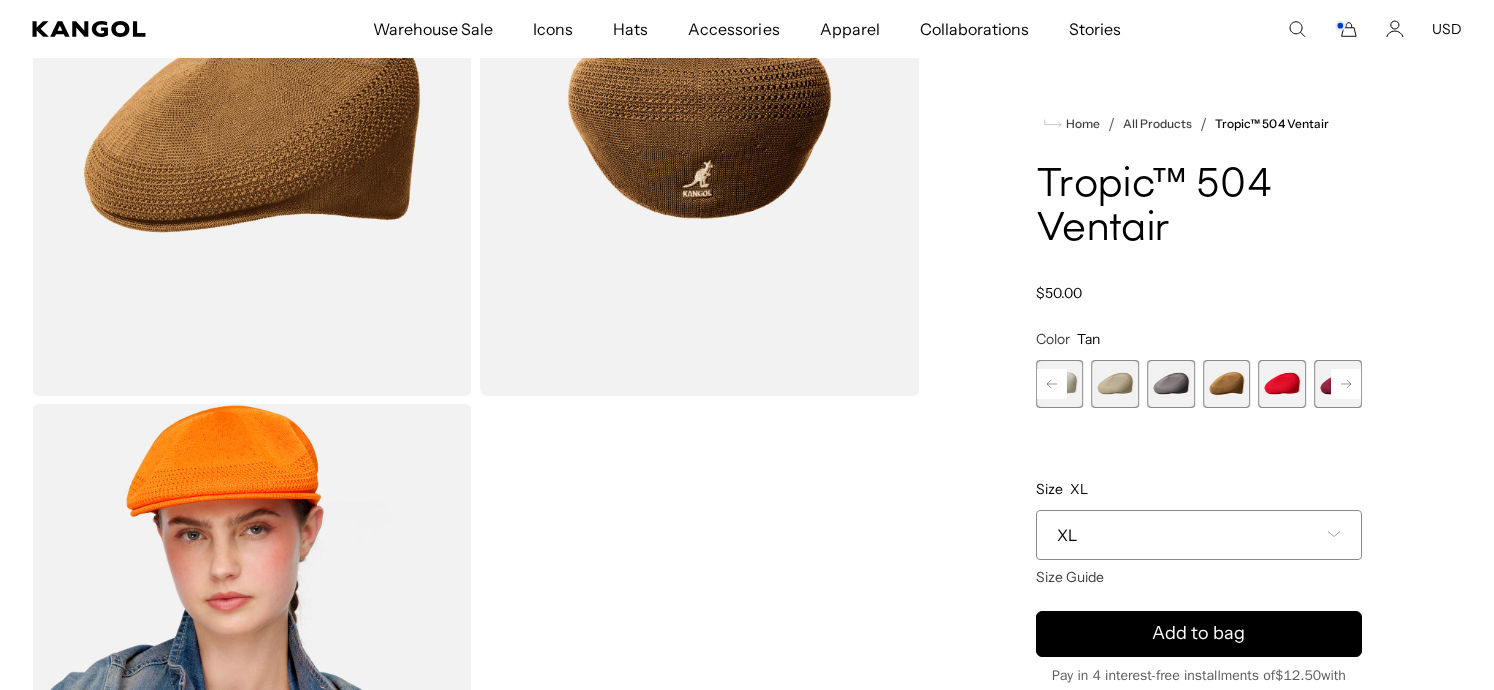 click 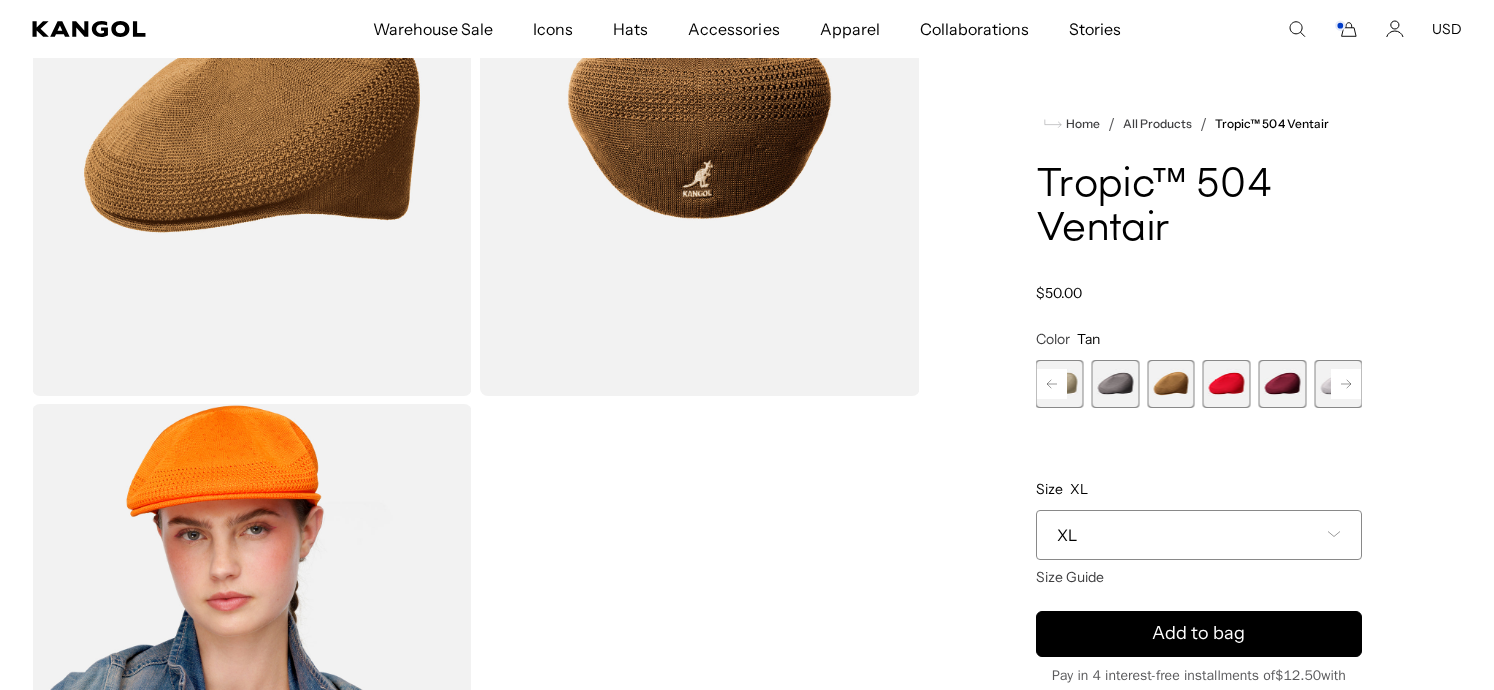 scroll, scrollTop: 0, scrollLeft: 0, axis: both 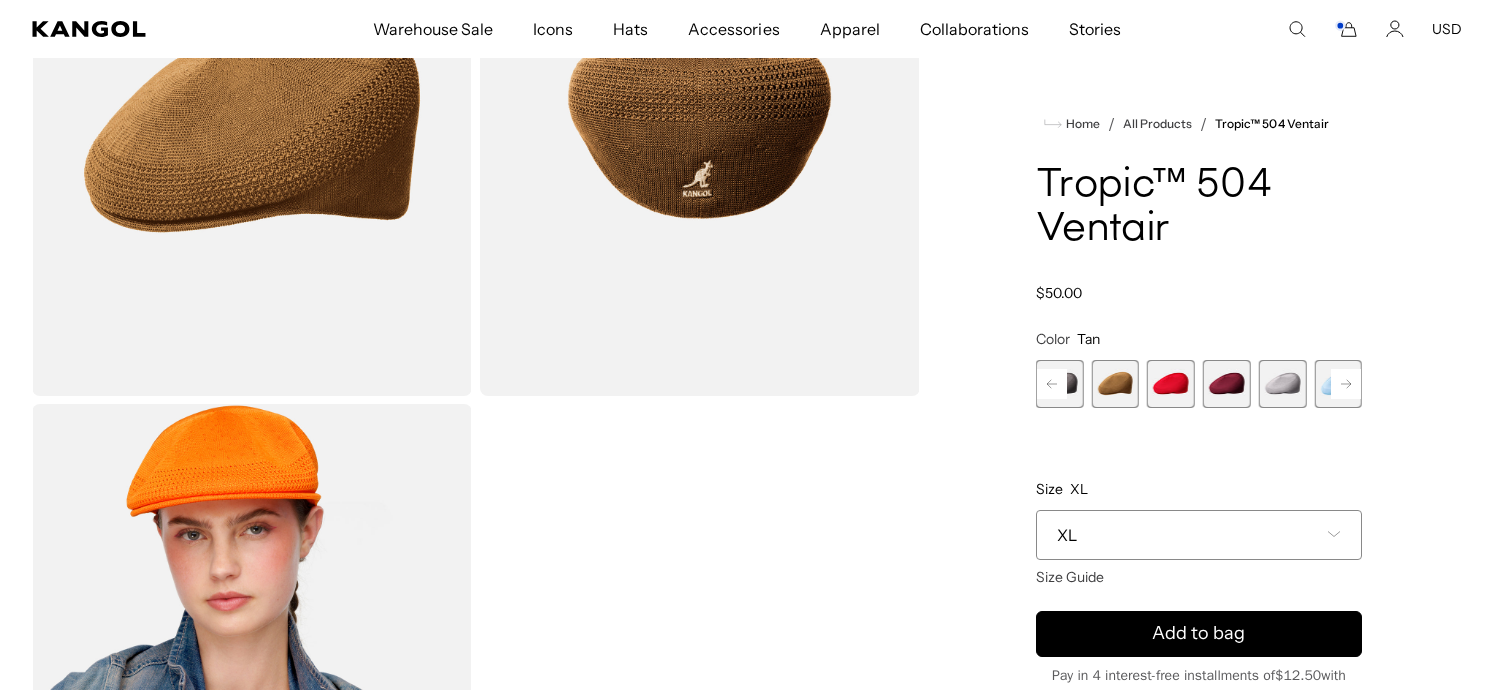 click 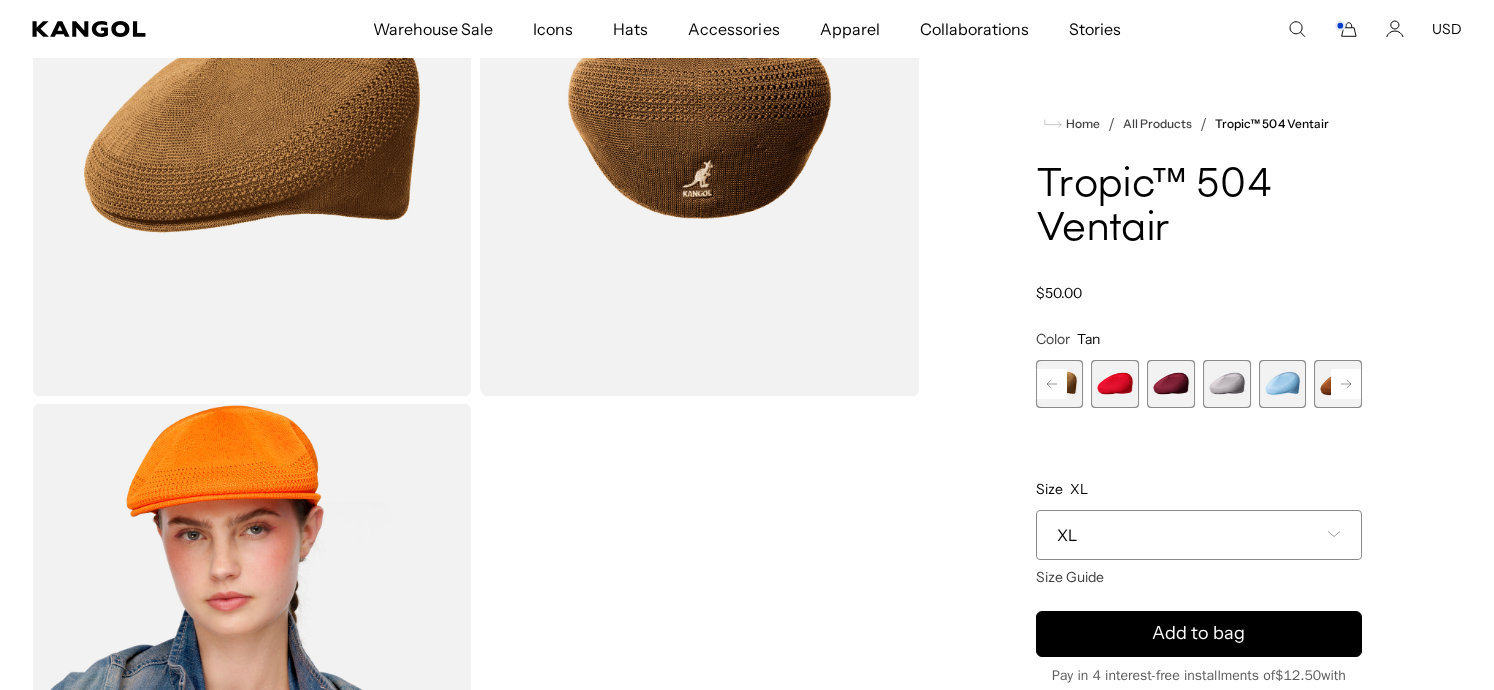 scroll, scrollTop: 0, scrollLeft: 412, axis: horizontal 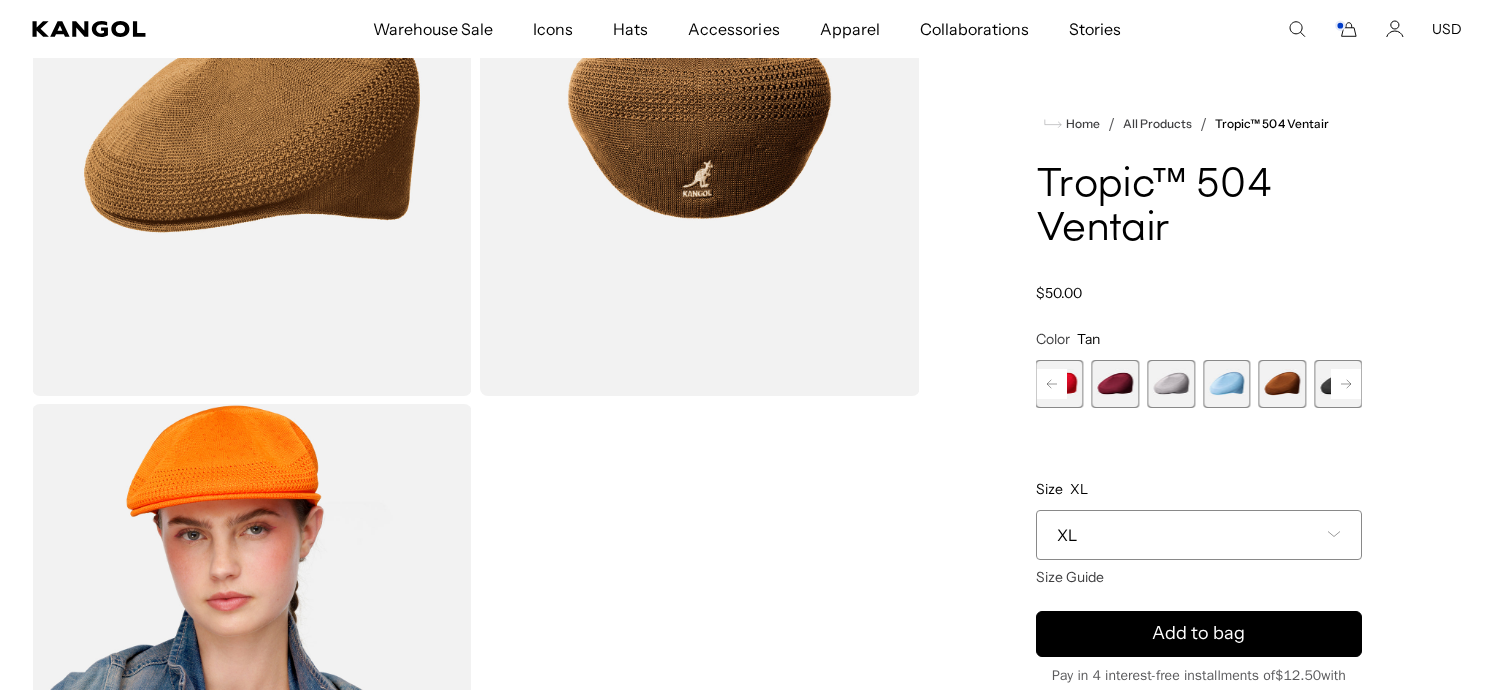 click at bounding box center (1283, 384) 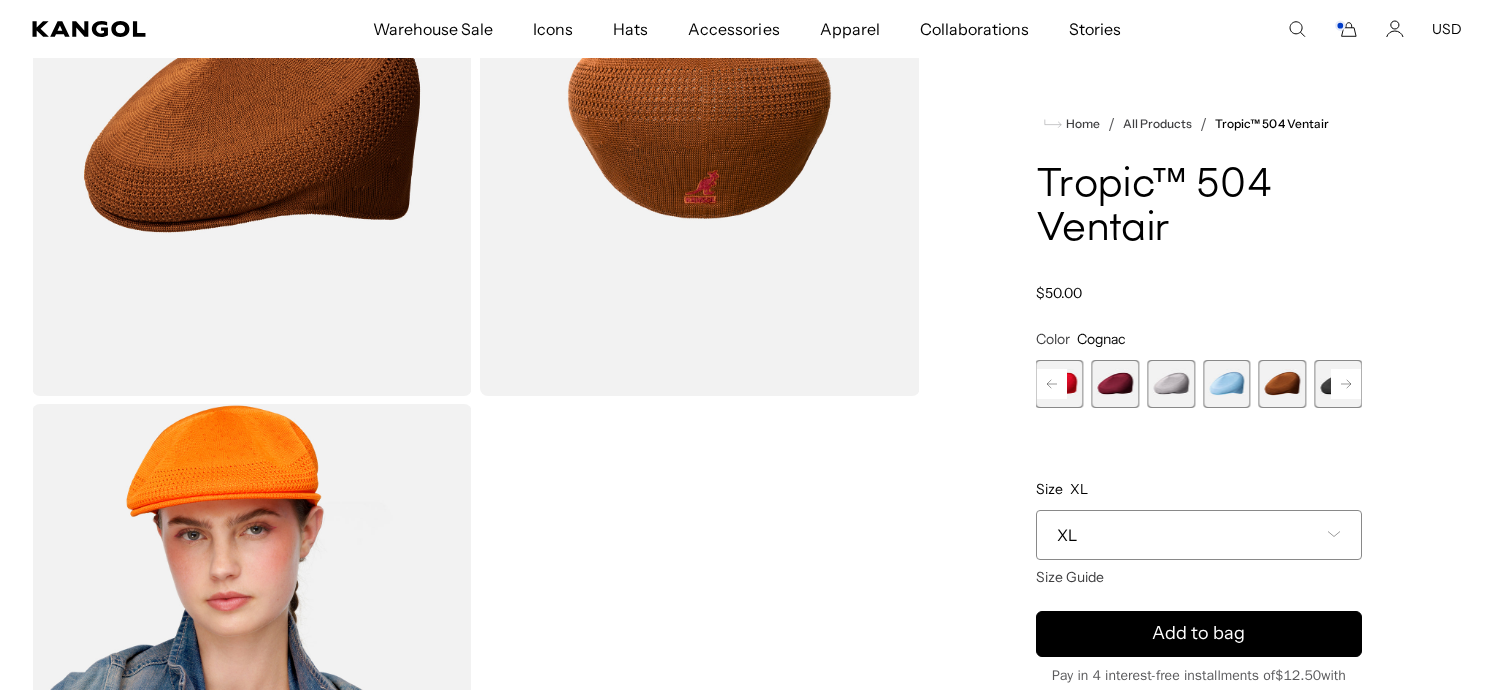 scroll, scrollTop: 0, scrollLeft: 412, axis: horizontal 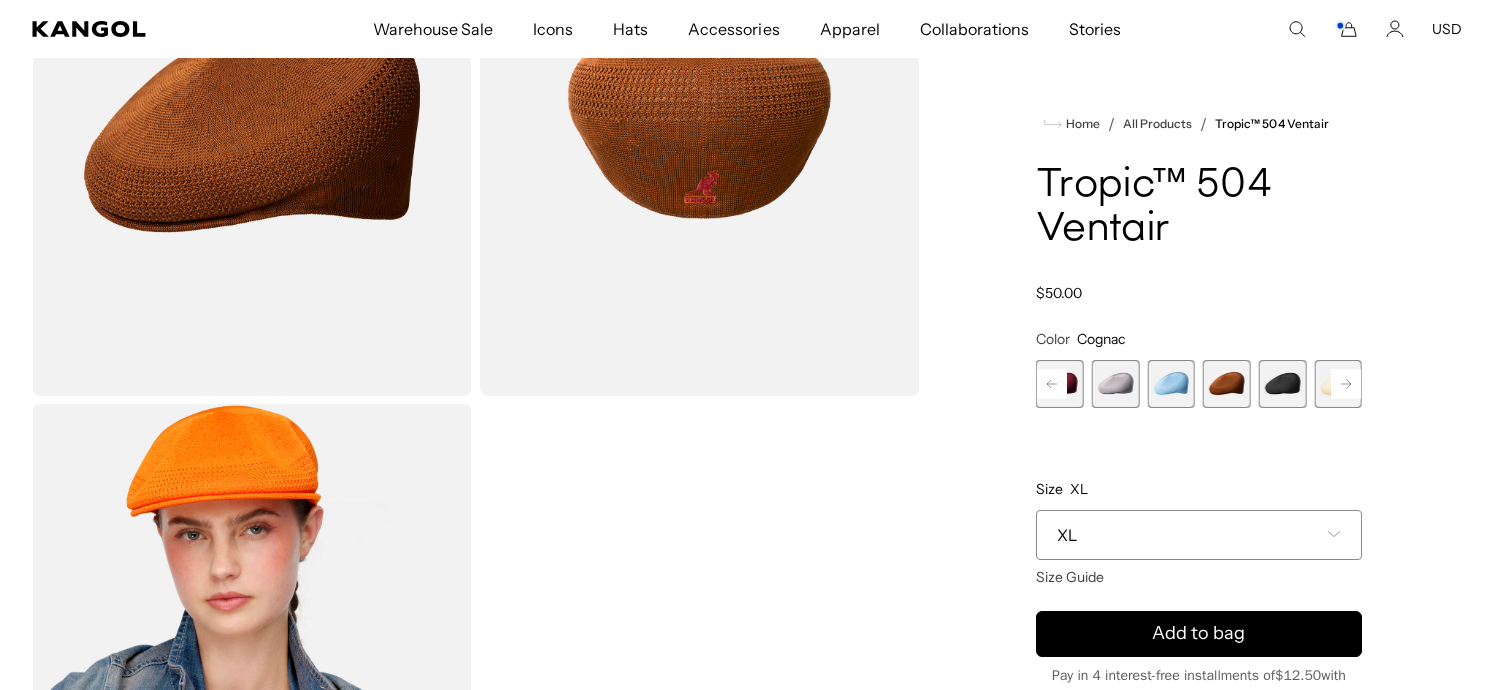 click 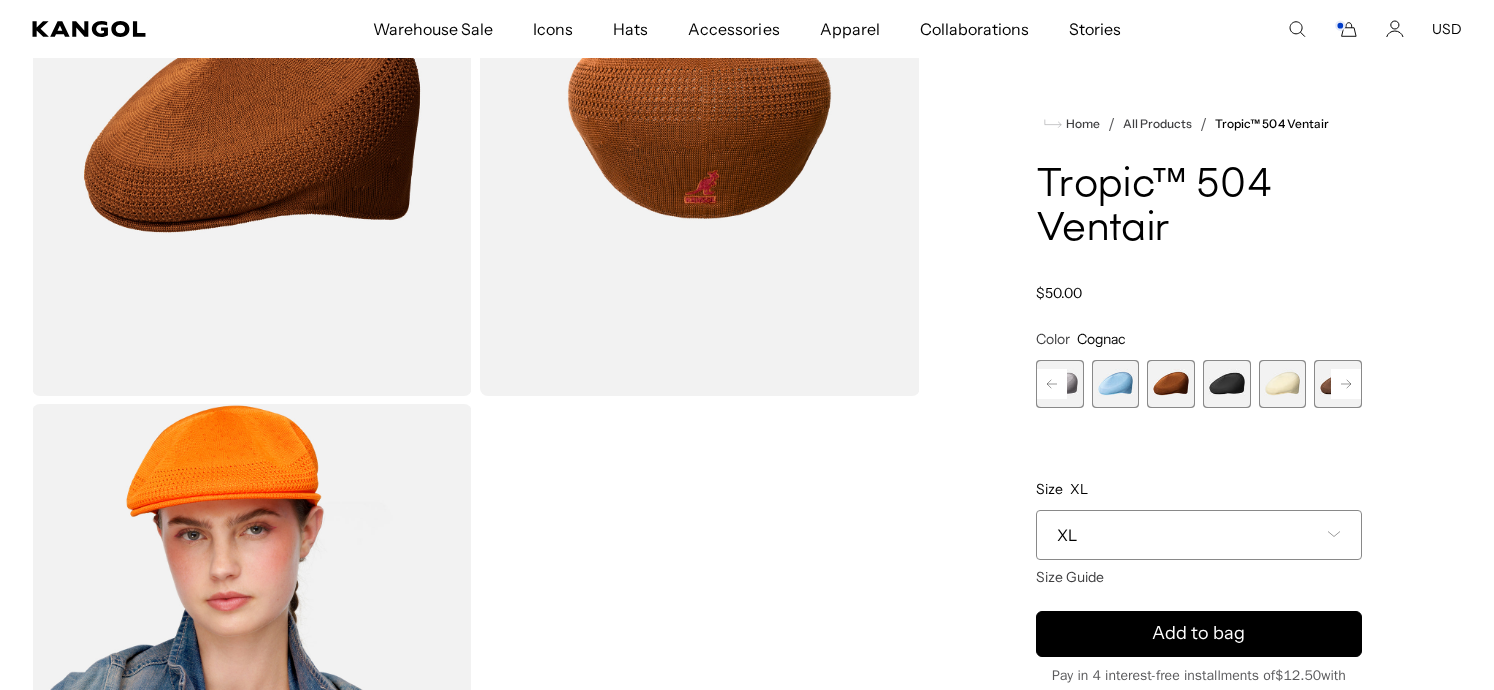 click 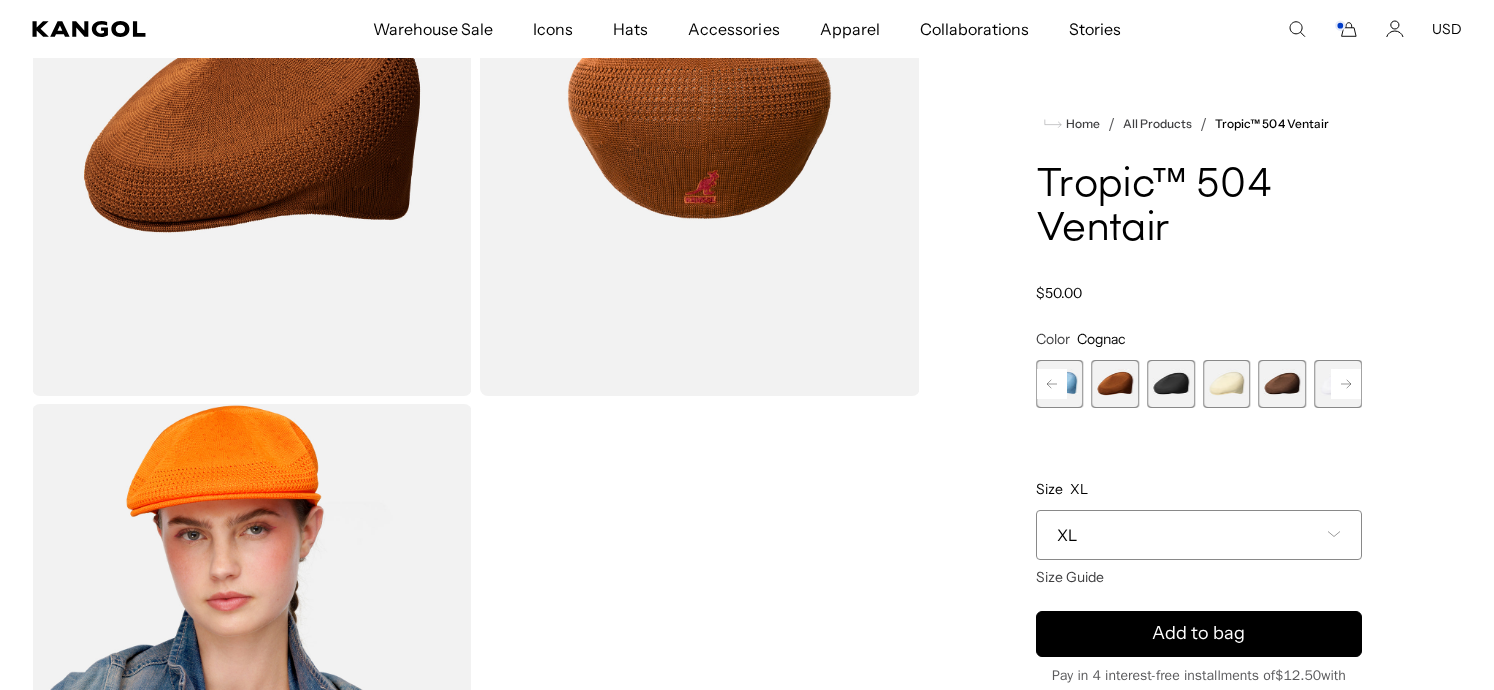 scroll, scrollTop: 0, scrollLeft: 412, axis: horizontal 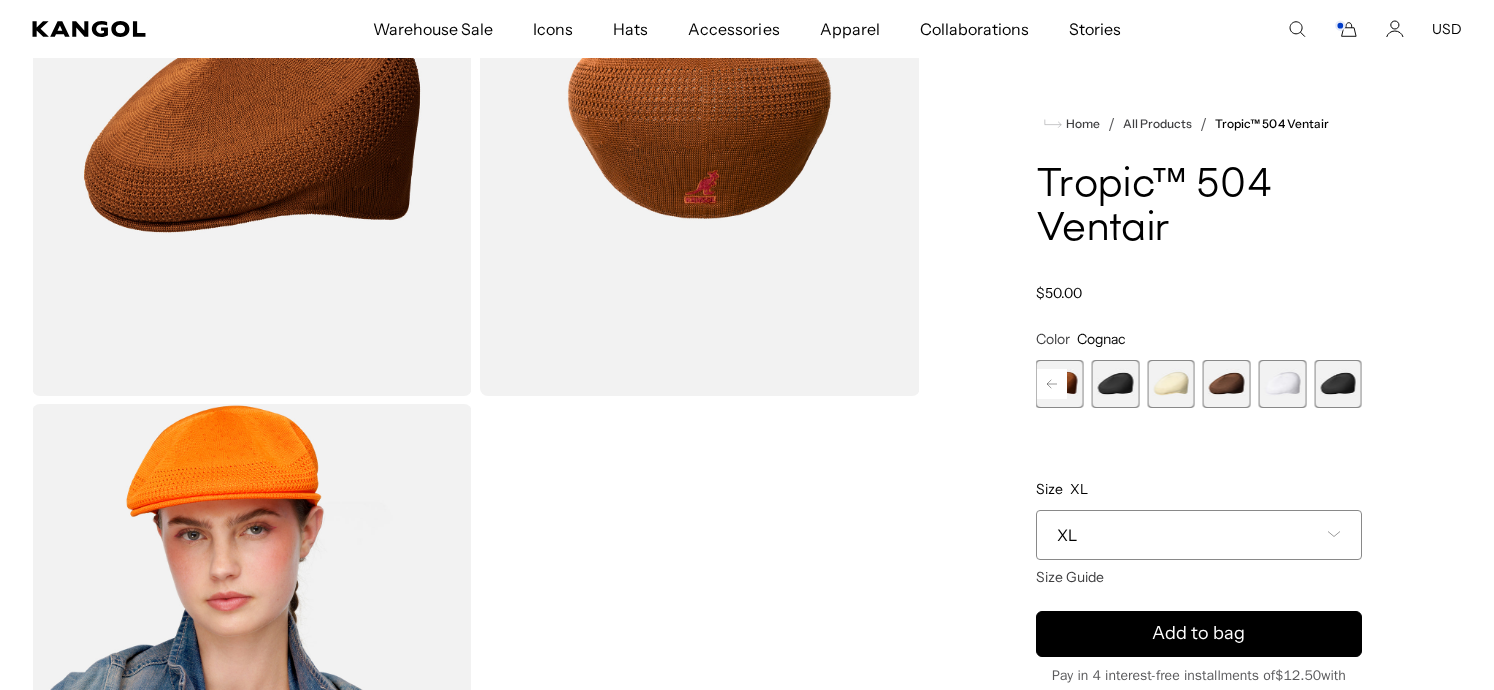 click at bounding box center (1338, 384) 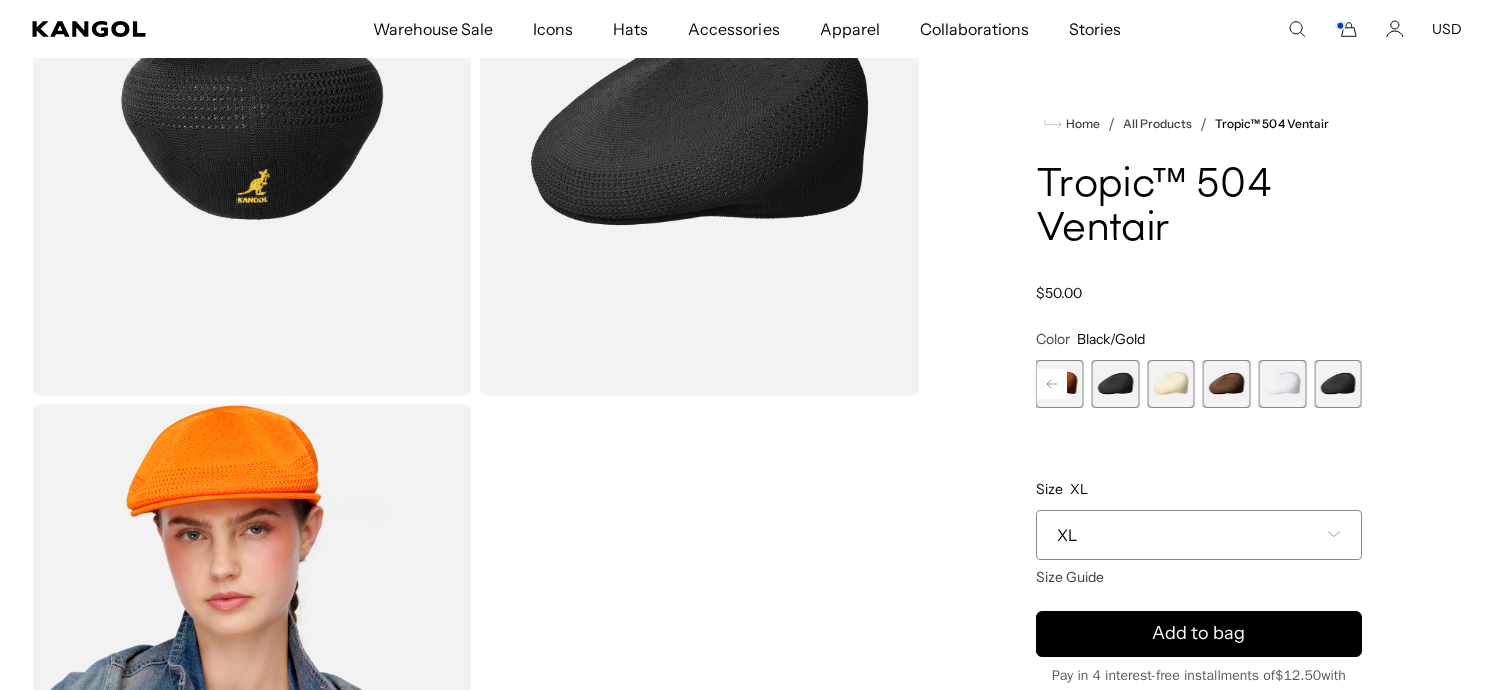 scroll, scrollTop: 0, scrollLeft: 0, axis: both 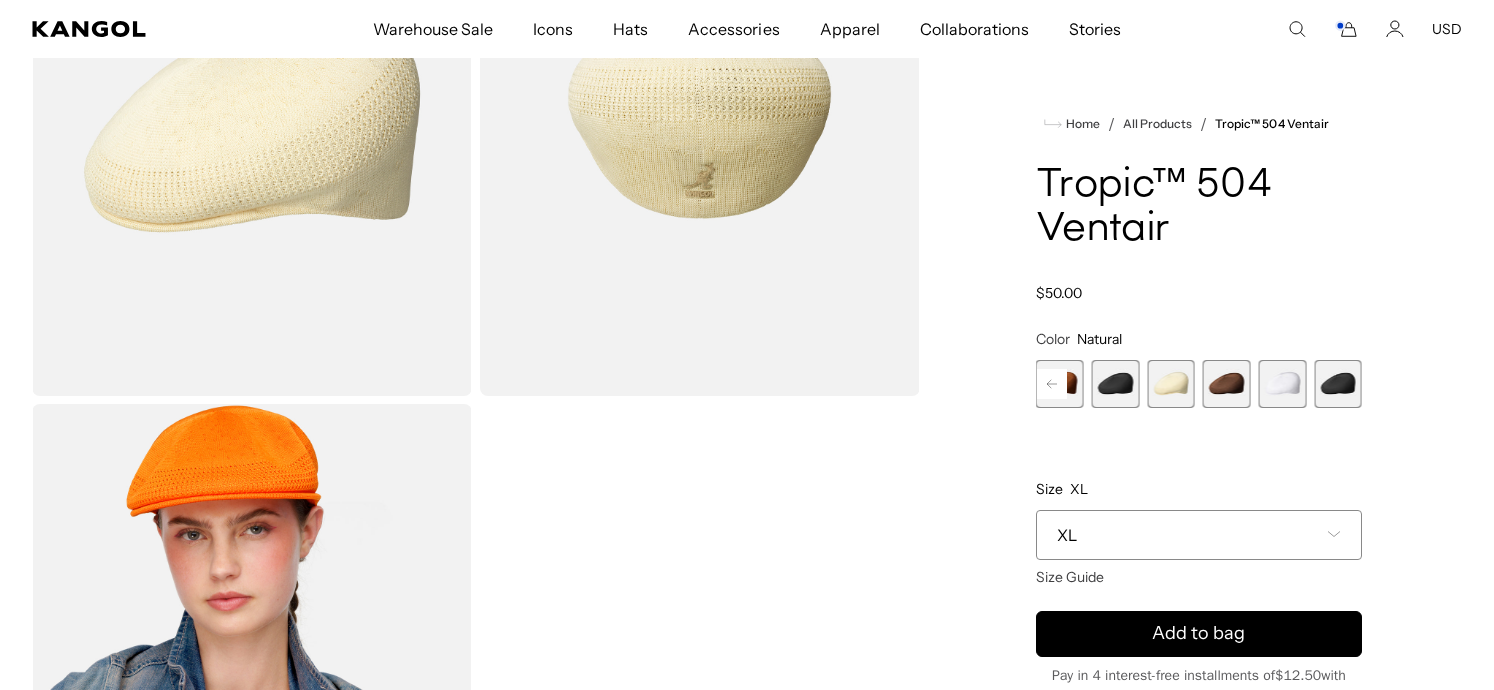 click 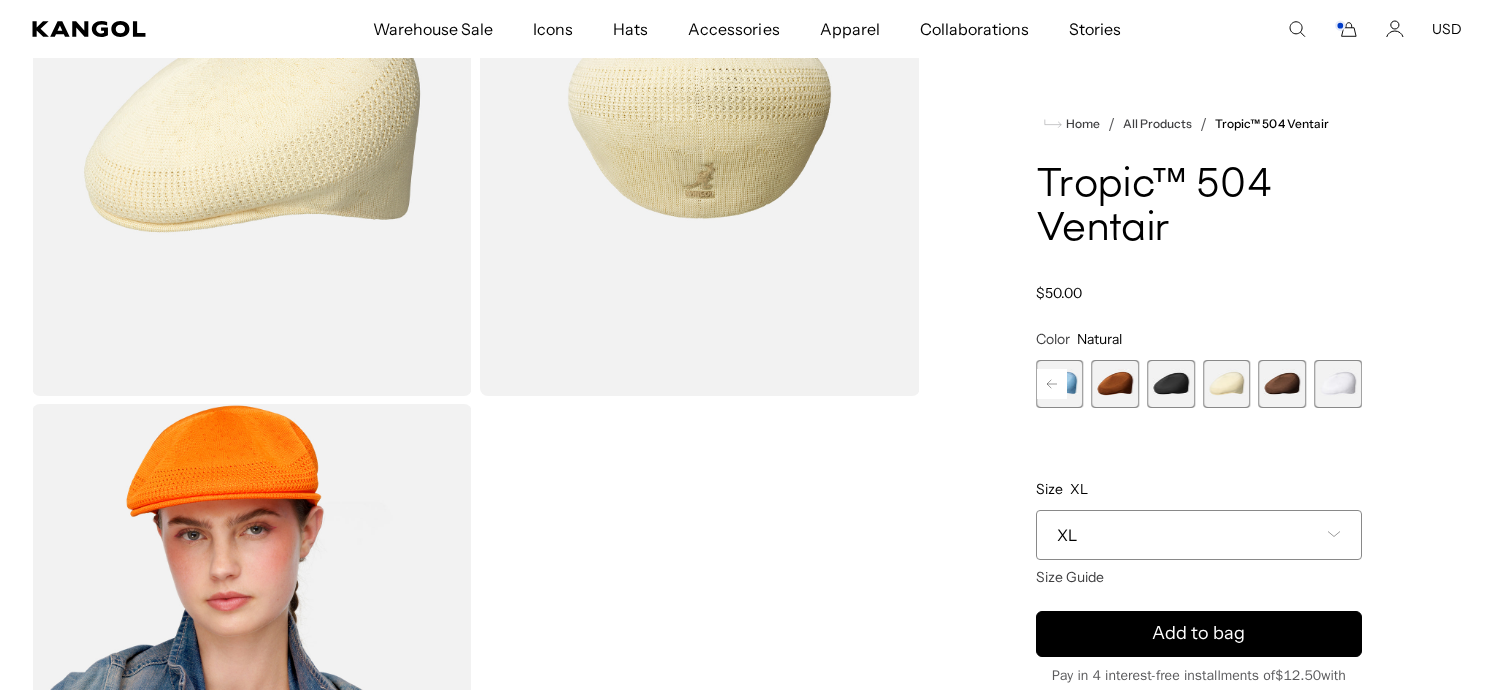 click 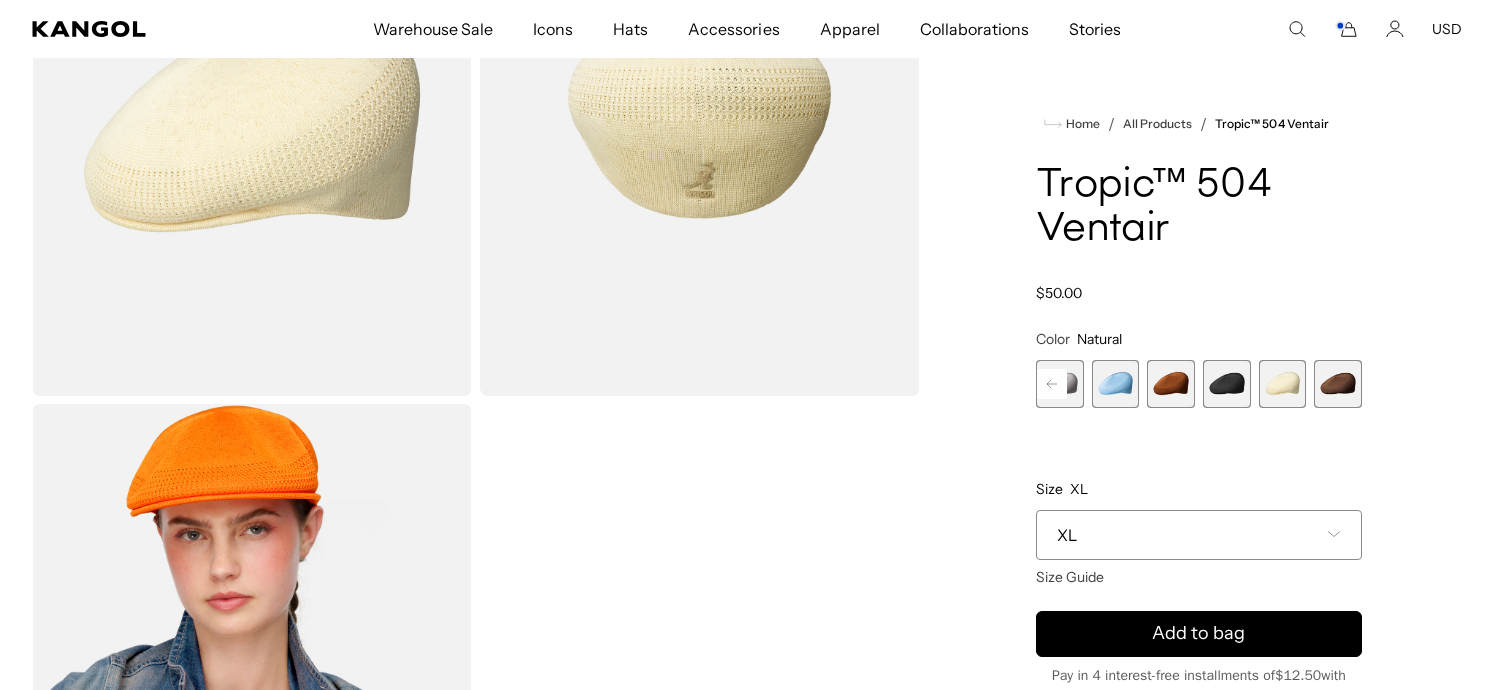 click 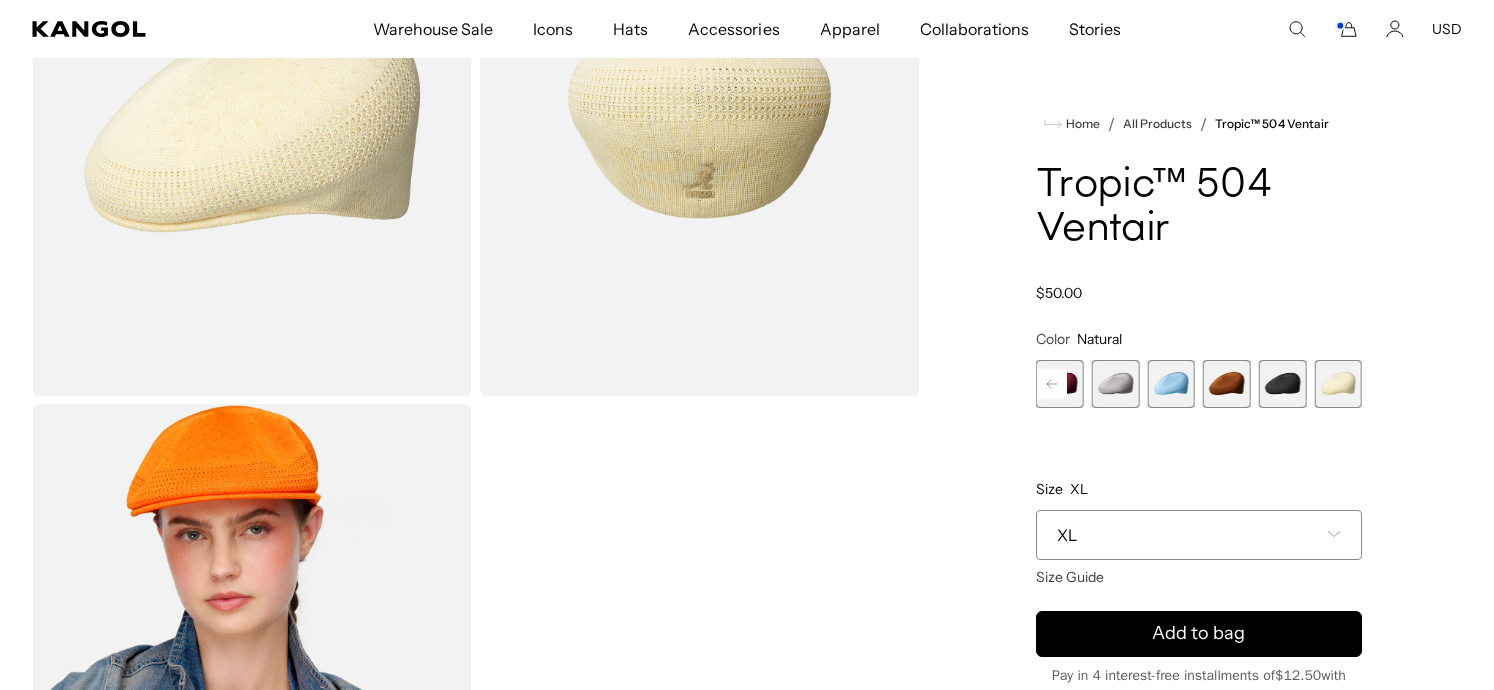 click 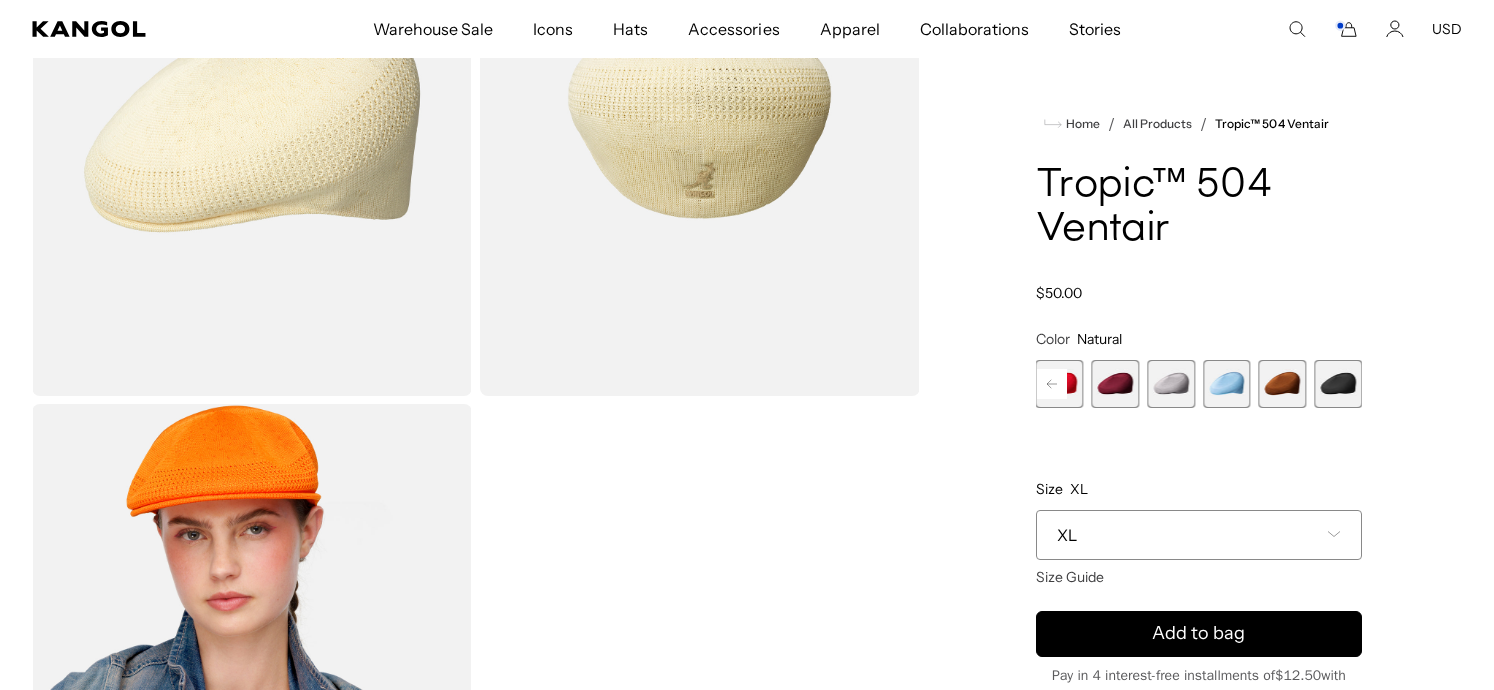 click 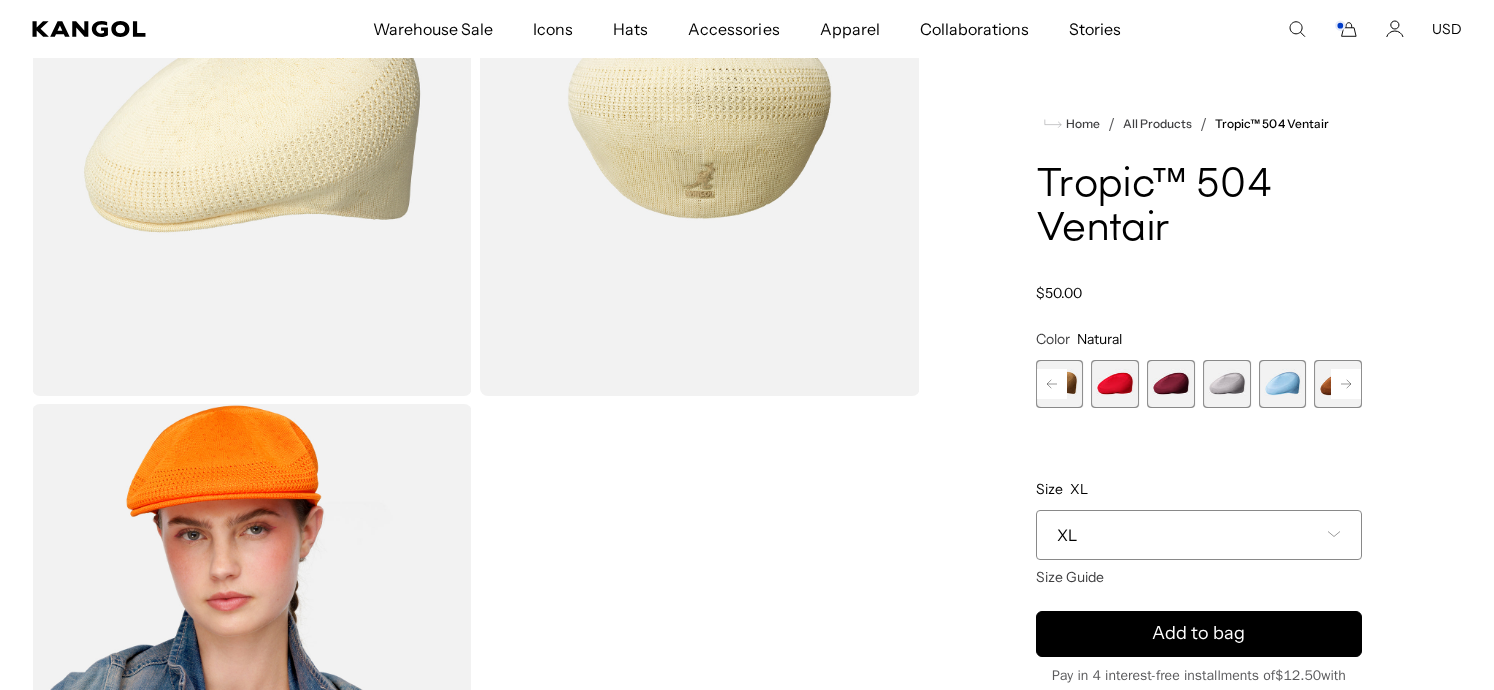 scroll, scrollTop: 0, scrollLeft: 0, axis: both 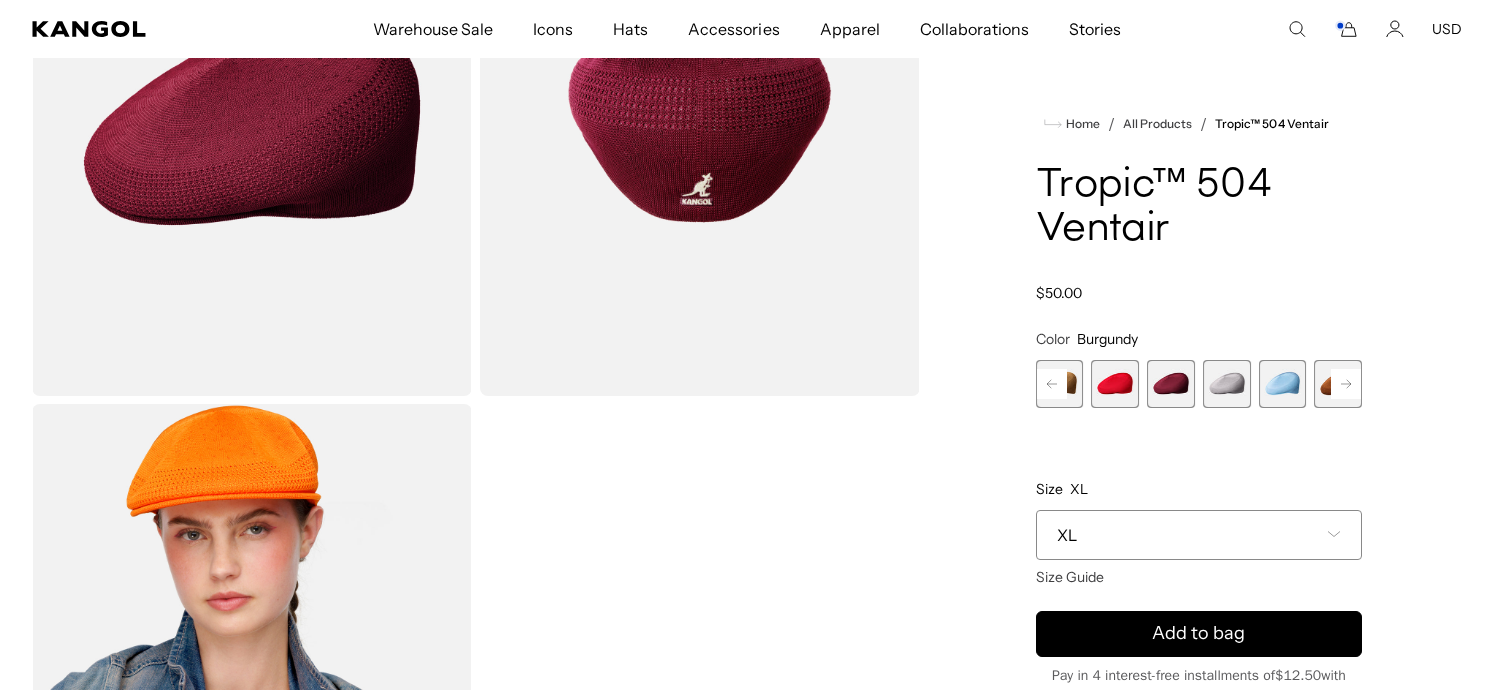 click at bounding box center (1115, 384) 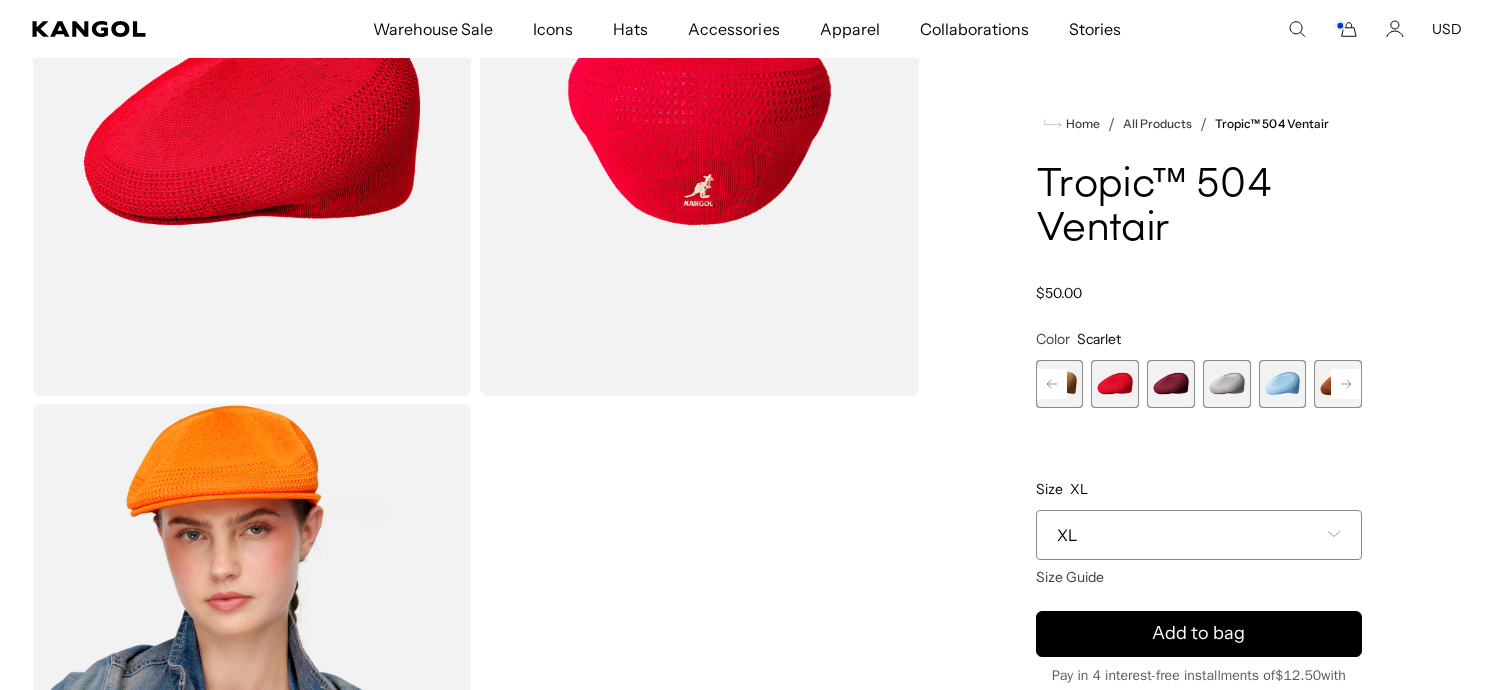 scroll, scrollTop: 0, scrollLeft: 412, axis: horizontal 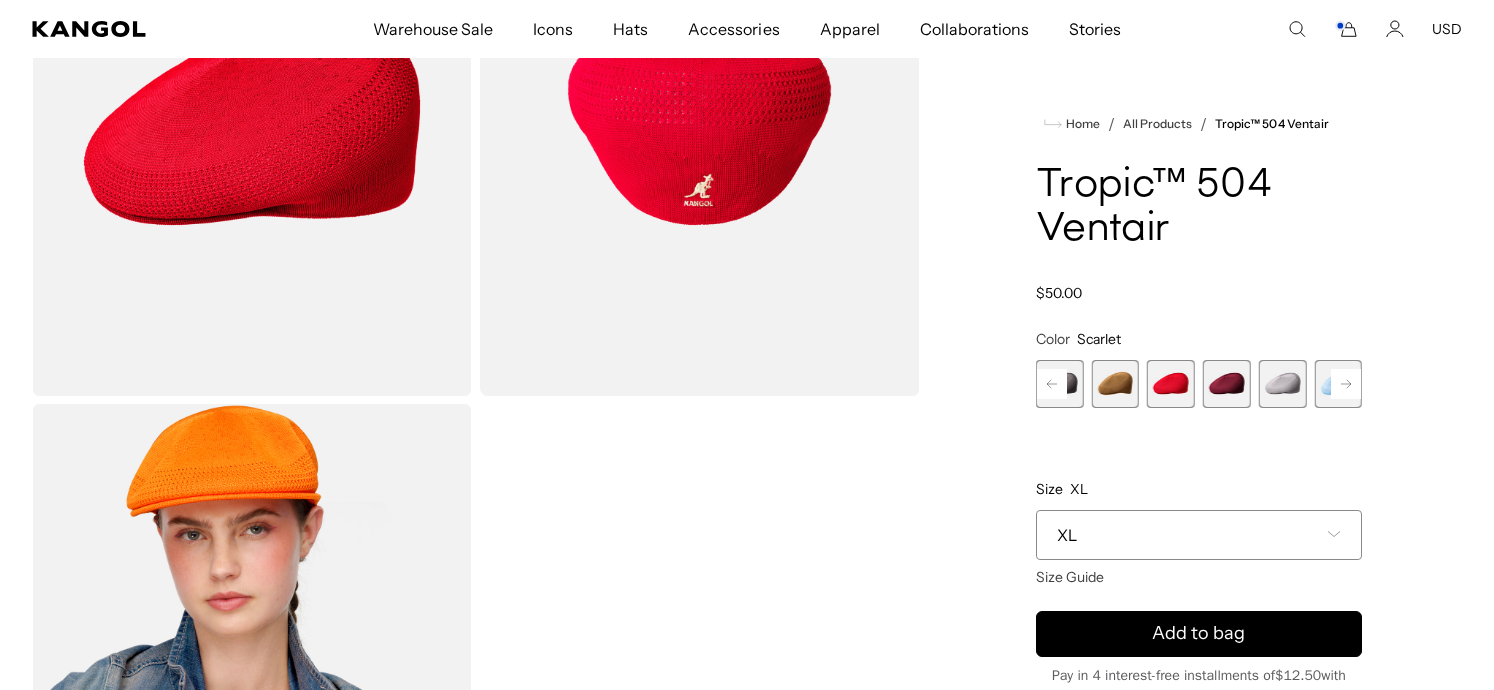 click 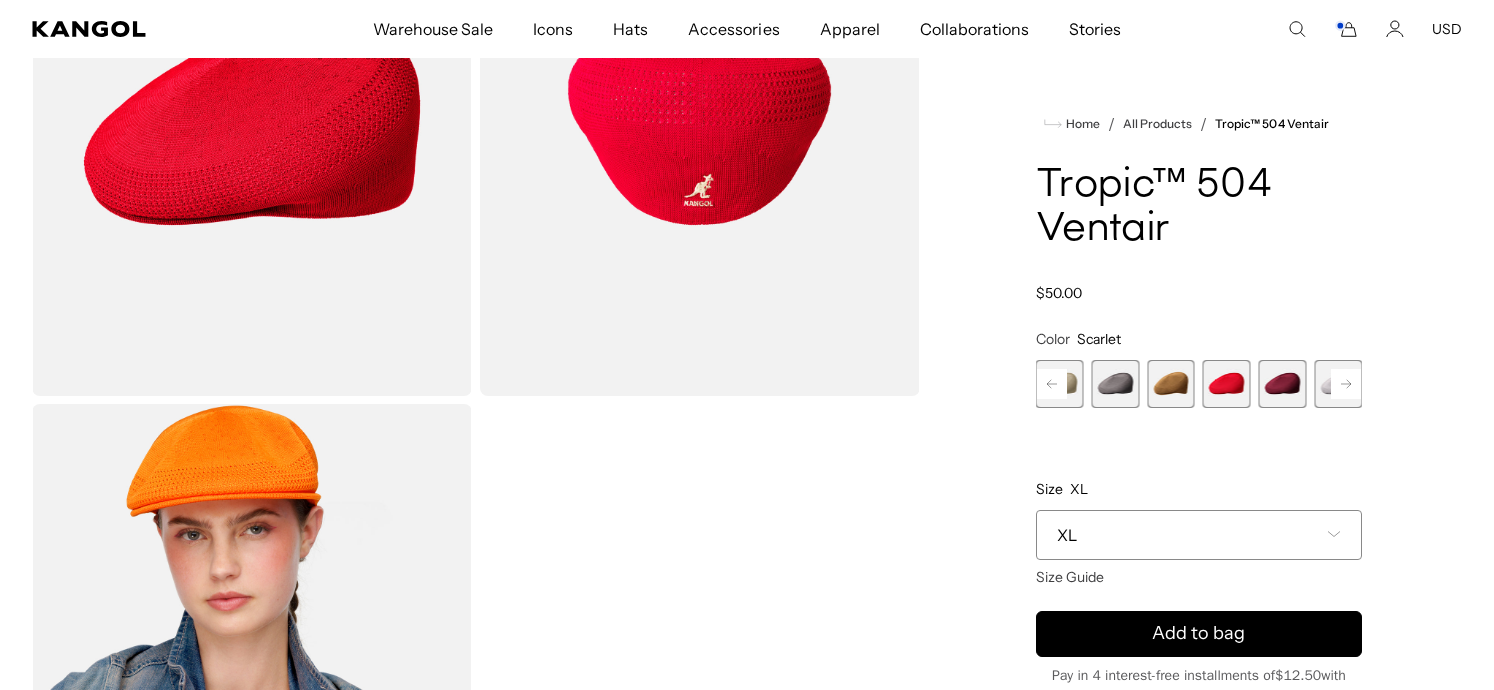 scroll, scrollTop: 0, scrollLeft: 412, axis: horizontal 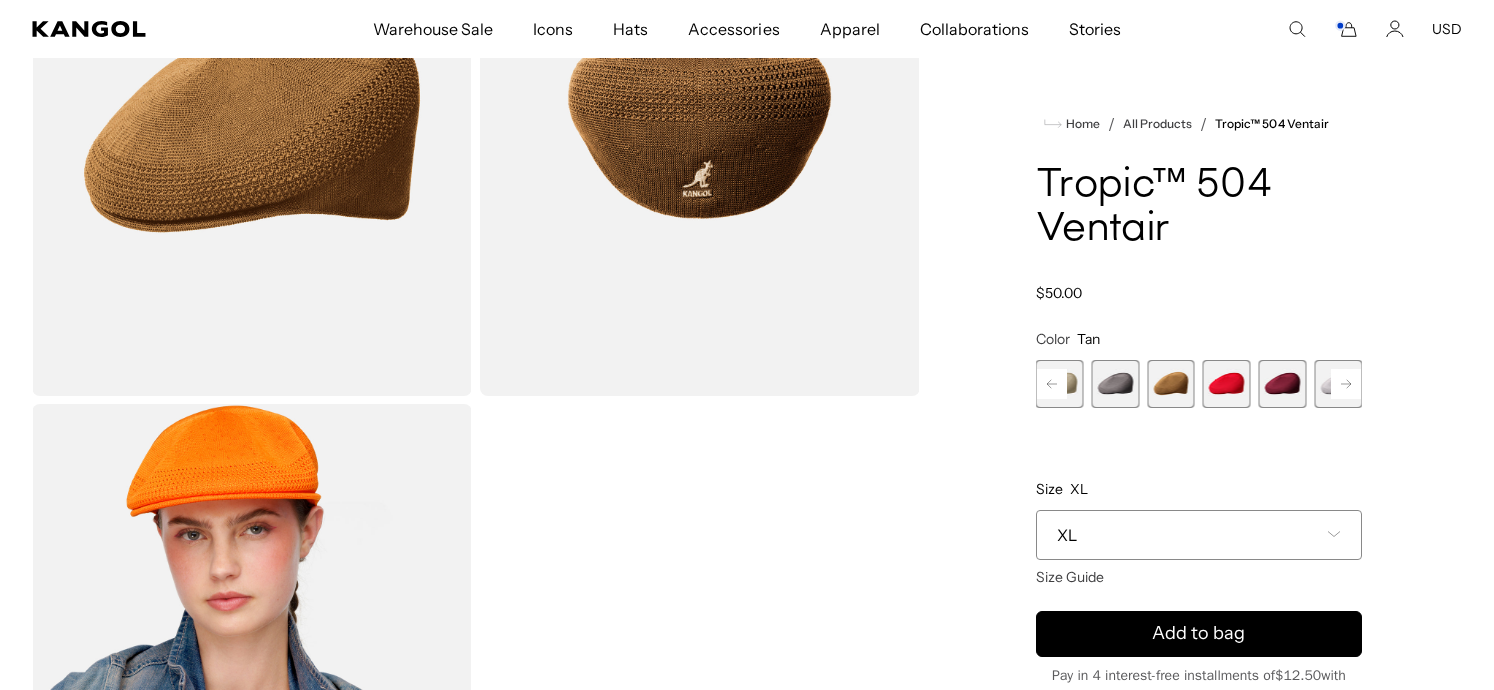 click at bounding box center (1171, 384) 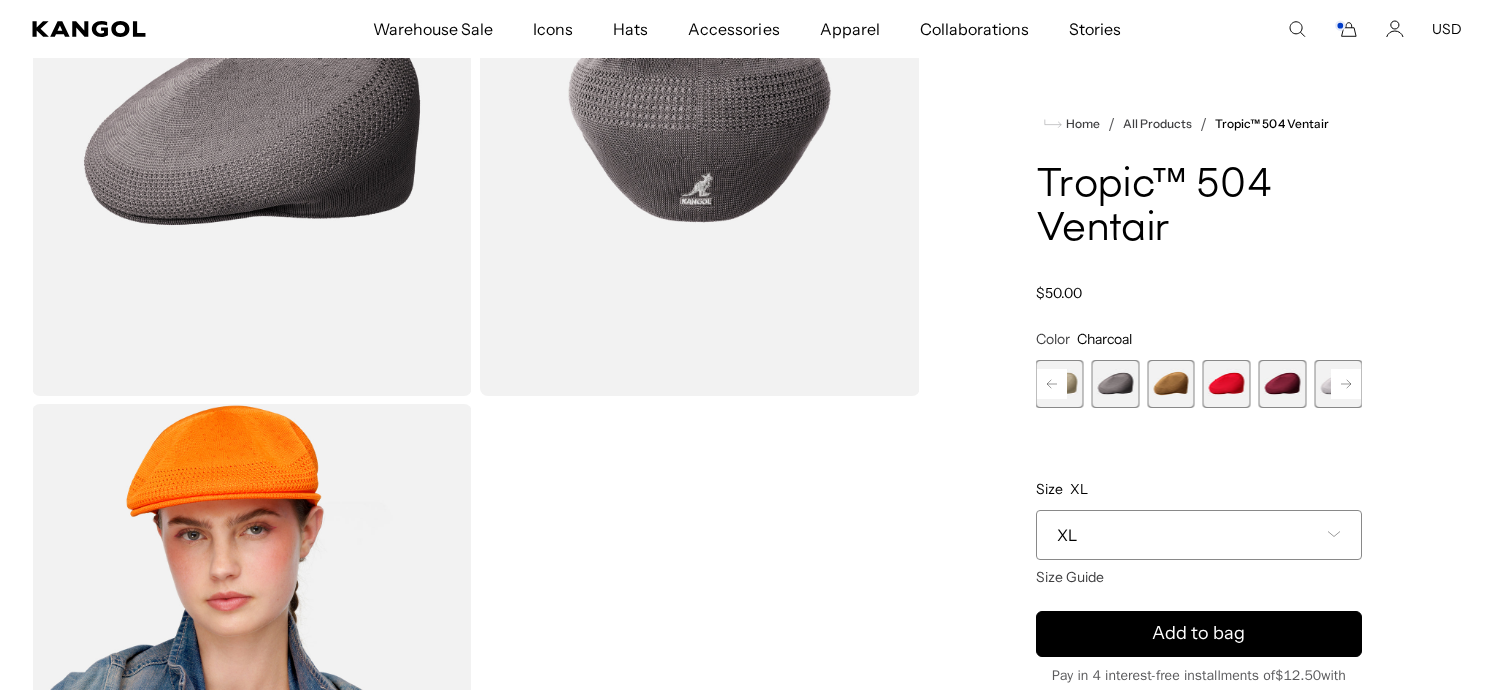 scroll, scrollTop: 0, scrollLeft: 412, axis: horizontal 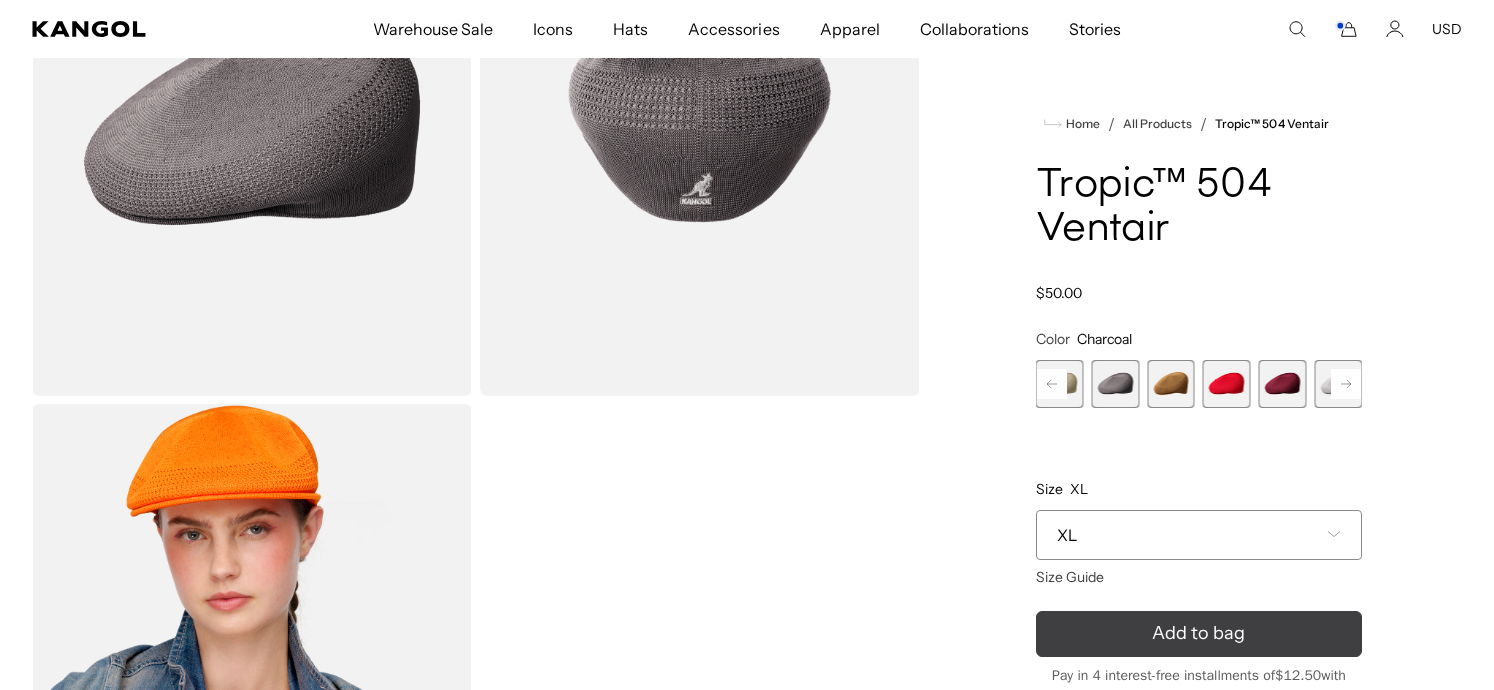 click 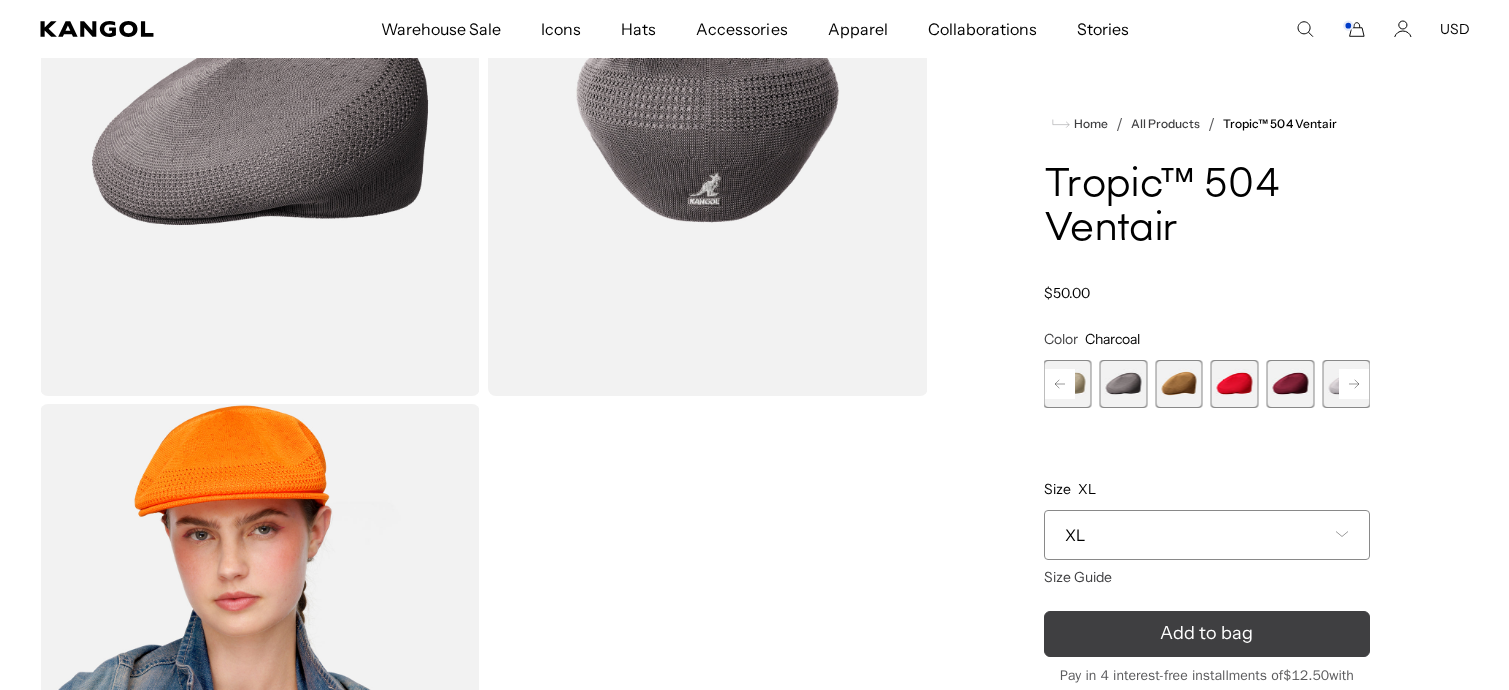 scroll, scrollTop: 0, scrollLeft: 0, axis: both 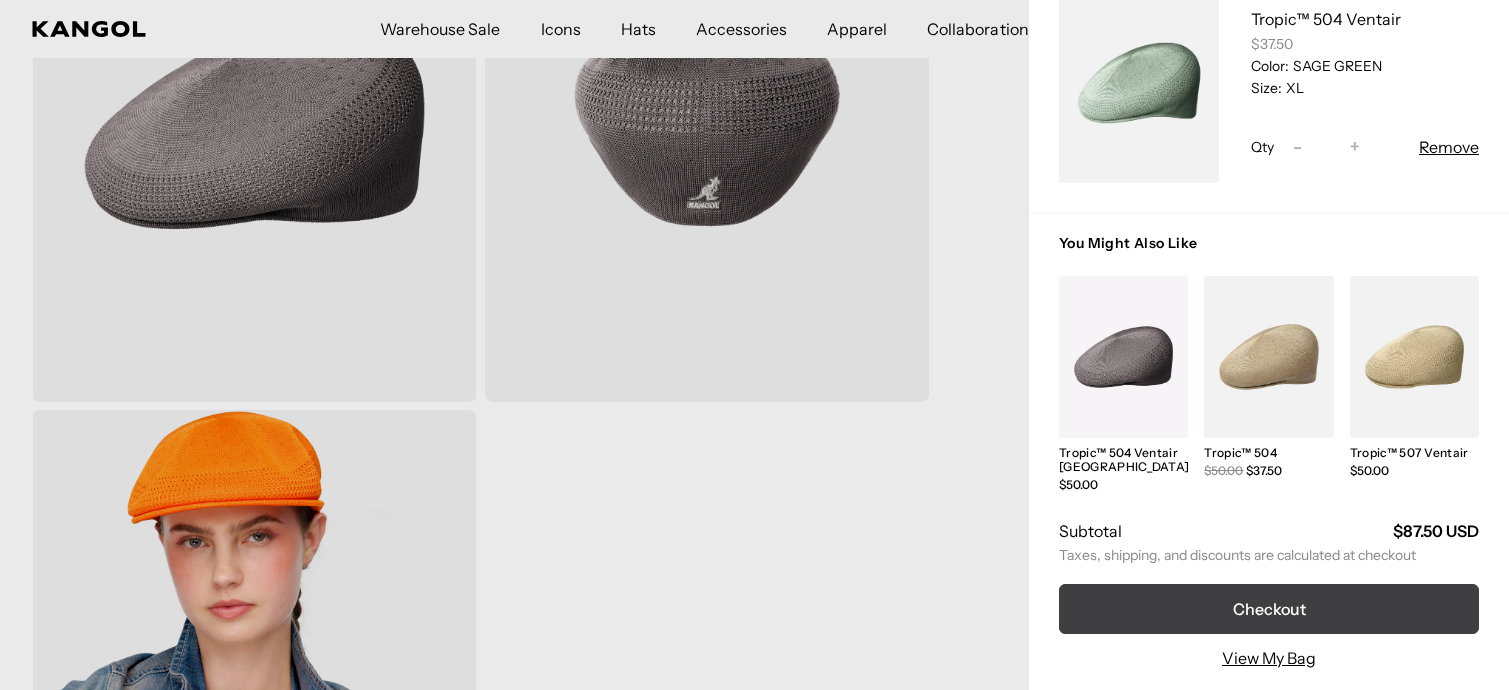 click on "Checkout" at bounding box center (1269, 609) 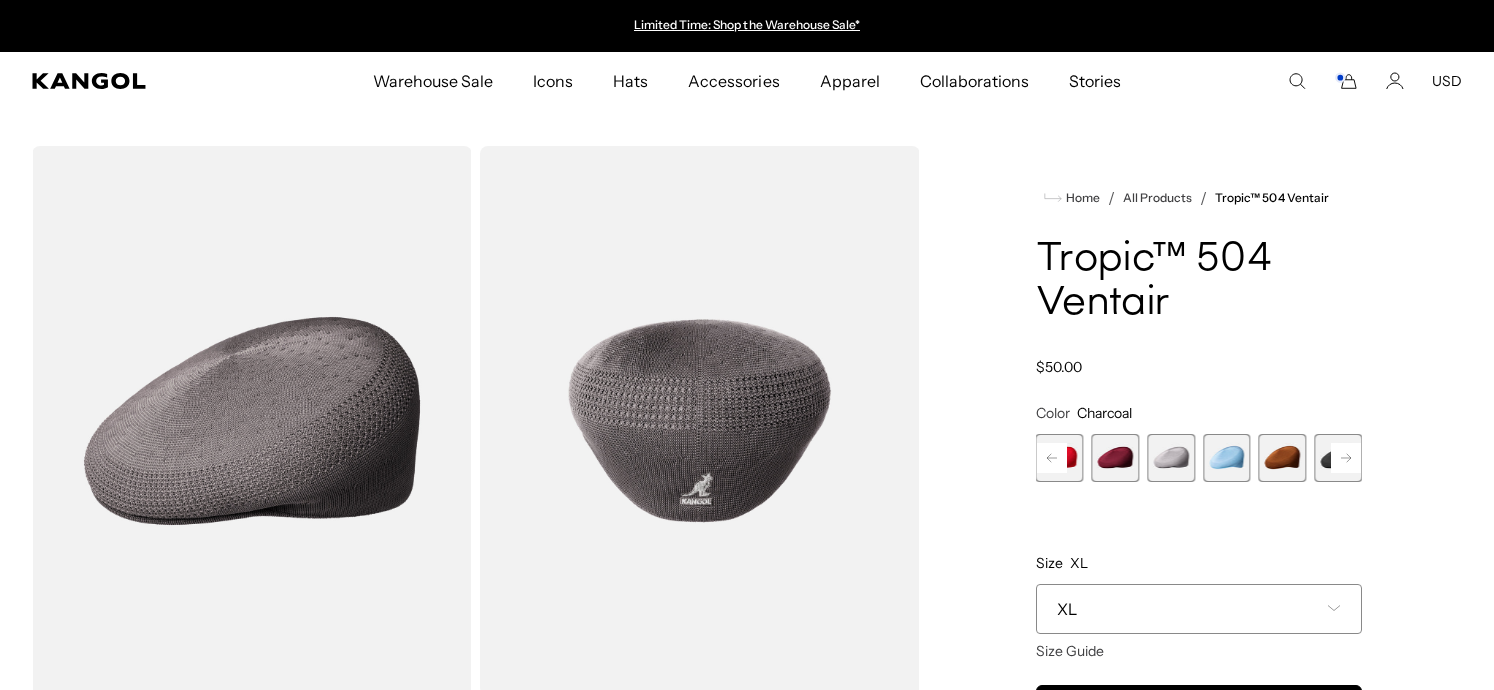 scroll, scrollTop: 300, scrollLeft: 0, axis: vertical 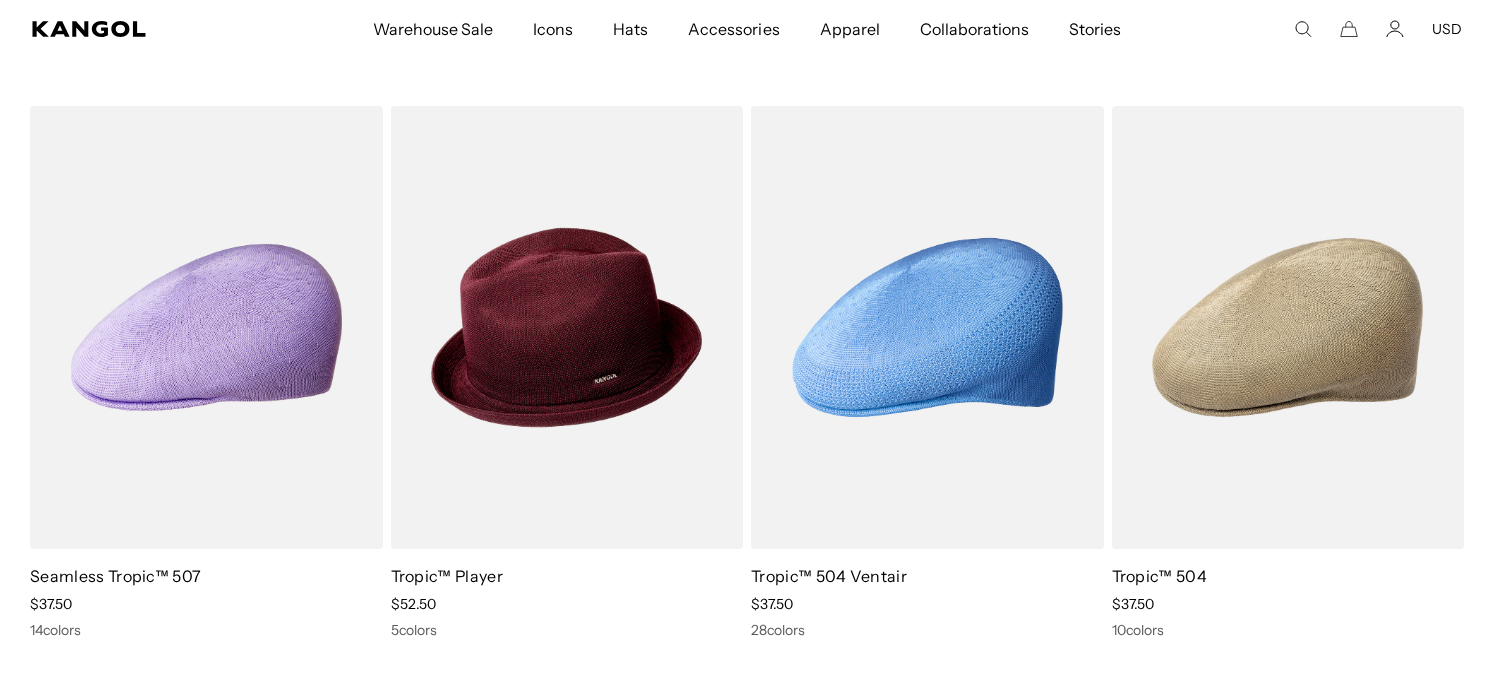 click on "Warehouse Sale" at bounding box center (433, 29) 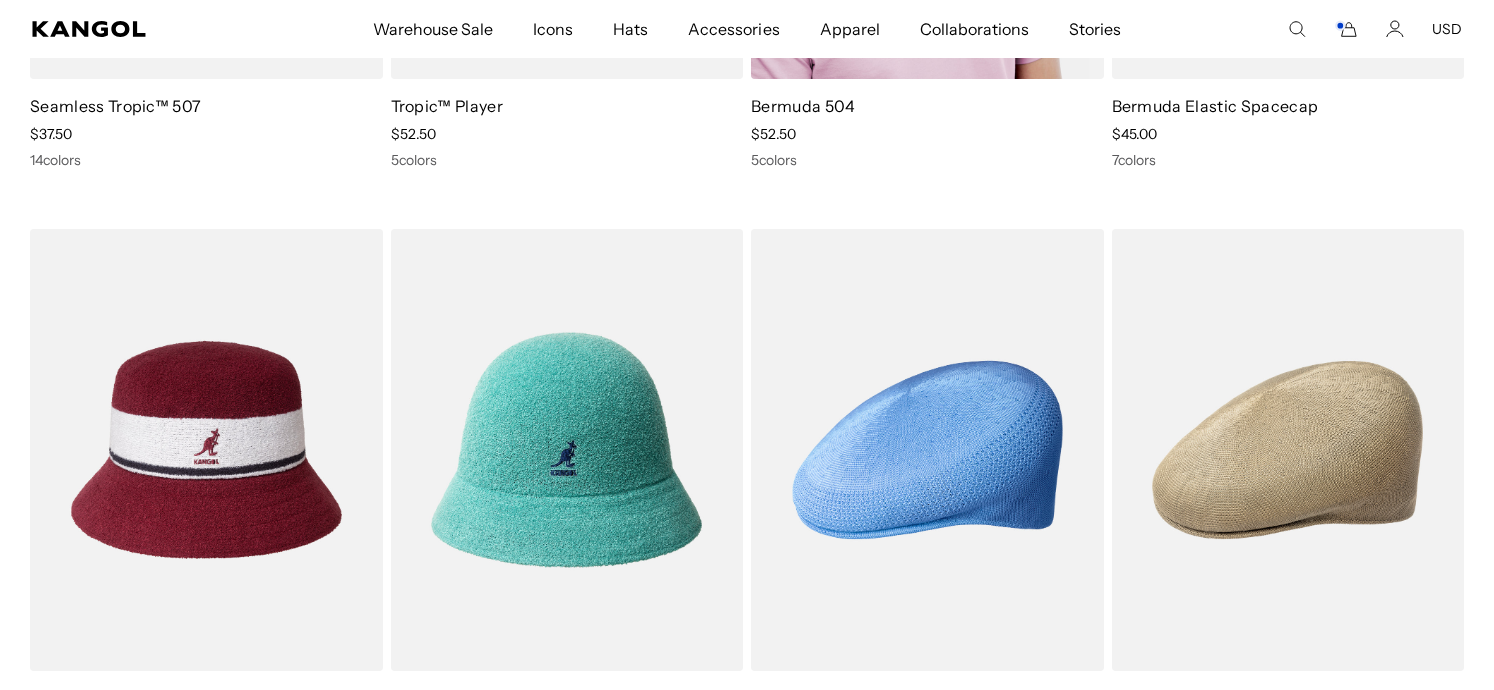 scroll, scrollTop: 0, scrollLeft: 0, axis: both 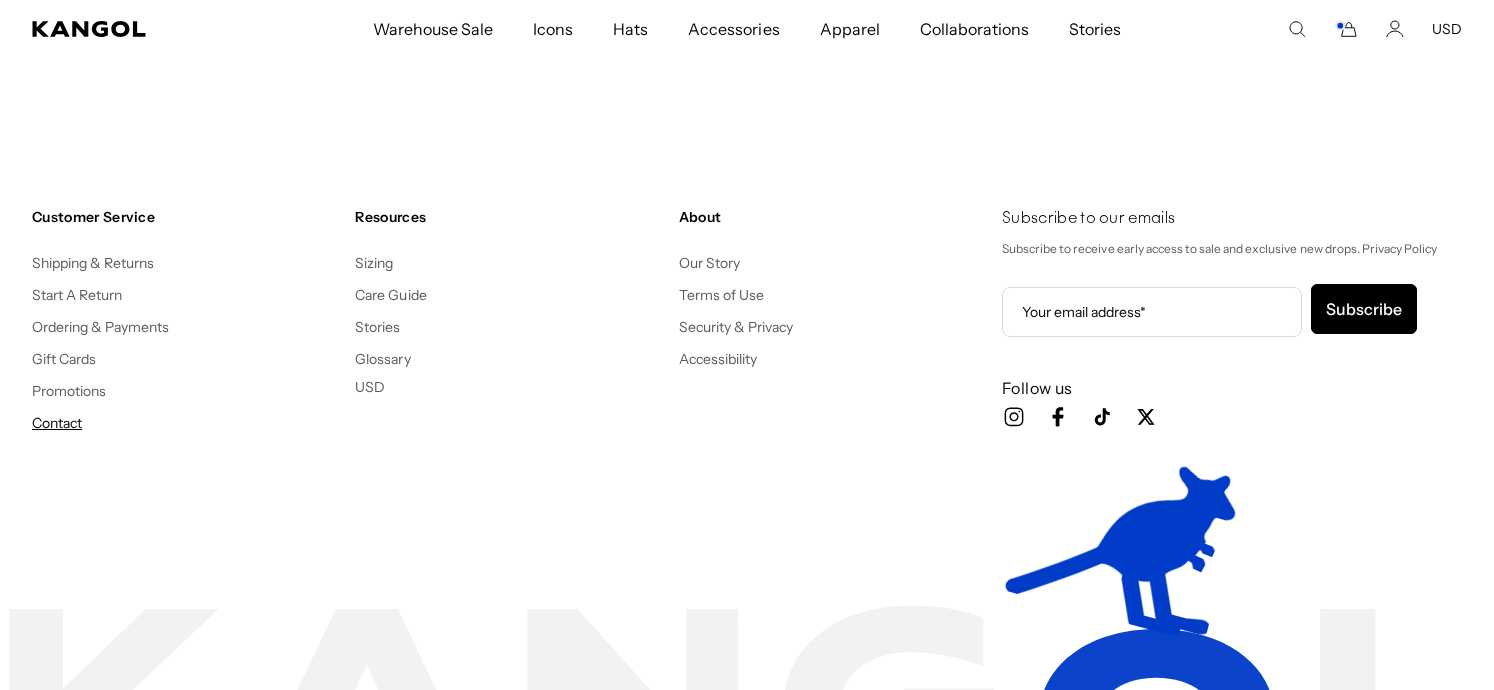 click on "Contact" at bounding box center (57, 423) 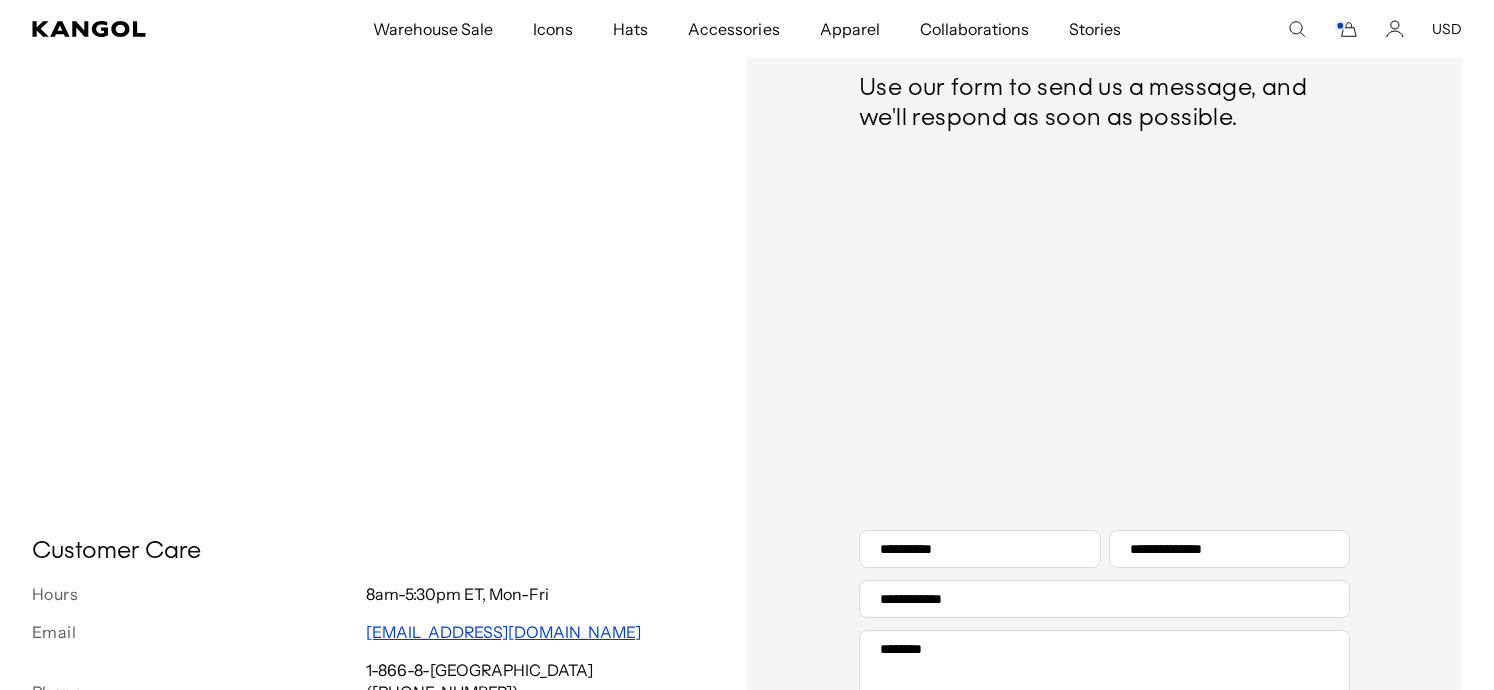 scroll, scrollTop: 400, scrollLeft: 0, axis: vertical 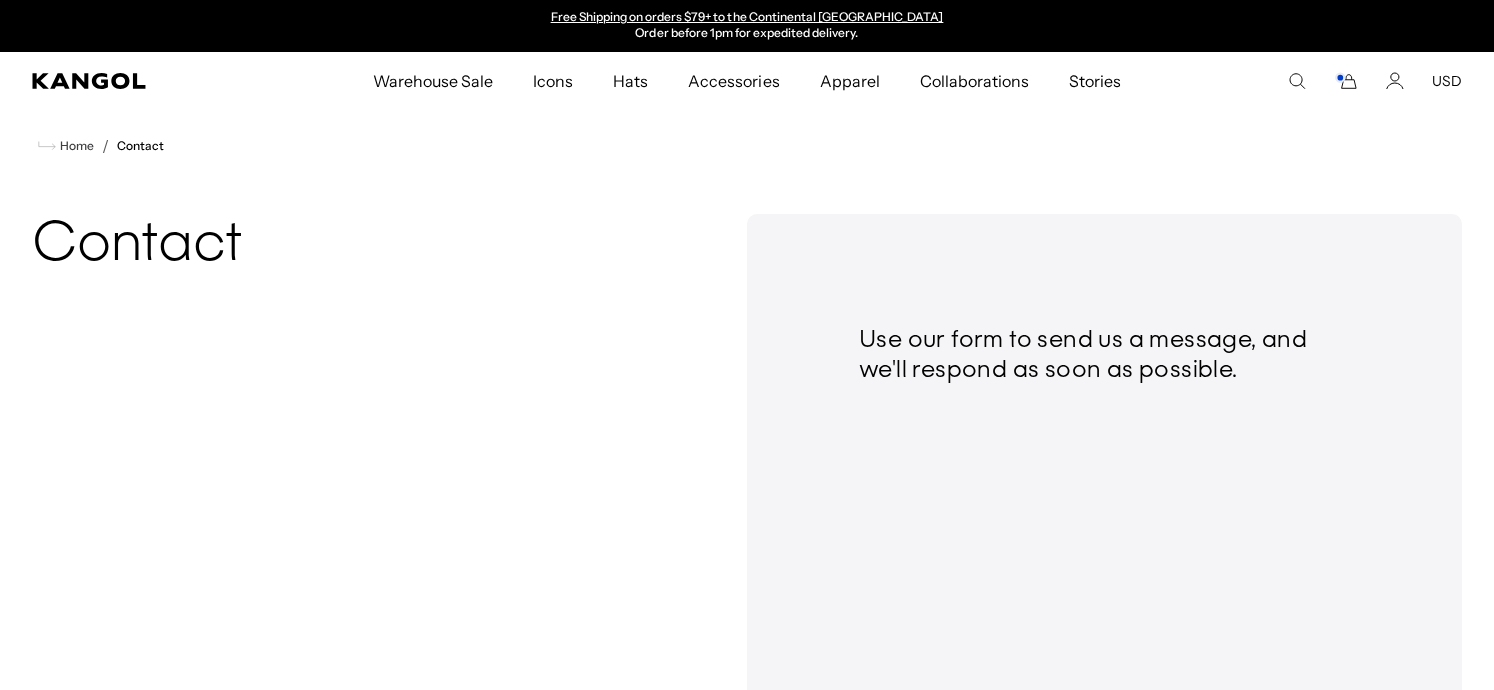 click on "Use our form to send us a message, and we'll respond as soon as possible." at bounding box center [1104, 356] 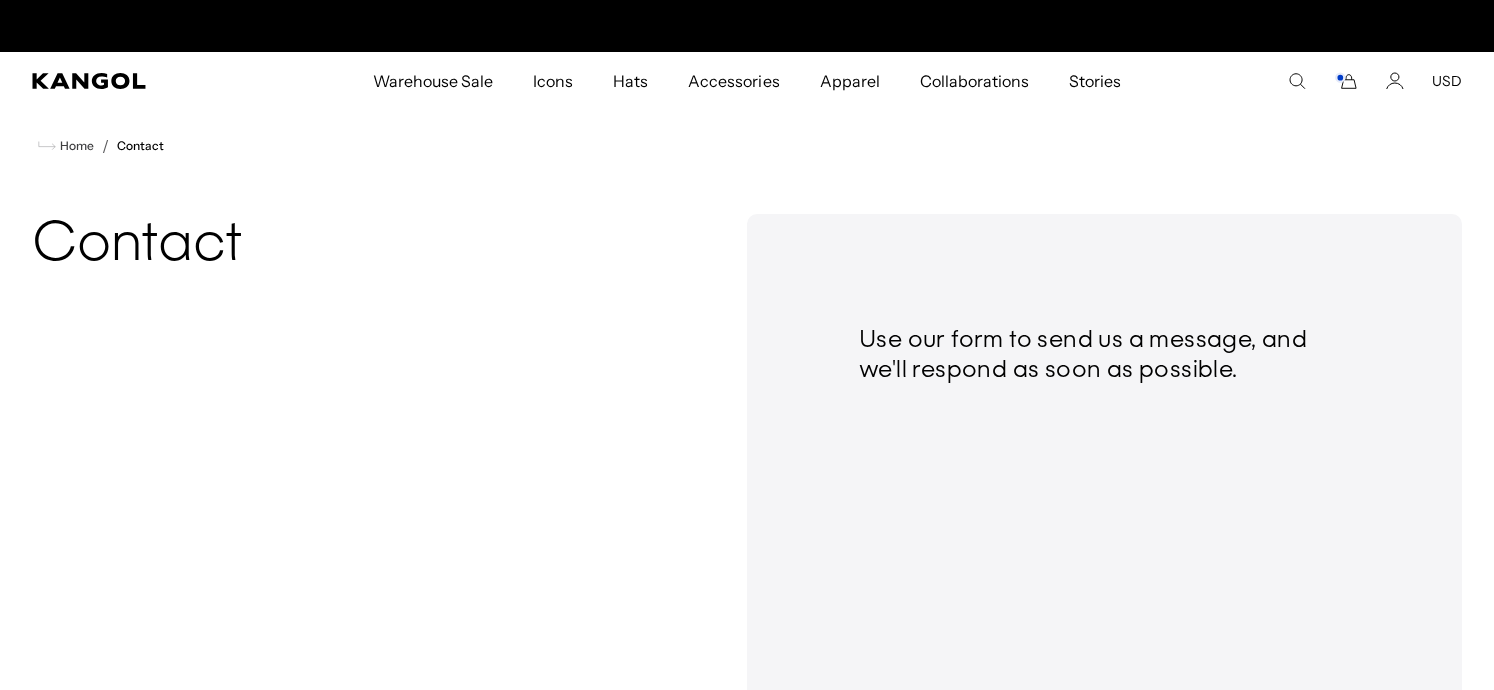 scroll, scrollTop: 0, scrollLeft: 0, axis: both 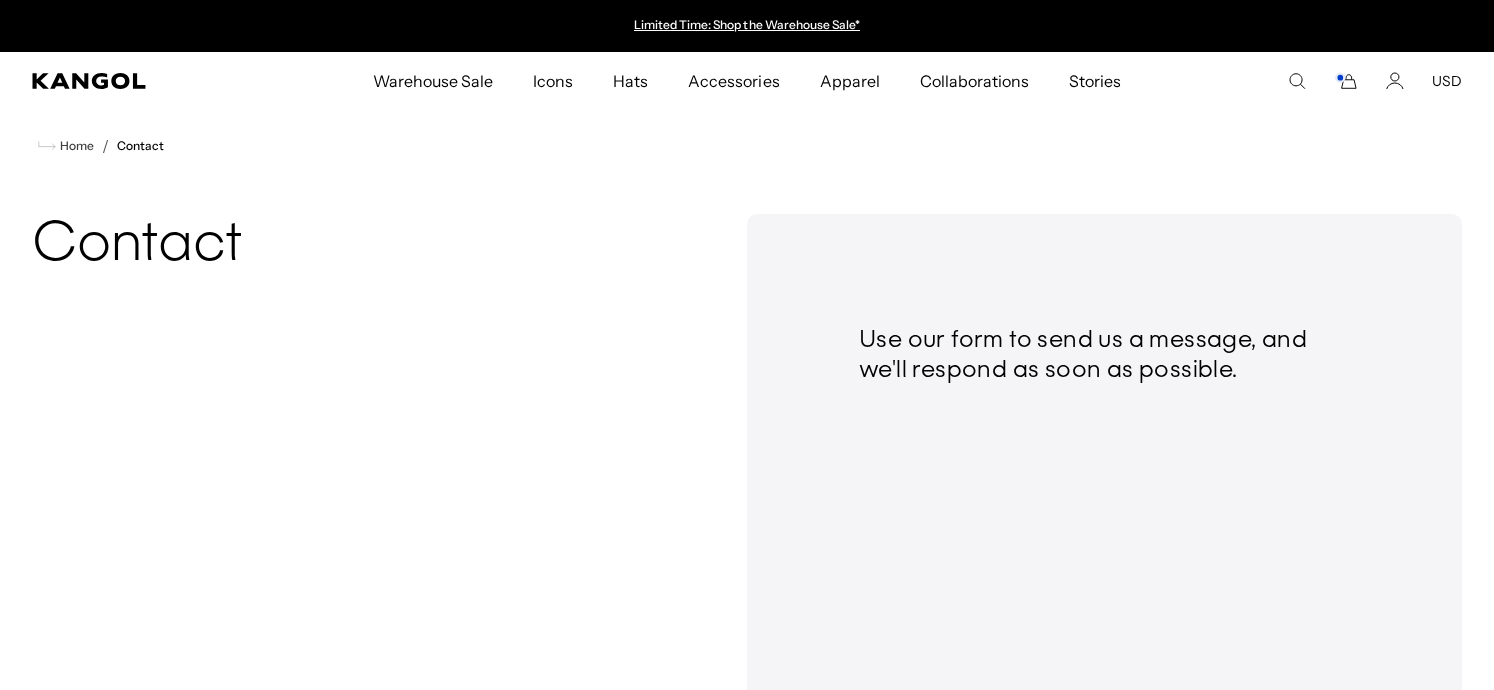 click on "Use our form to send us a message, and we'll respond as soon as possible." at bounding box center [1104, 356] 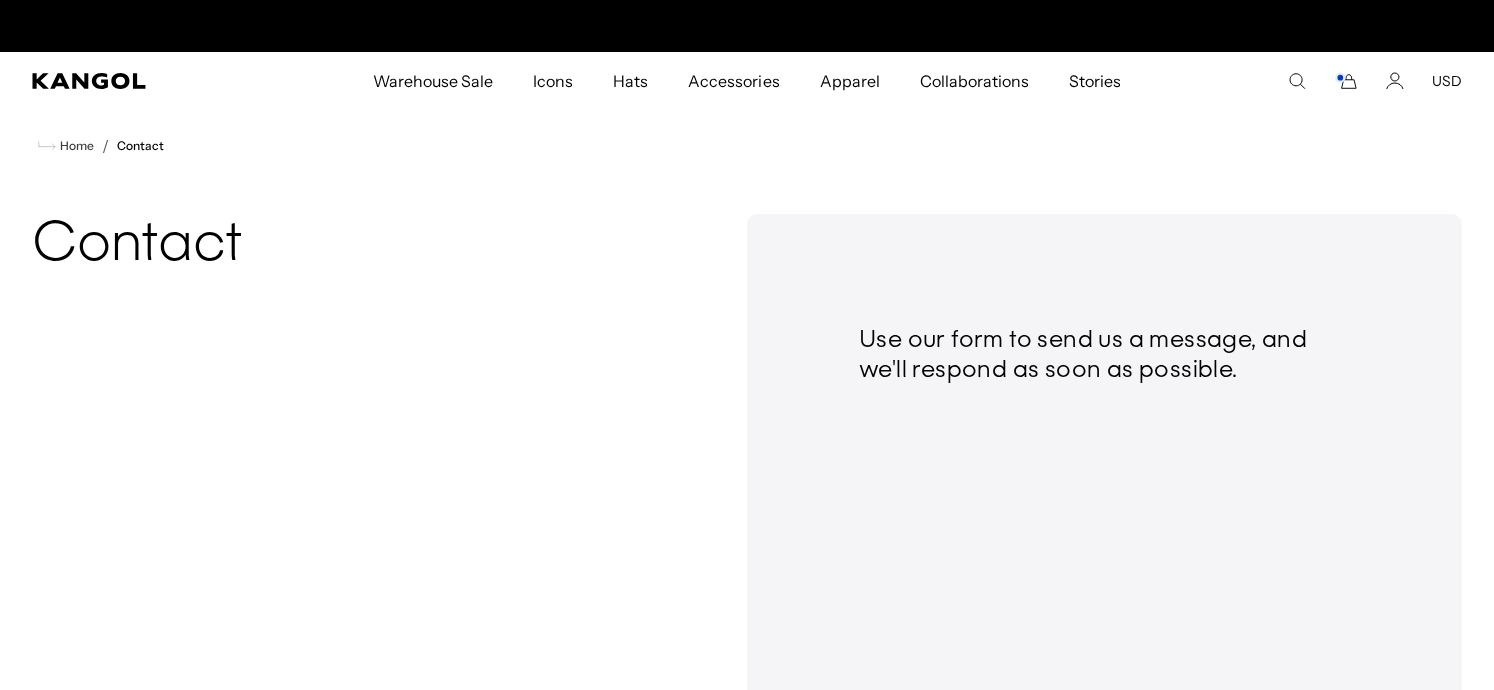 scroll, scrollTop: 0, scrollLeft: 412, axis: horizontal 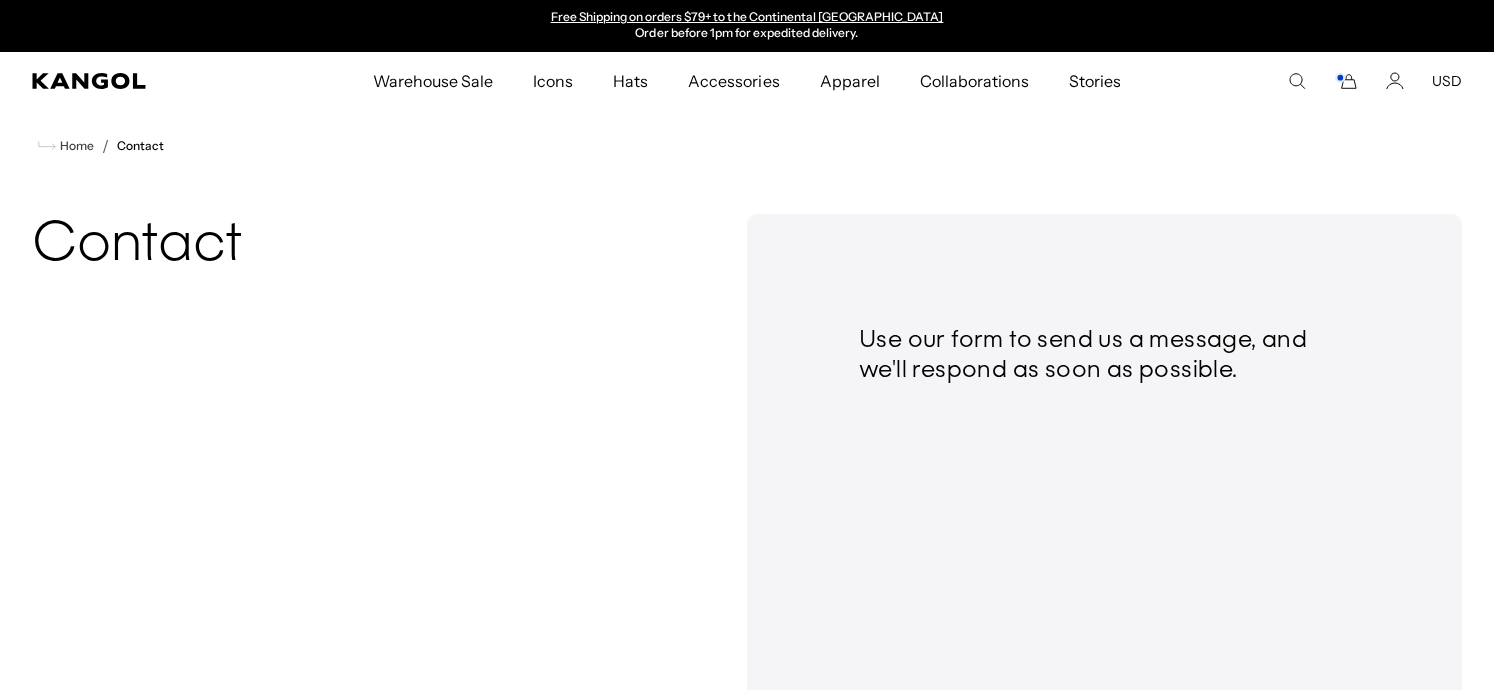click on "Use our form to send us a message, and we'll respond as soon as possible.
Your name
Email address
*
Phone number
Message
Send" at bounding box center [1104, 713] 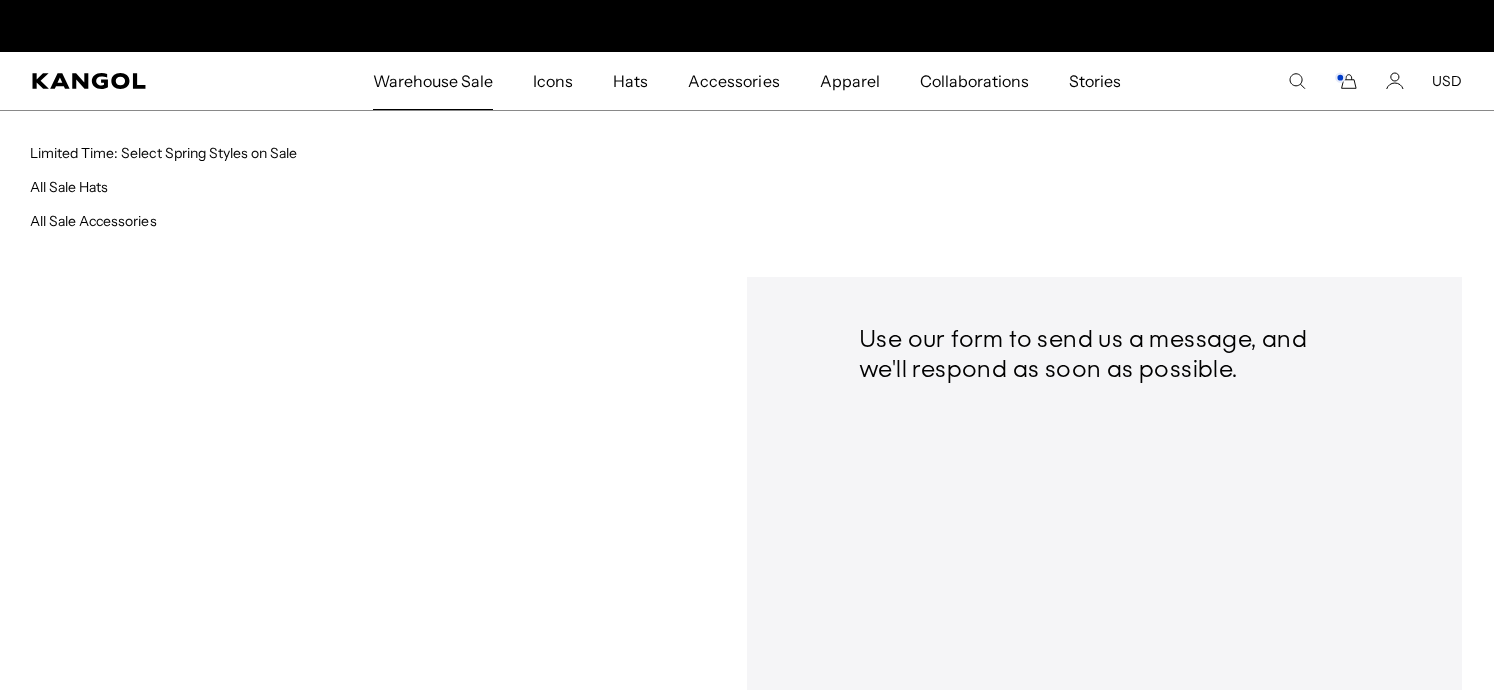 scroll, scrollTop: 0, scrollLeft: 0, axis: both 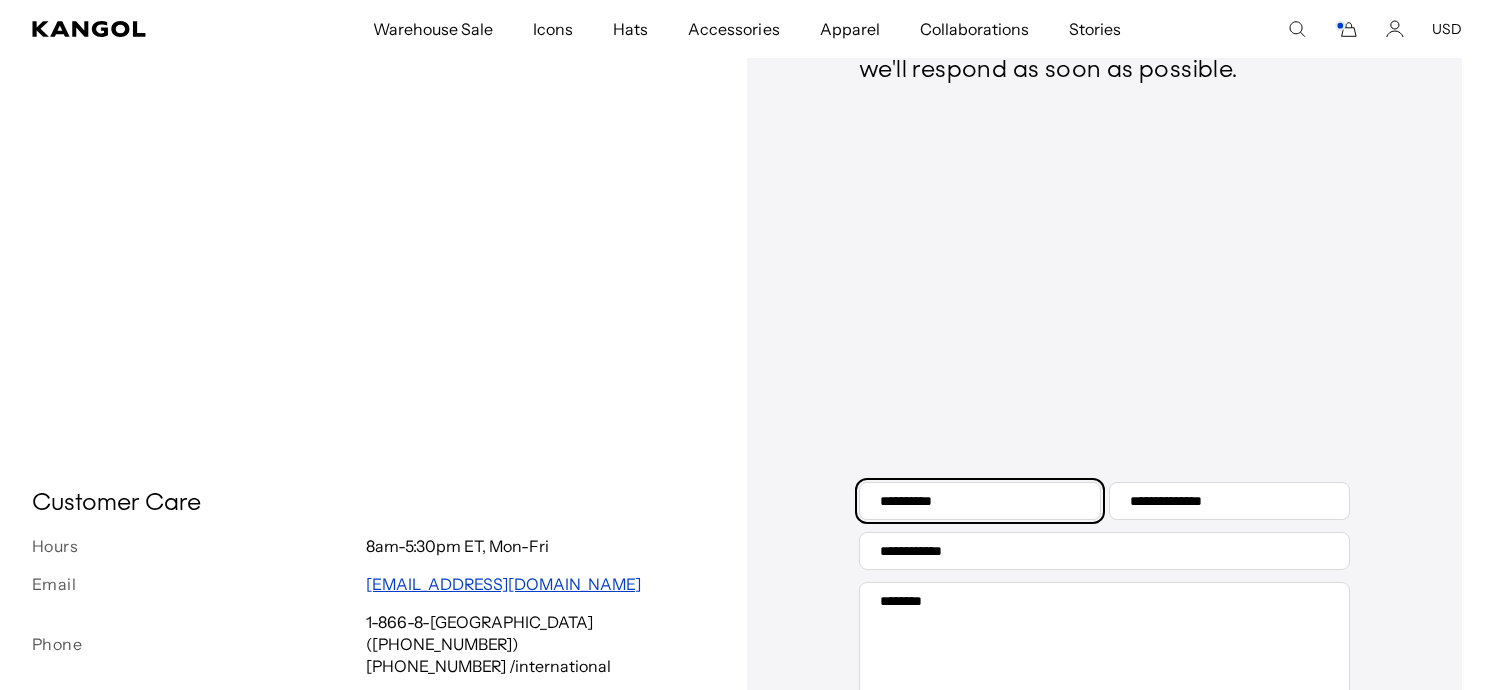 click on "Your name" at bounding box center (980, 501) 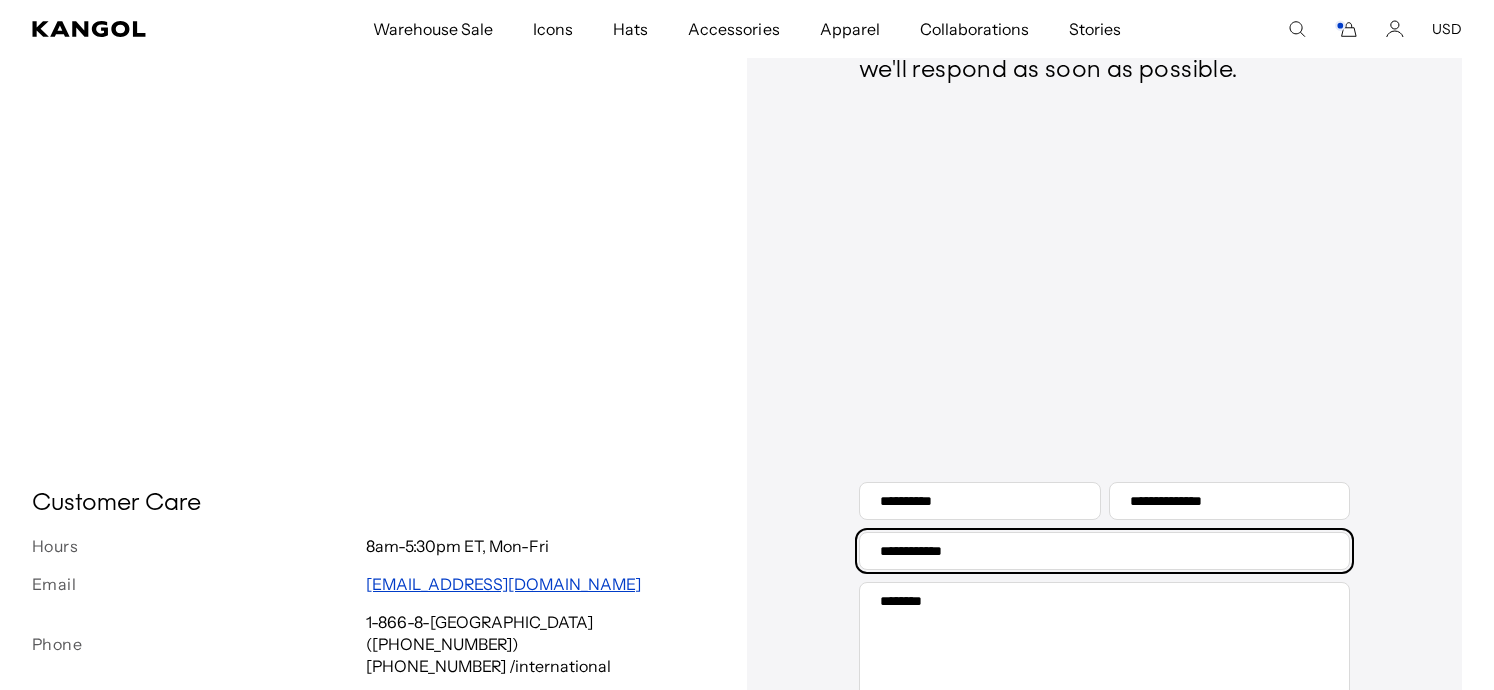 click on "Phone number" at bounding box center (1104, 551) 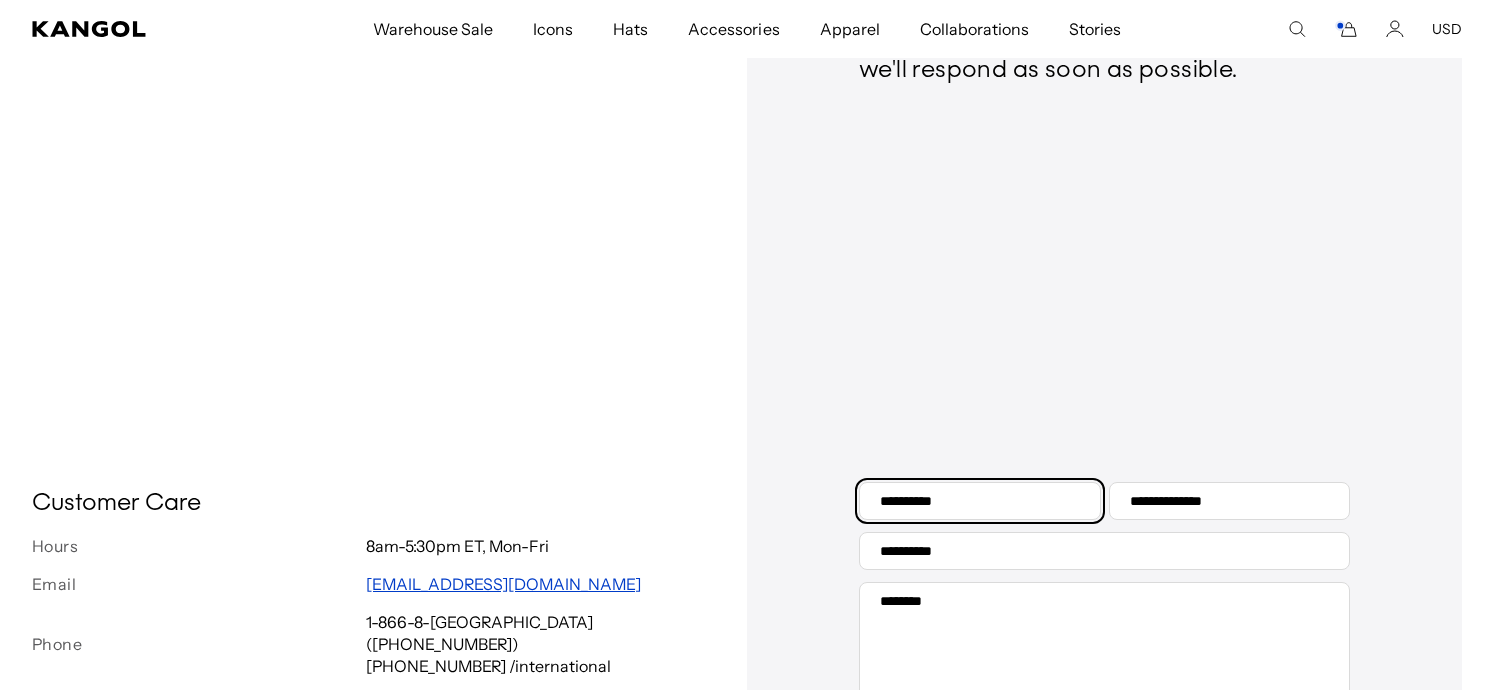 type on "**********" 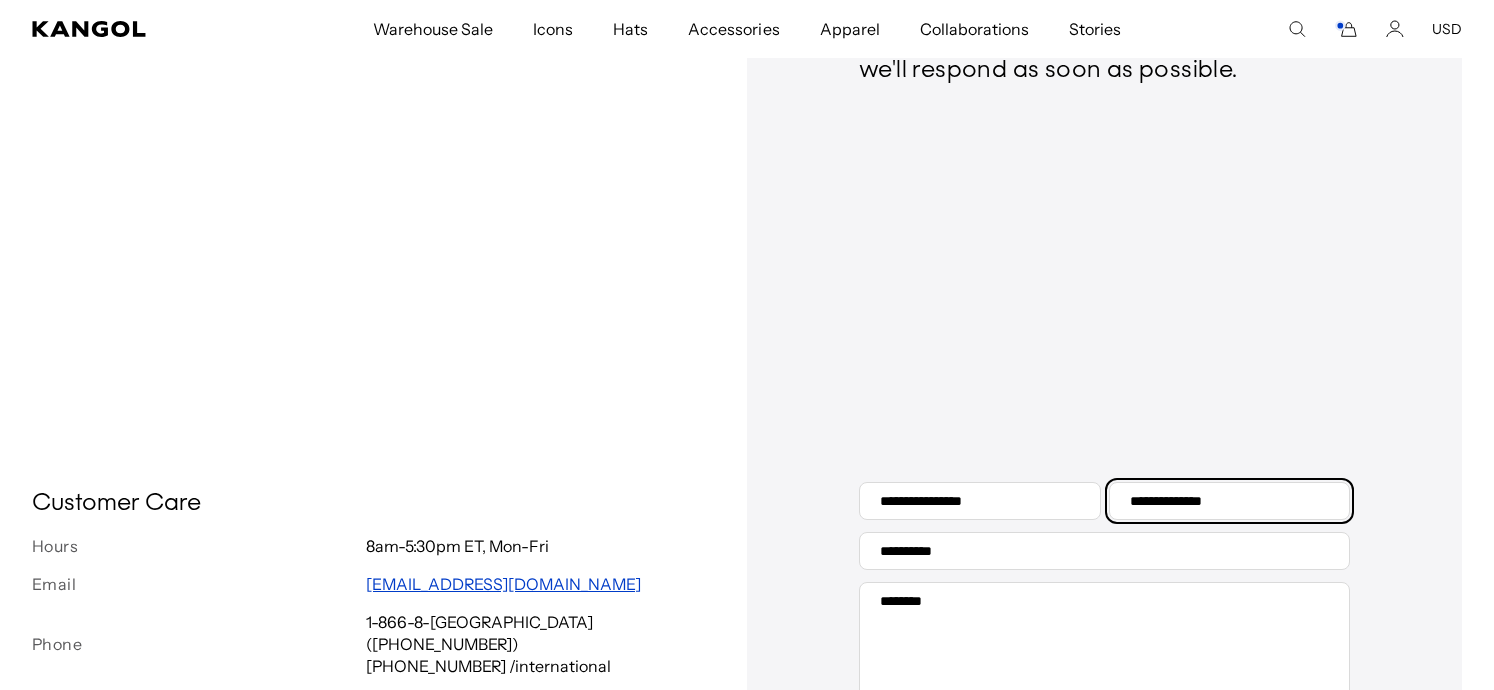 type on "**********" 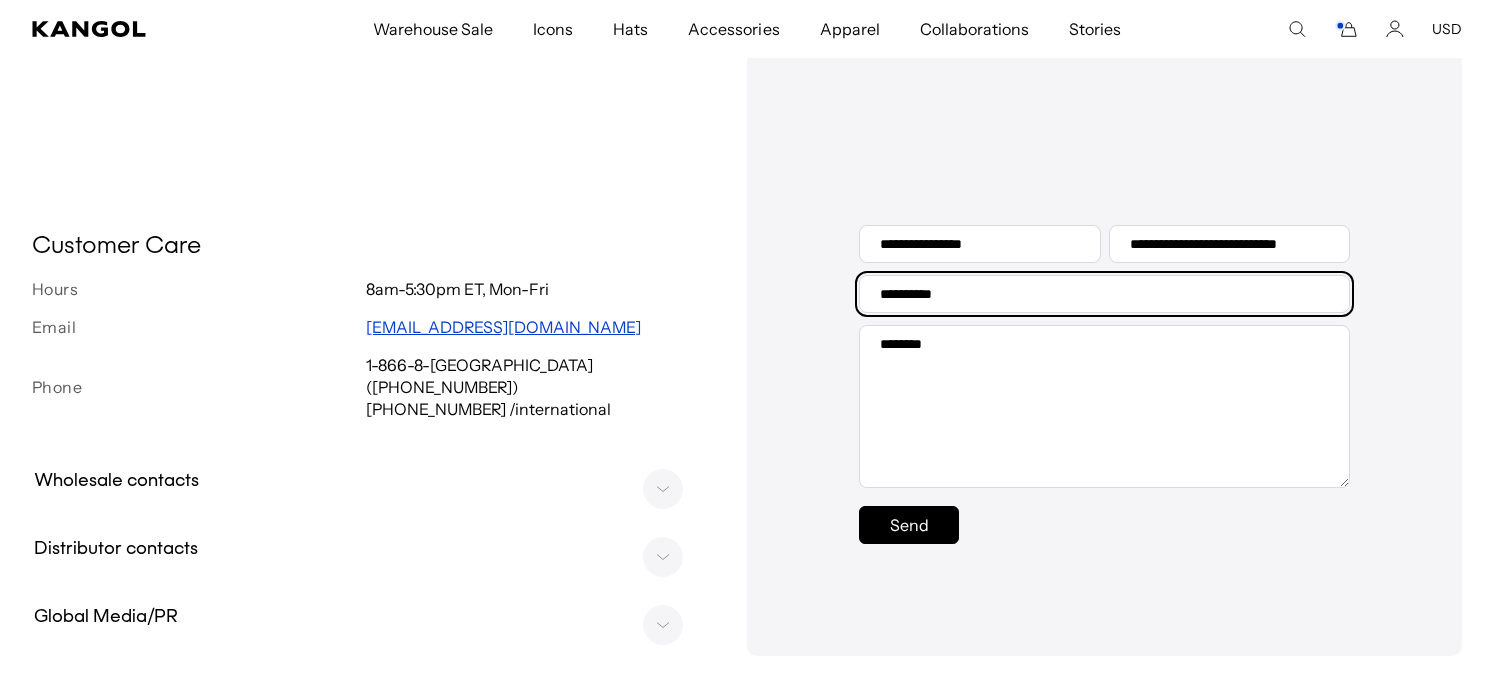 scroll, scrollTop: 600, scrollLeft: 0, axis: vertical 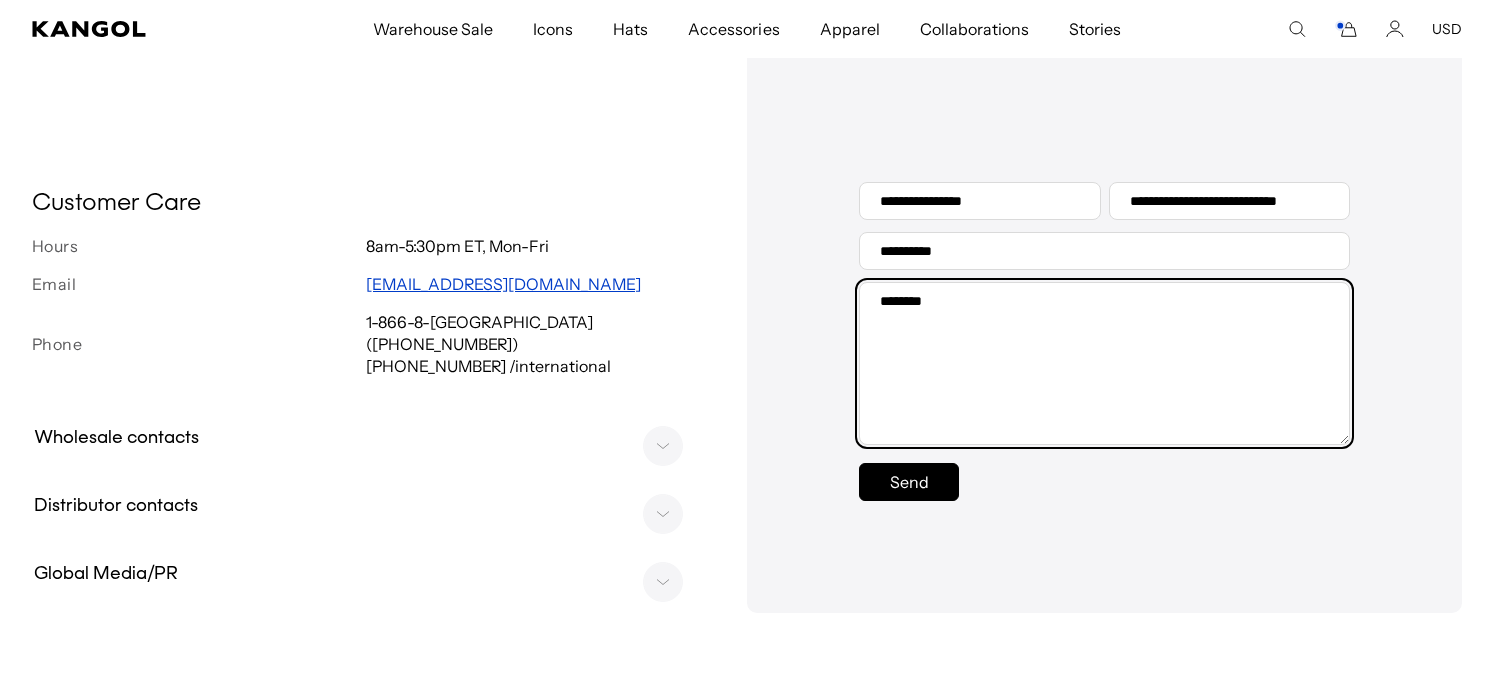 click on "Message" at bounding box center [1104, 363] 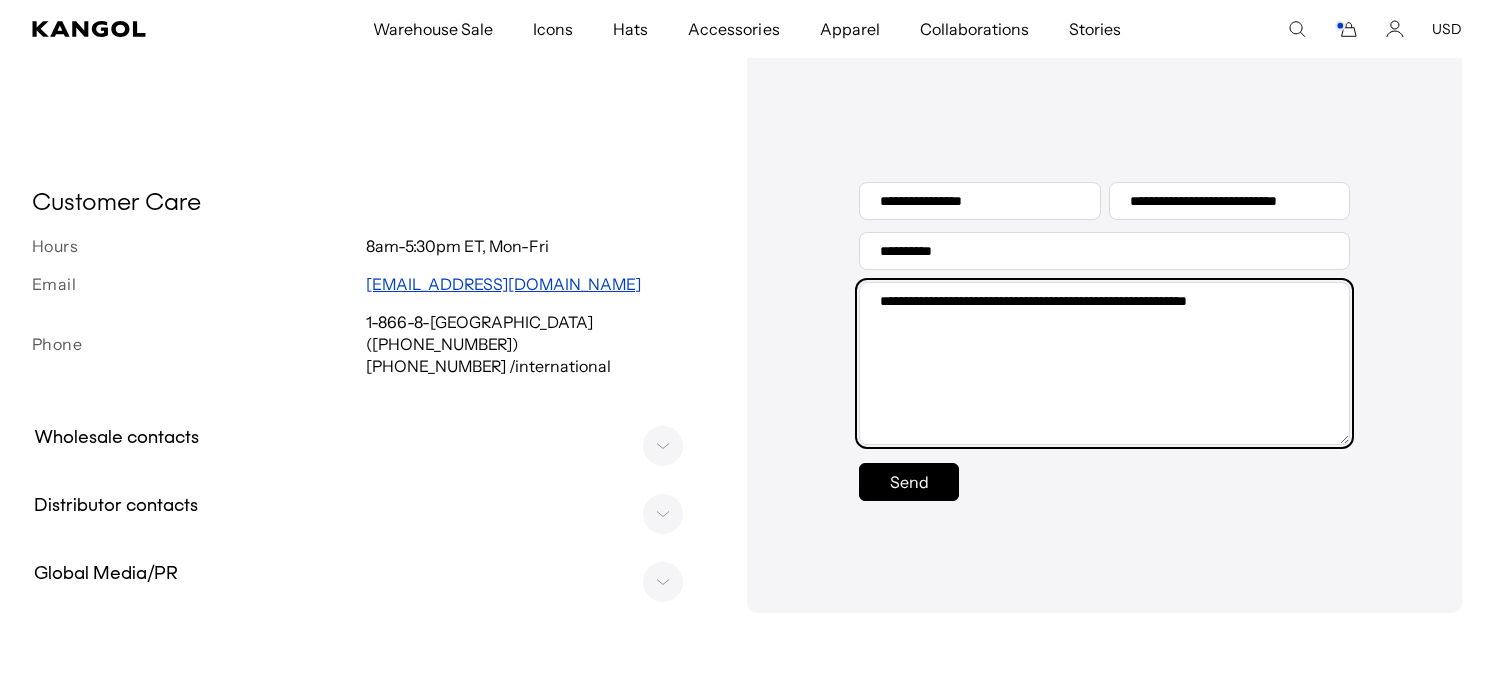 scroll, scrollTop: 0, scrollLeft: 0, axis: both 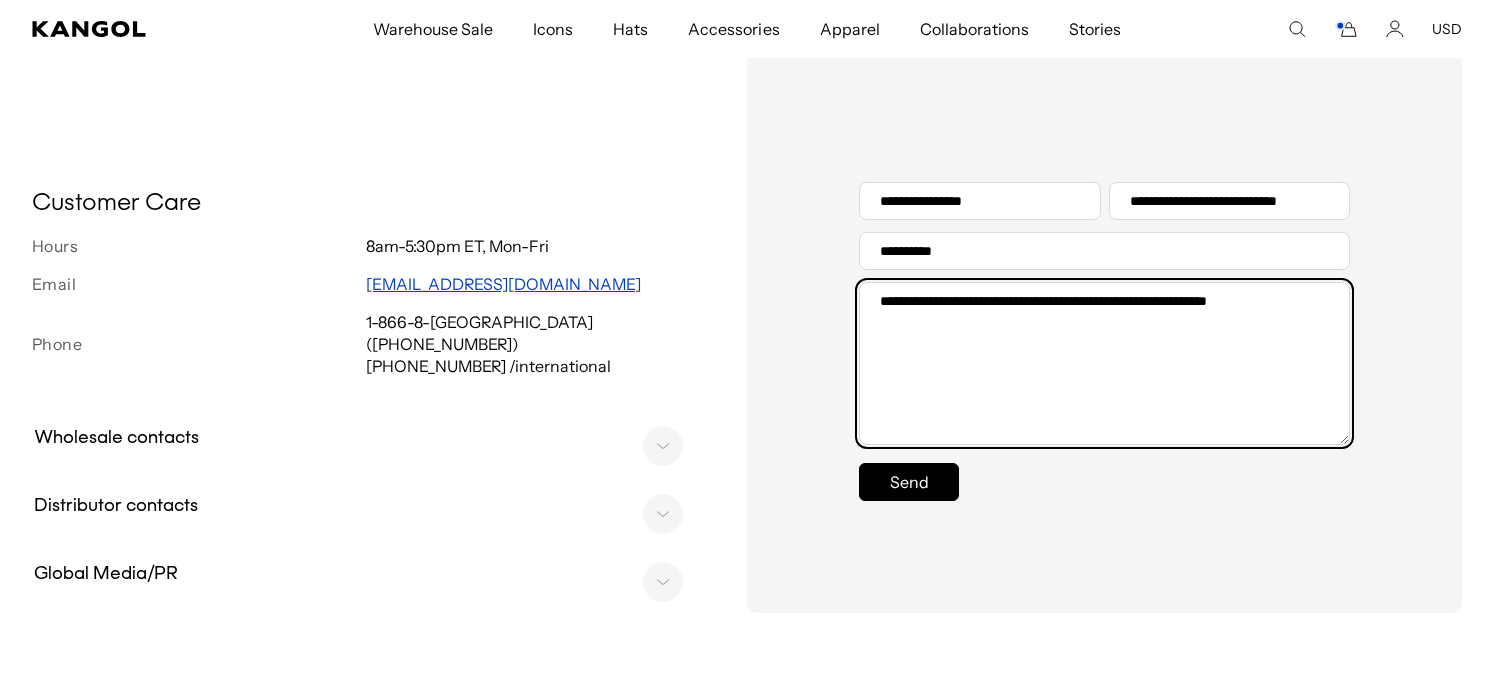click on "**********" at bounding box center [1104, 363] 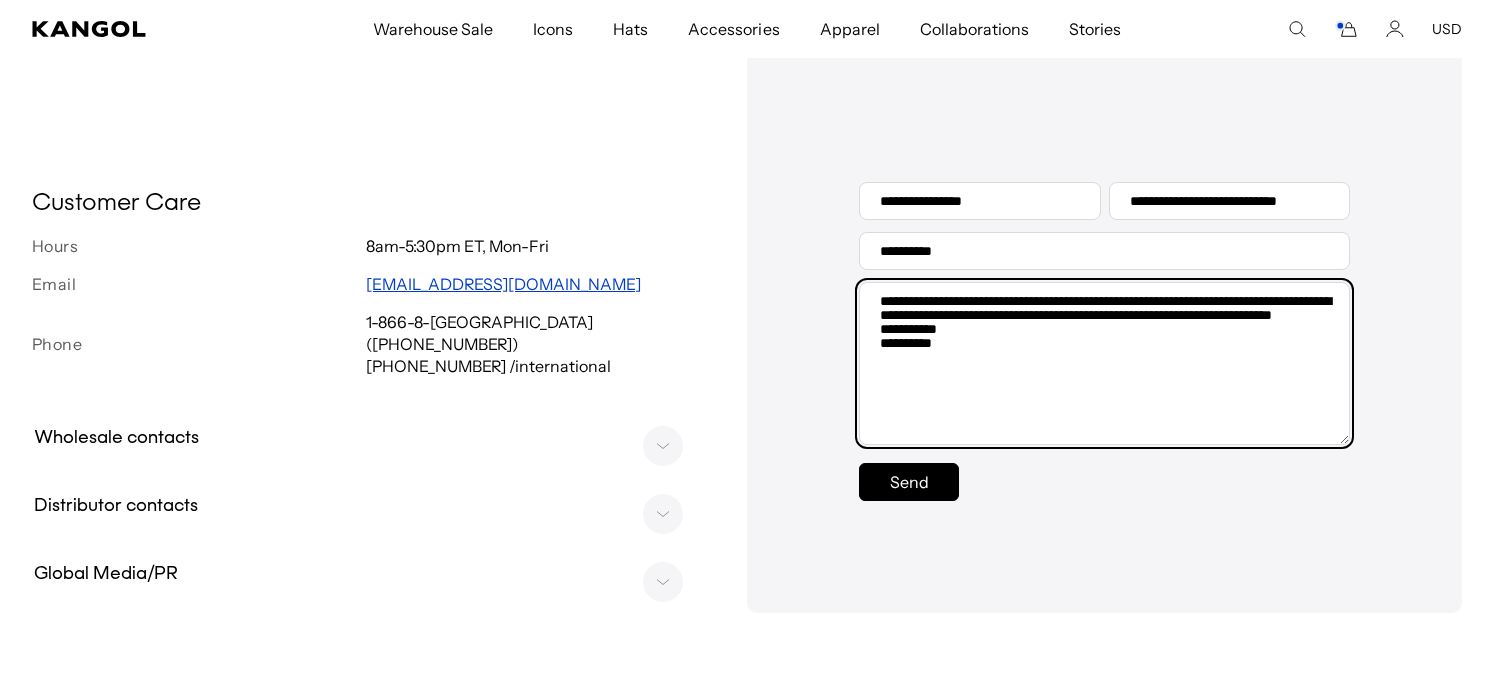 scroll, scrollTop: 0, scrollLeft: 412, axis: horizontal 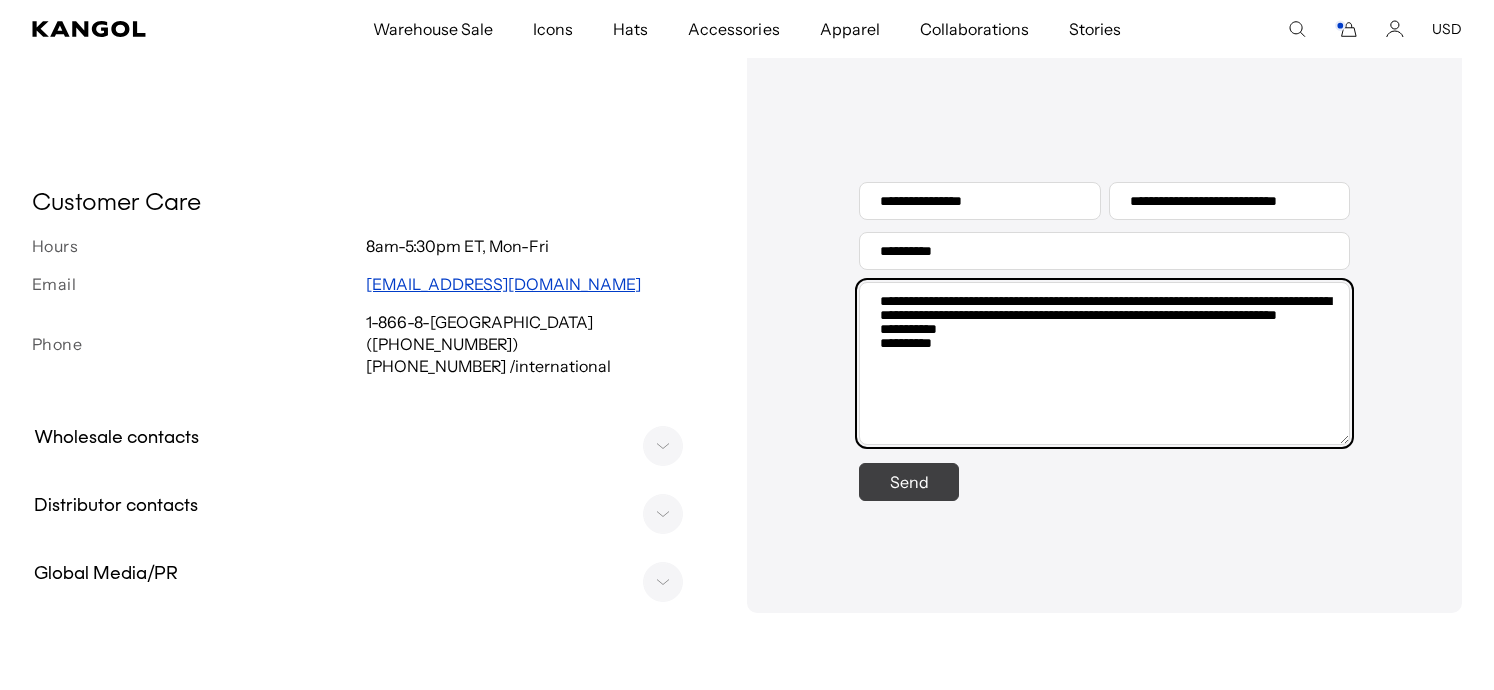 type on "**********" 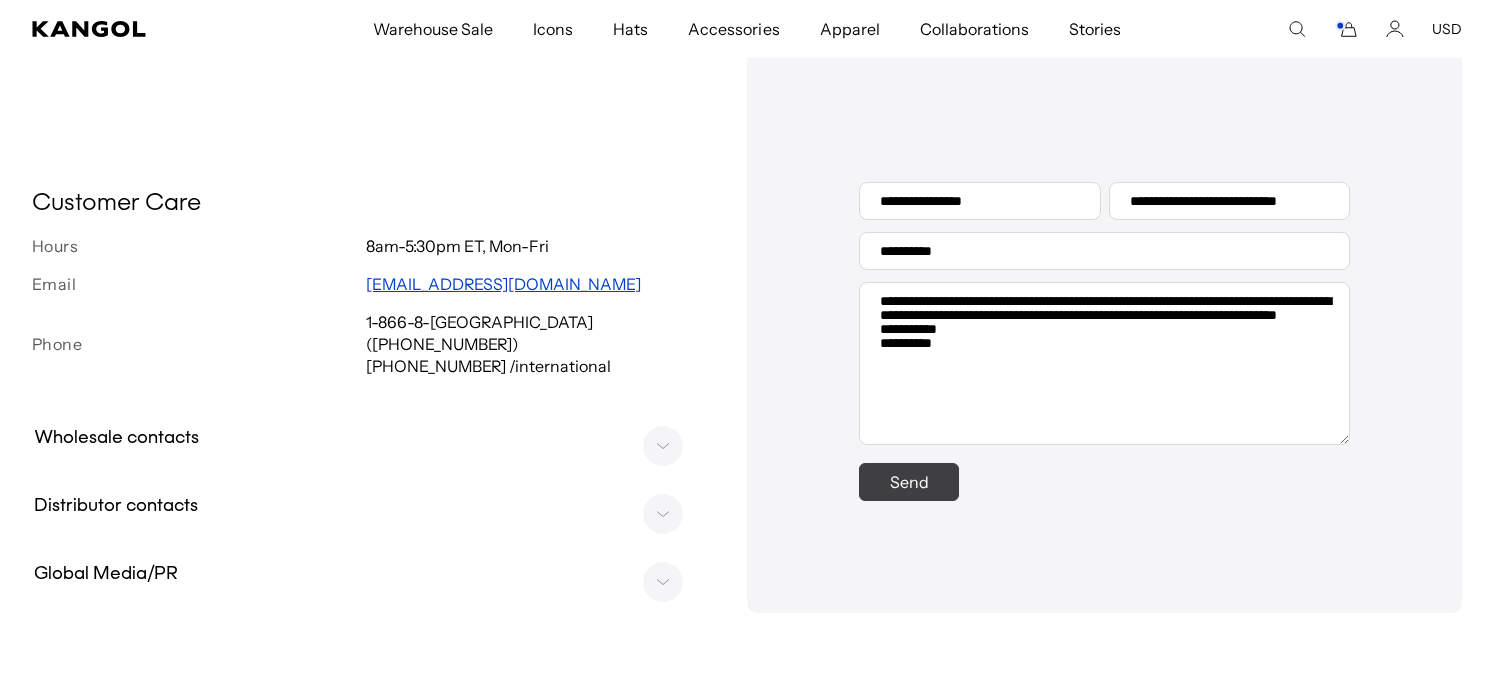 click on "Send" at bounding box center [909, 482] 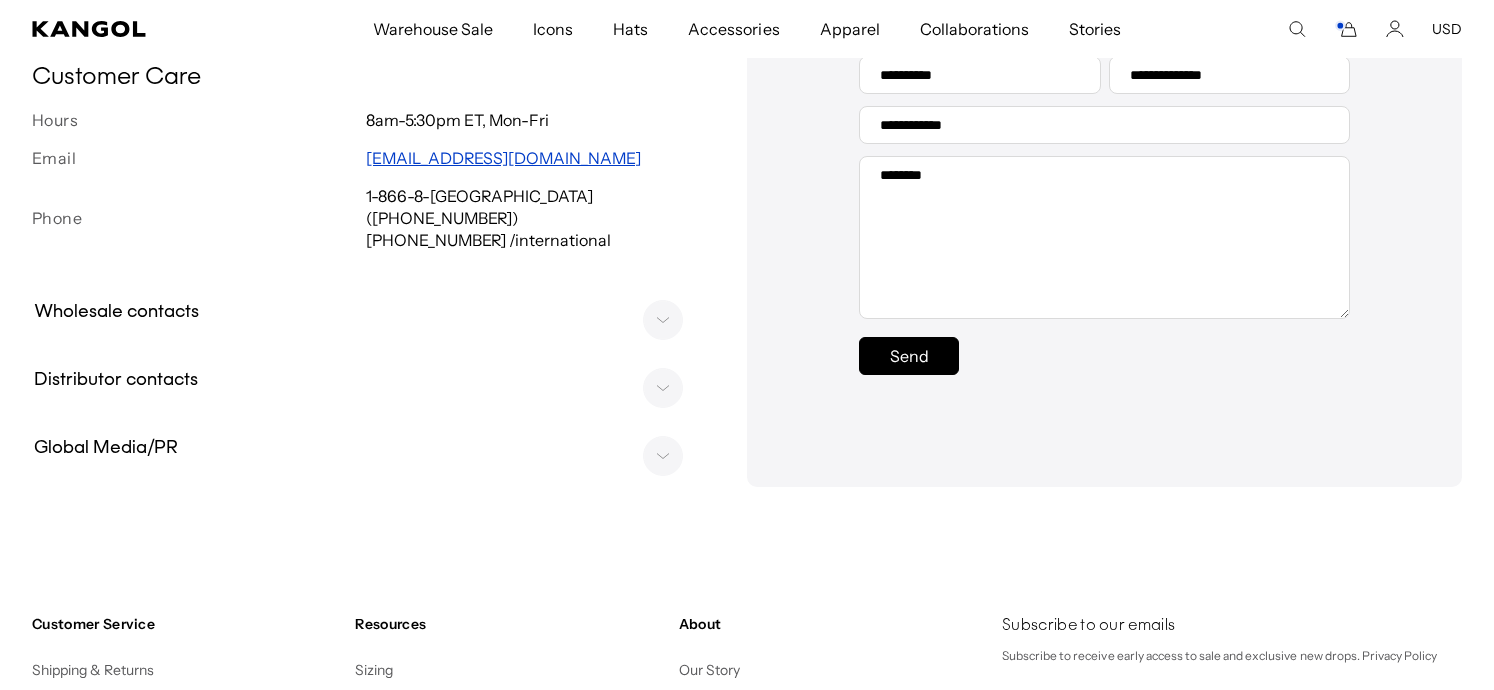 scroll, scrollTop: 0, scrollLeft: 0, axis: both 